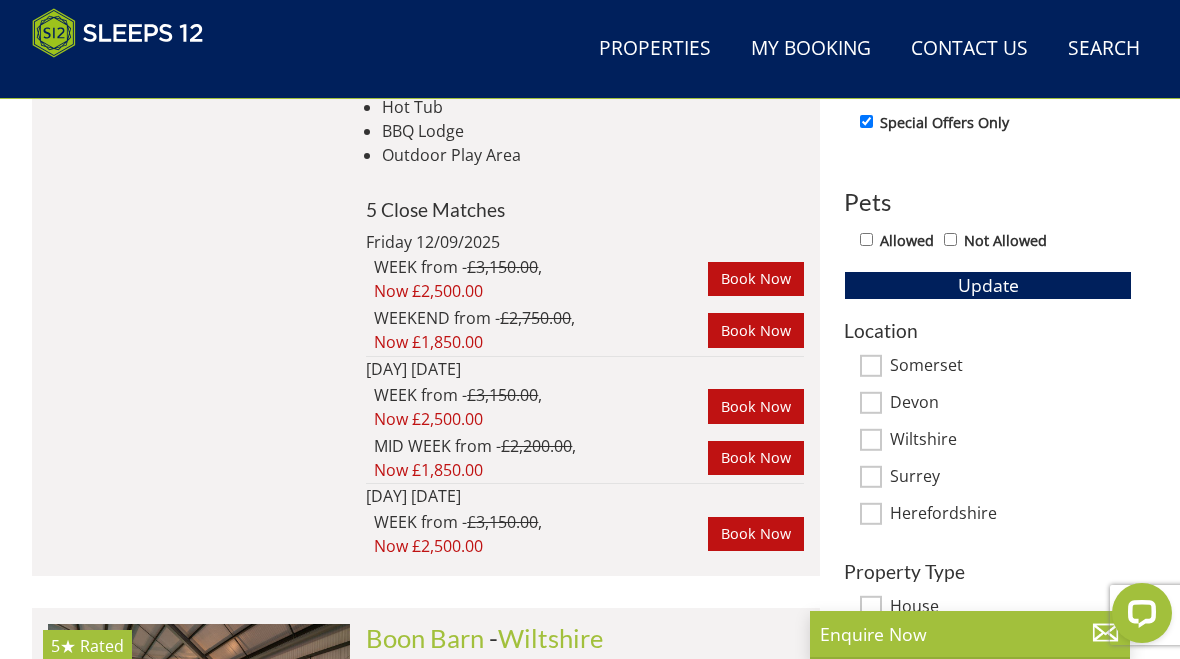 scroll, scrollTop: 1055, scrollLeft: 0, axis: vertical 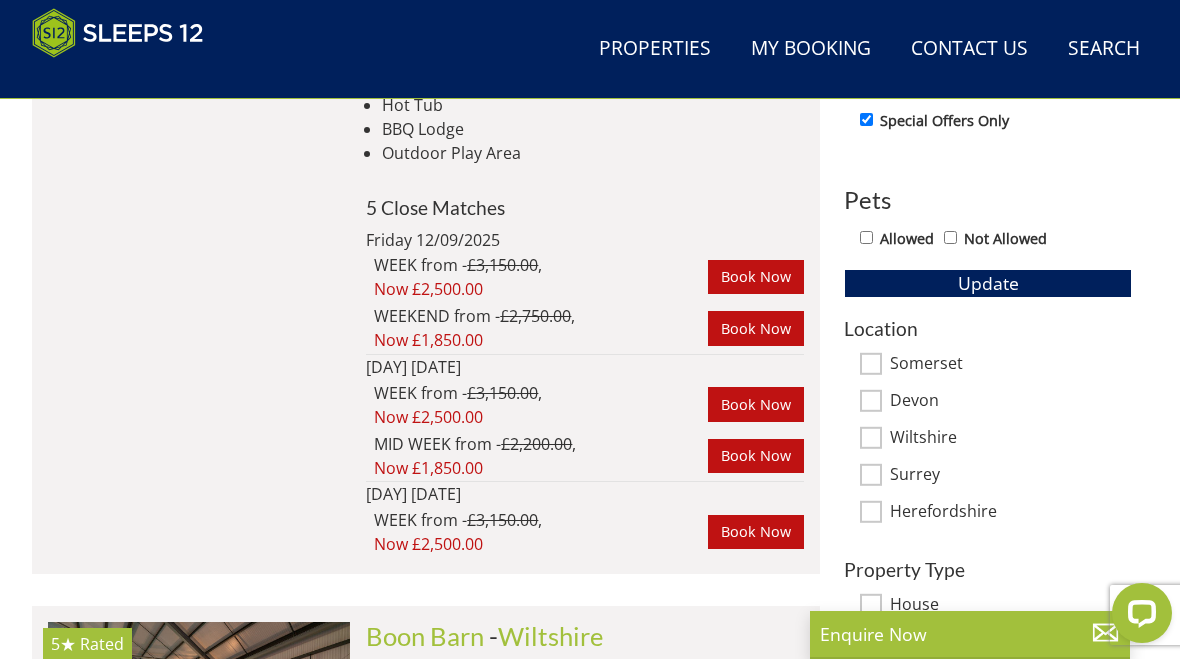 click on "WEEKEND from -  £2,750.00 ,  Now £1,850.00" at bounding box center (541, 328) 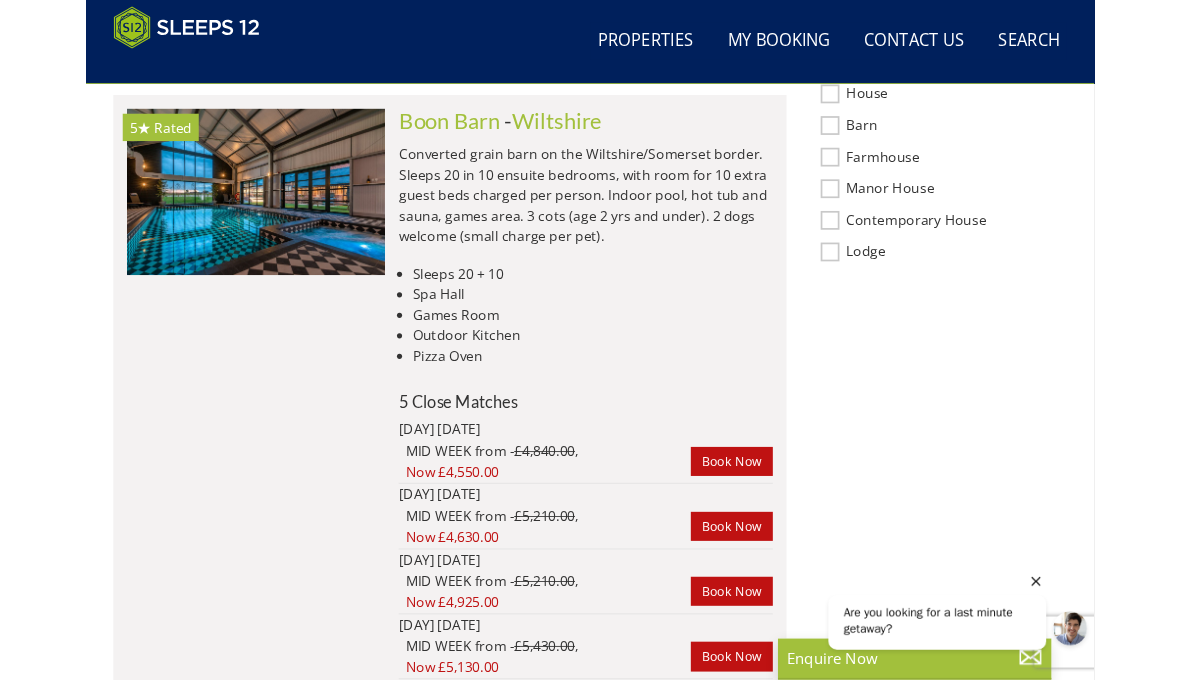 scroll, scrollTop: 1548, scrollLeft: 0, axis: vertical 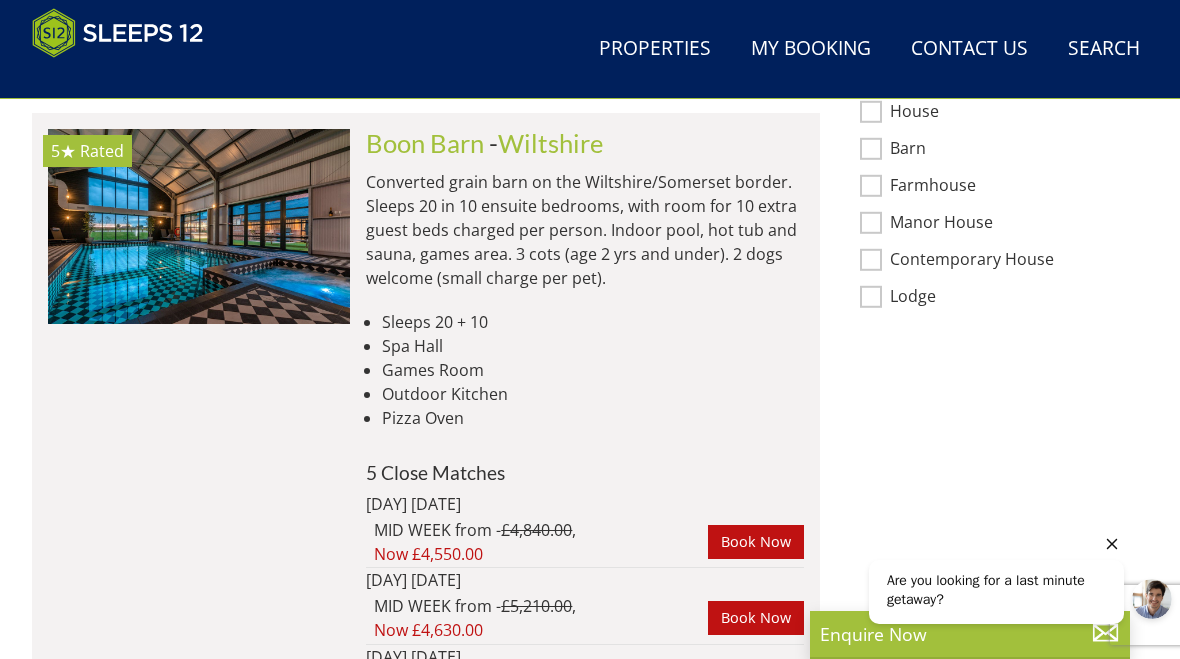 click 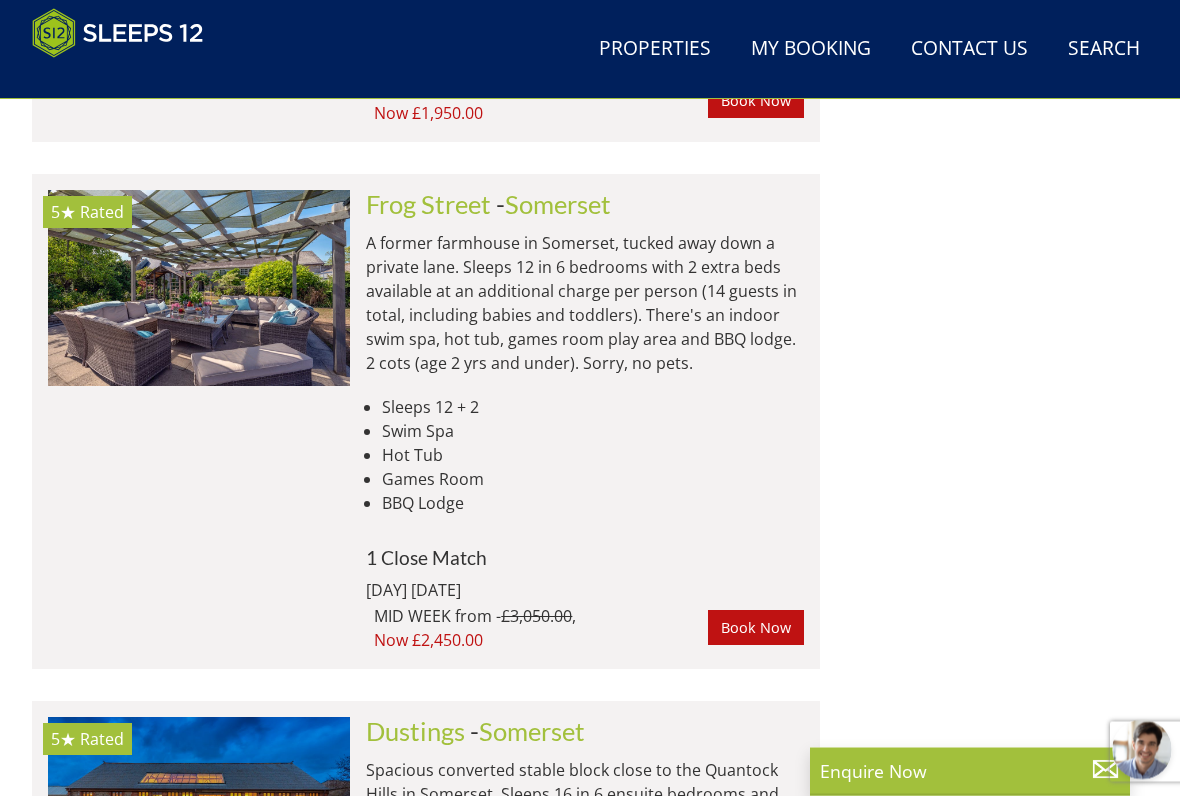 scroll, scrollTop: 4154, scrollLeft: 0, axis: vertical 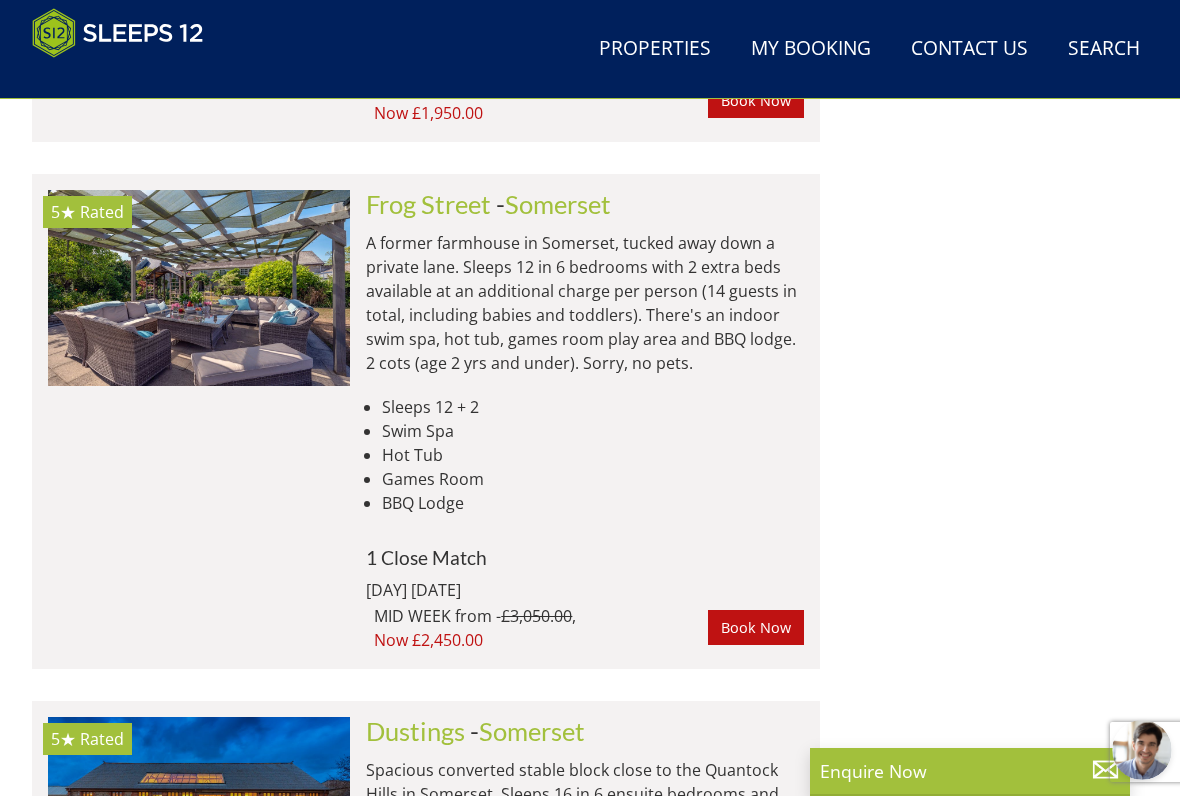click at bounding box center (199, 287) 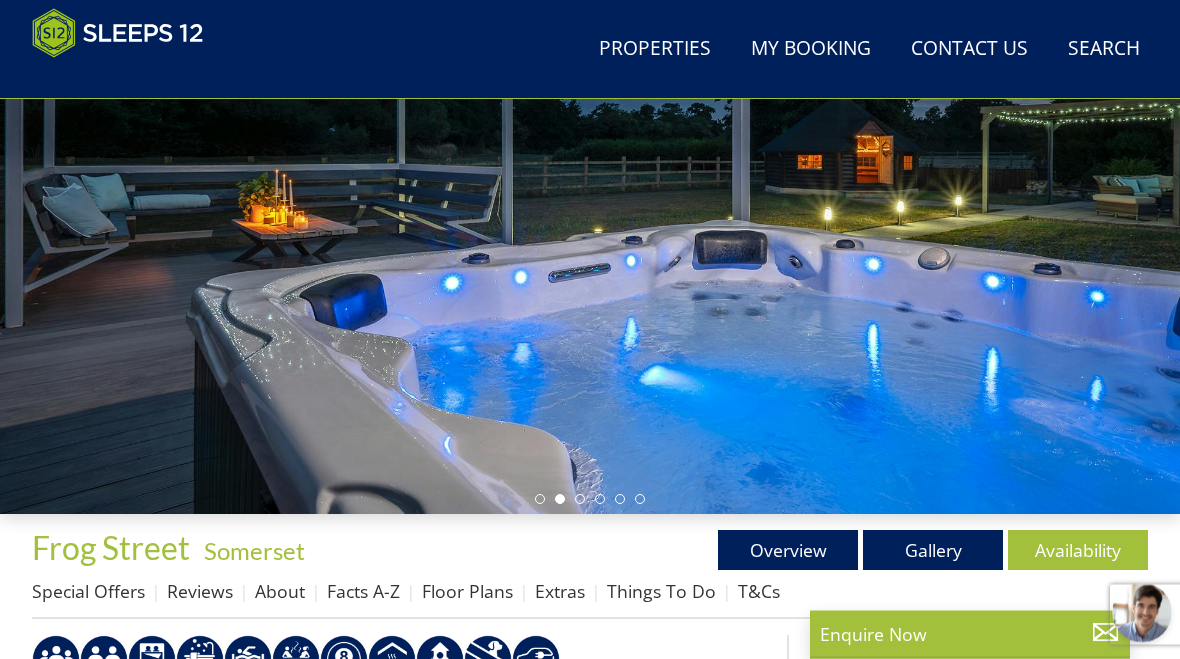 scroll, scrollTop: 290, scrollLeft: 0, axis: vertical 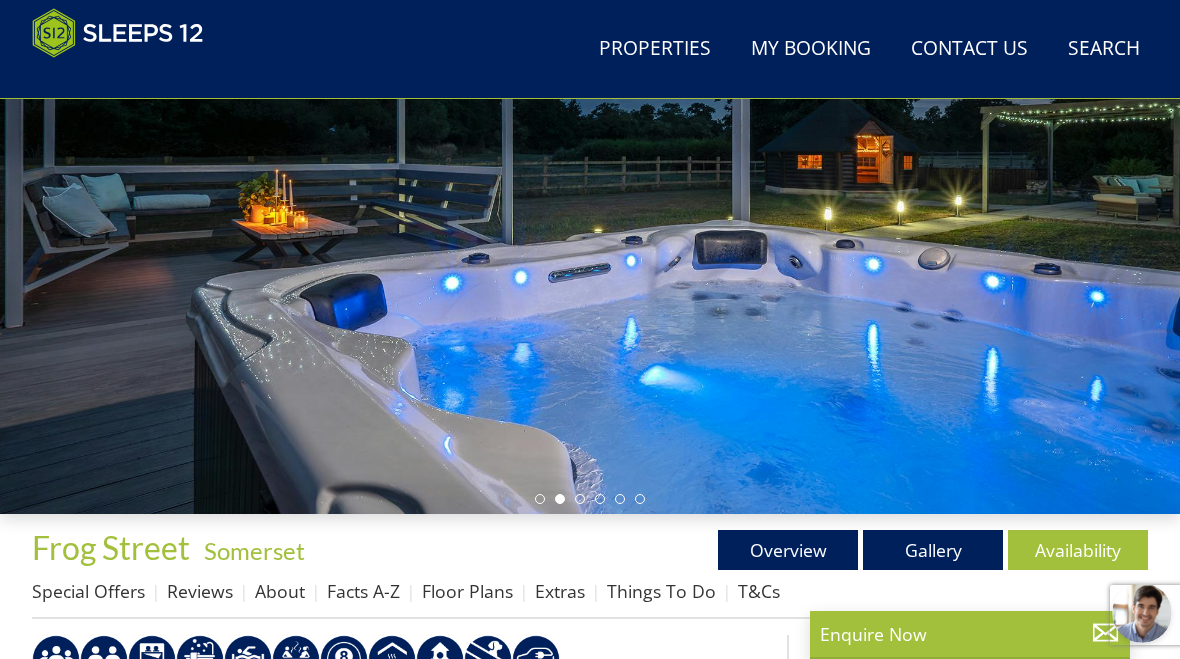 click on "Gallery" at bounding box center [933, 550] 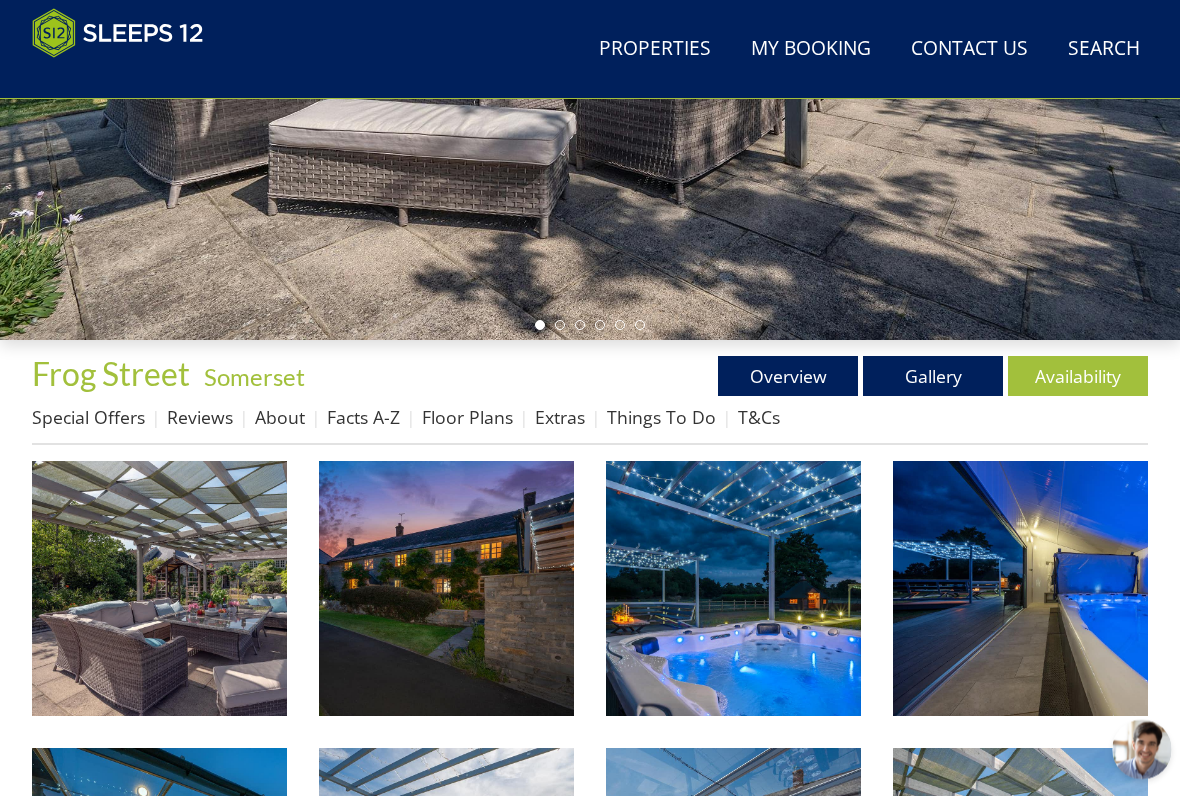 scroll, scrollTop: 464, scrollLeft: 0, axis: vertical 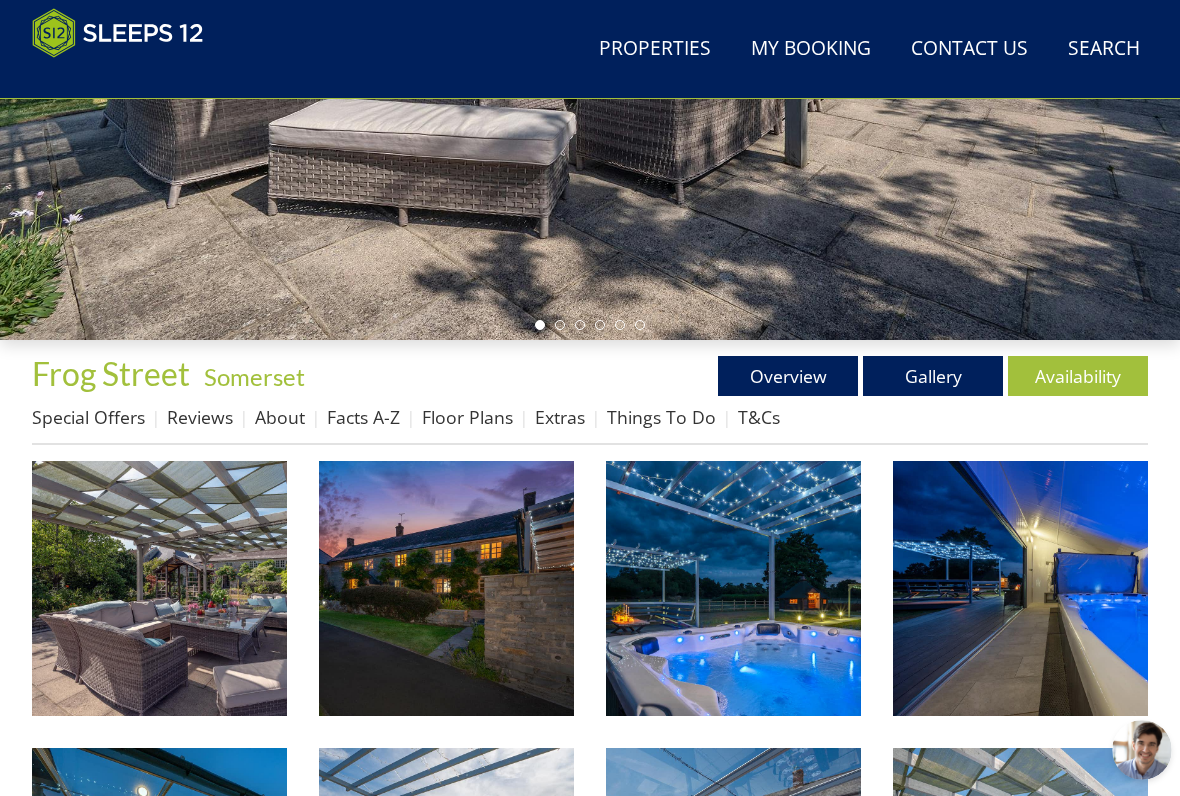 click at bounding box center [159, 588] 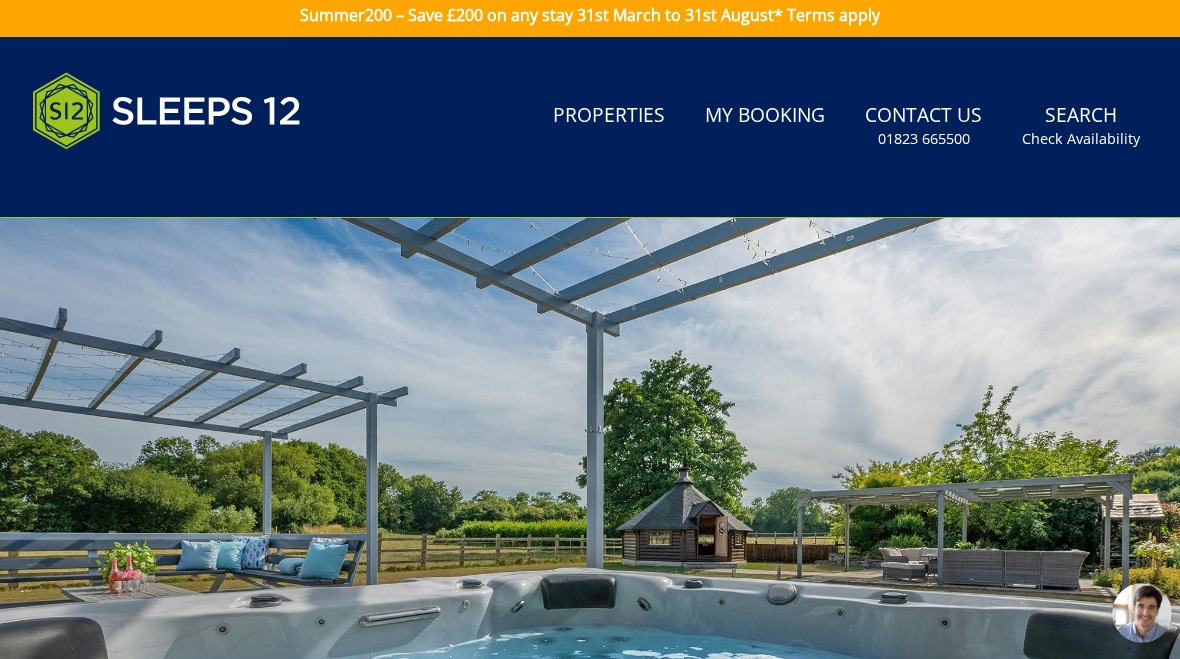 scroll, scrollTop: 0, scrollLeft: 0, axis: both 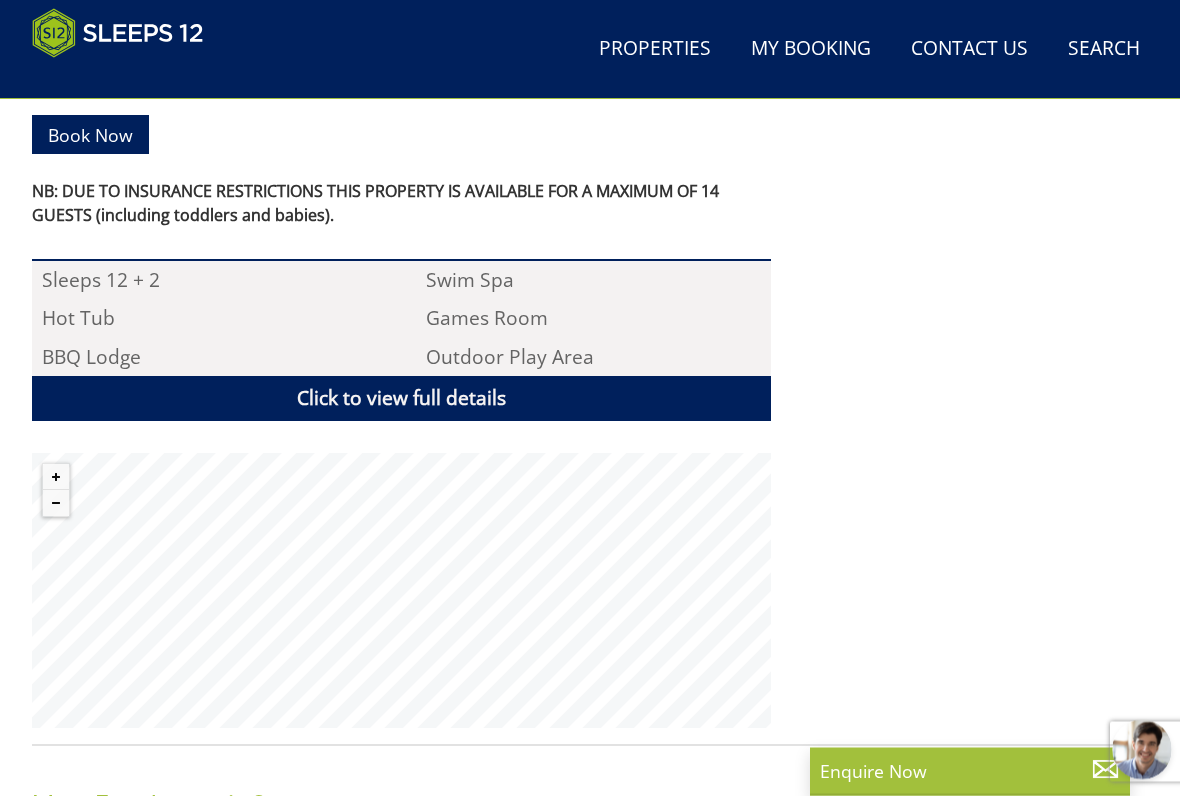 click on "Click to view full details" at bounding box center (401, 399) 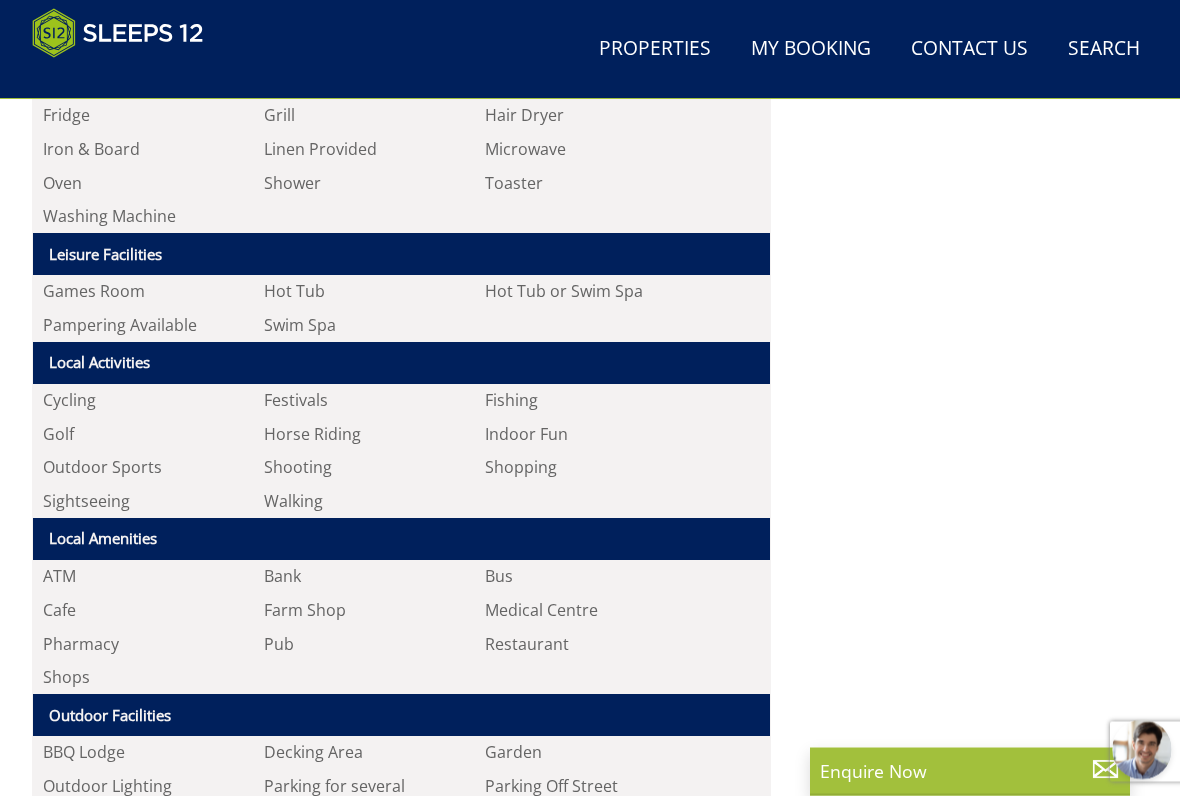 scroll, scrollTop: 2313, scrollLeft: 0, axis: vertical 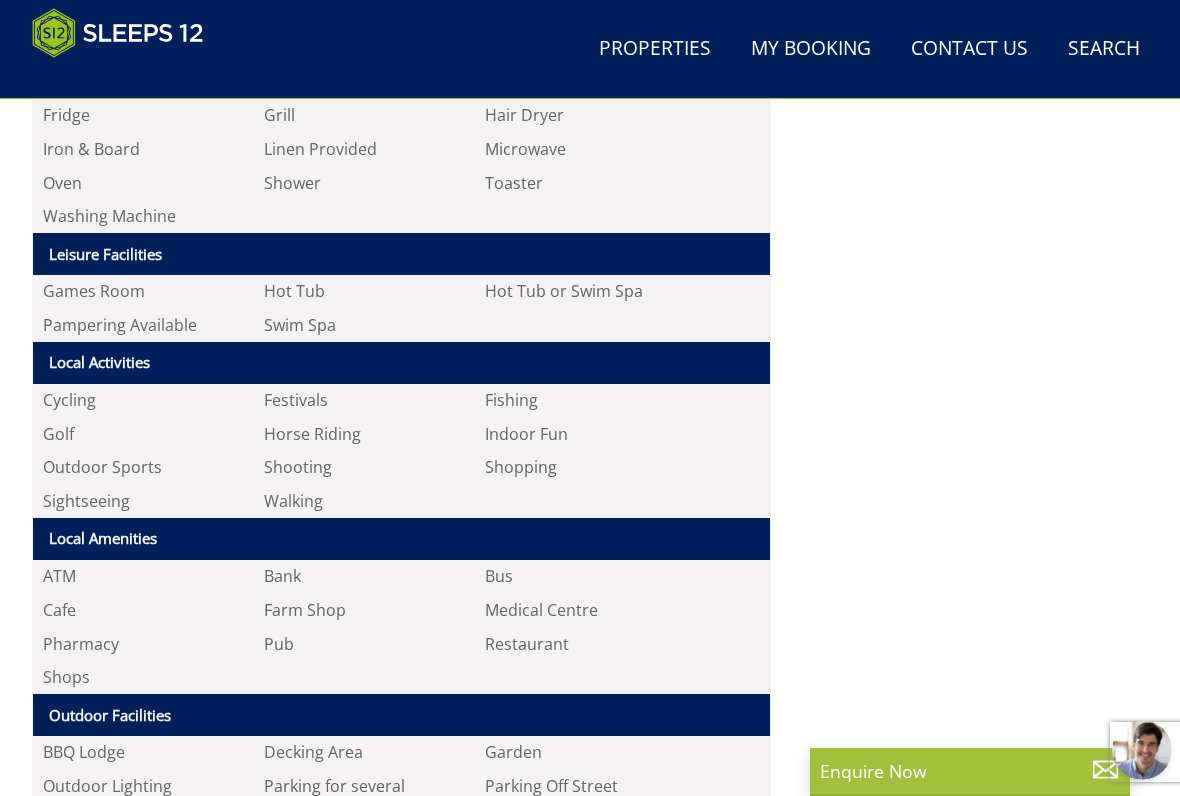 click on ""⭐⭐⭐⭐⭐ Frog Street is a beautiful property, the owners have created a really lovely space and environment for guests to enjoy inside and out. Everything has been thought of to make your stay enjoyable and they have paid great attention to detail, giving the house a luxurious feel. "" at bounding box center (967, -17) 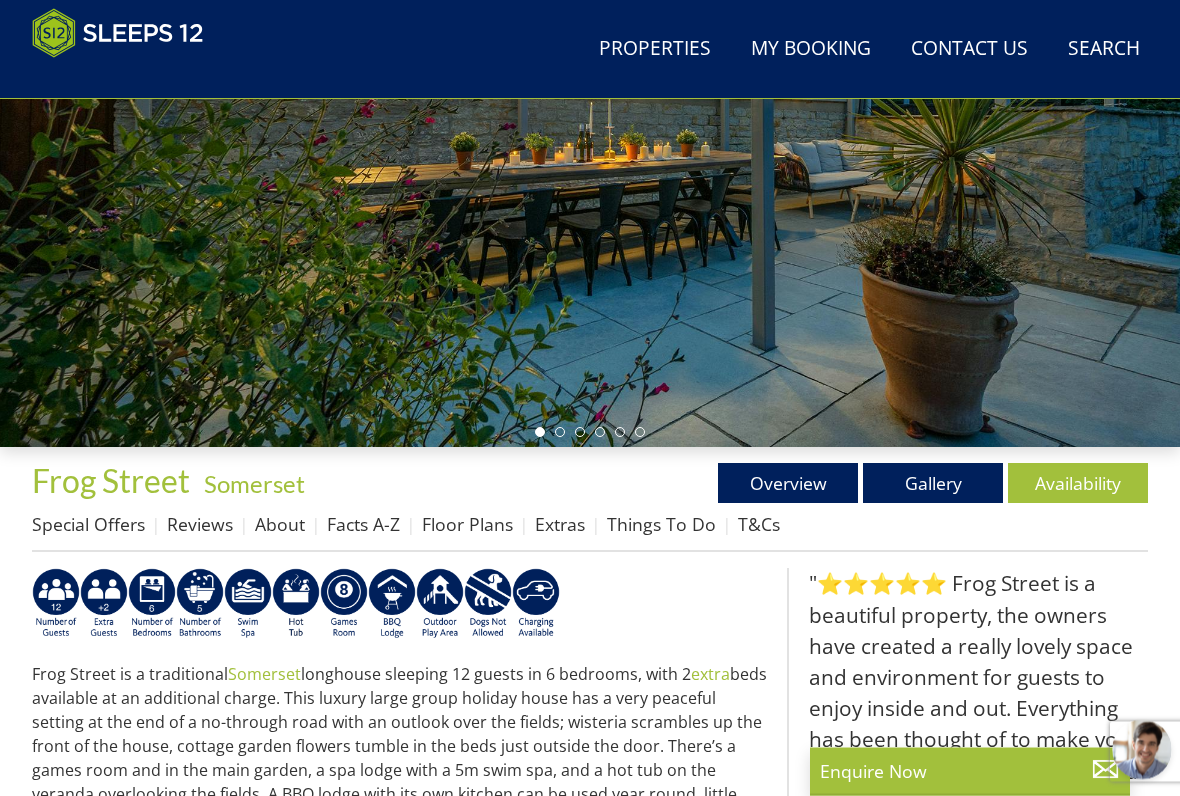 scroll, scrollTop: 357, scrollLeft: 0, axis: vertical 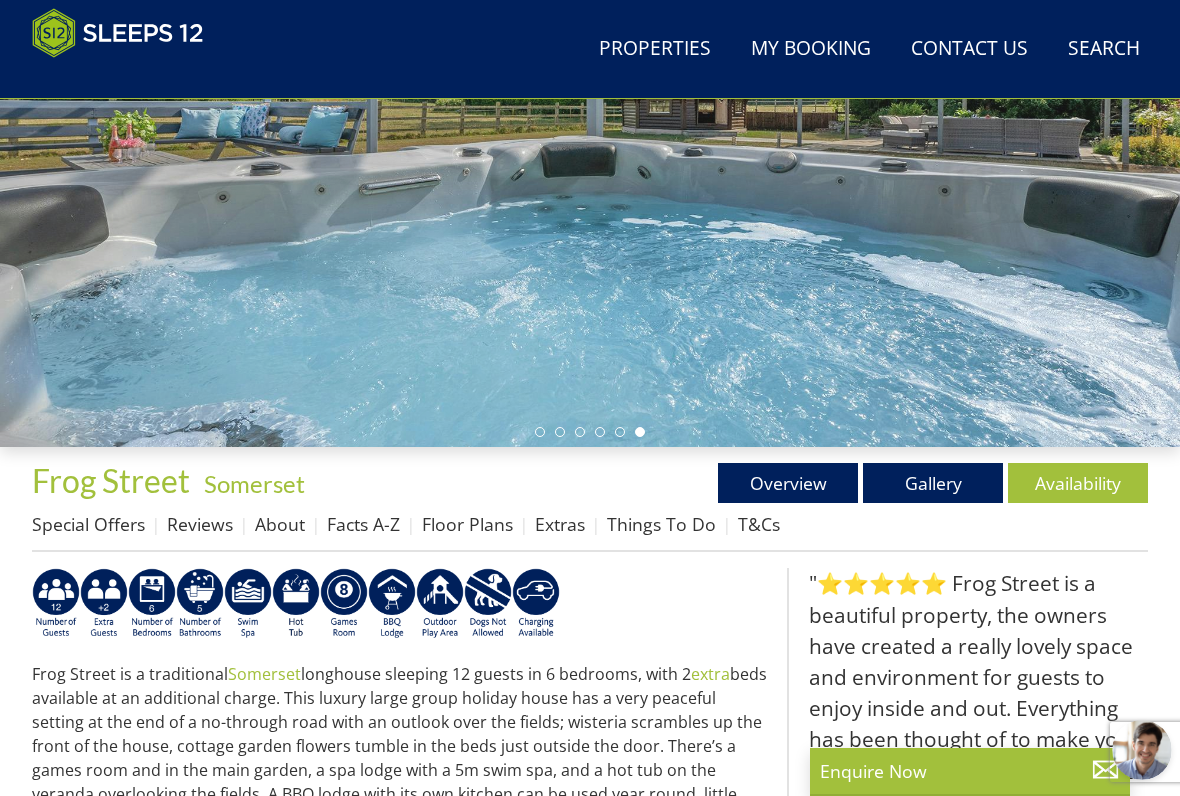 click on "Gallery" at bounding box center [933, 483] 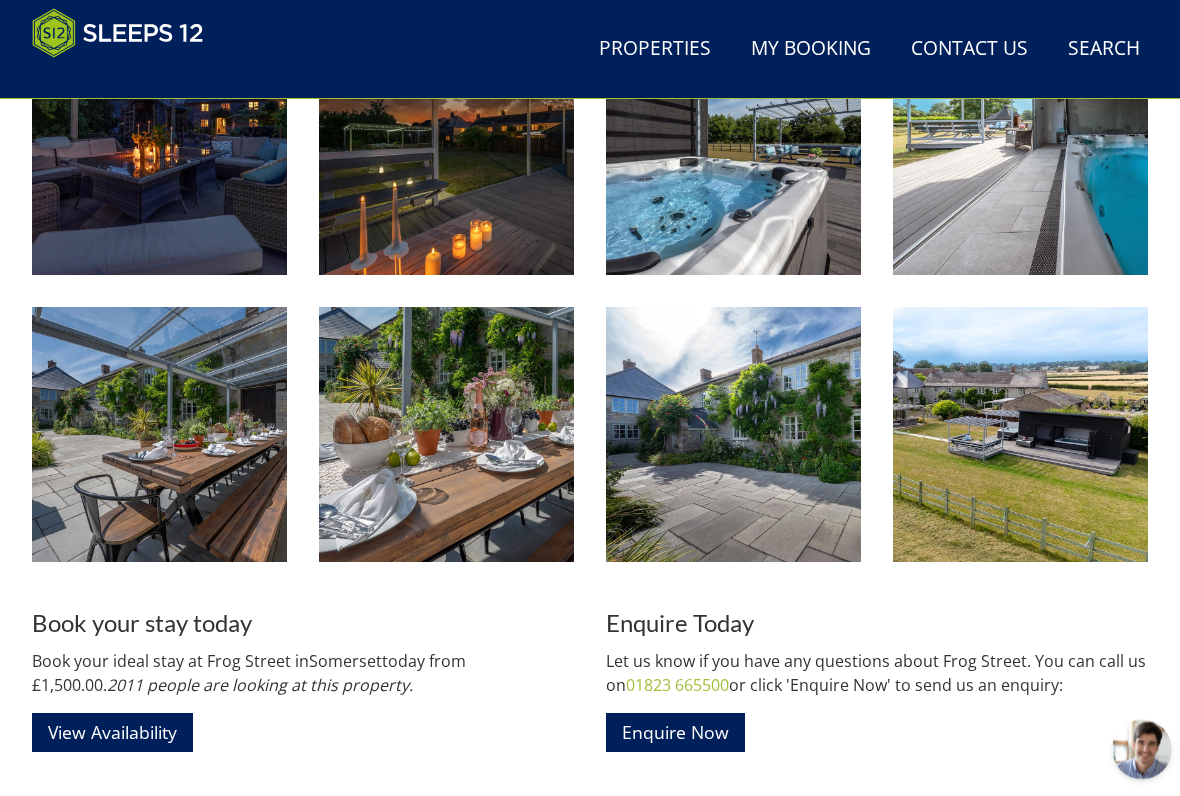 scroll, scrollTop: 2884, scrollLeft: 0, axis: vertical 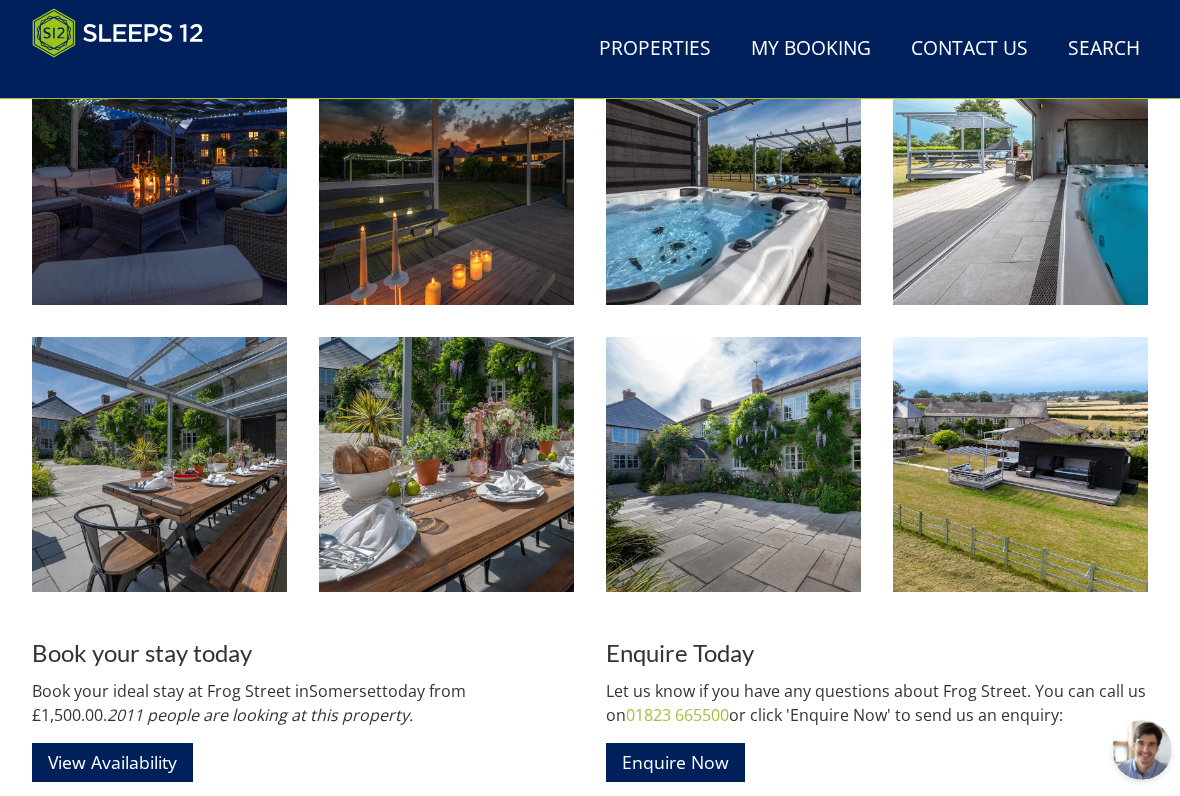 click at bounding box center [1020, 464] 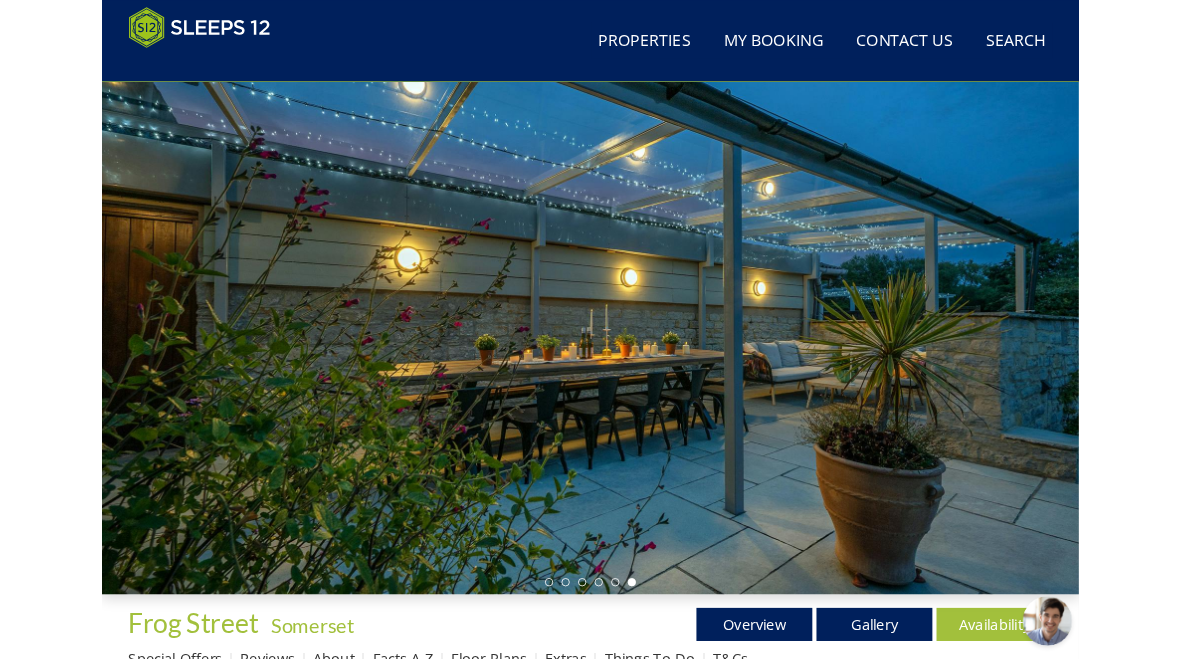 scroll, scrollTop: 0, scrollLeft: 0, axis: both 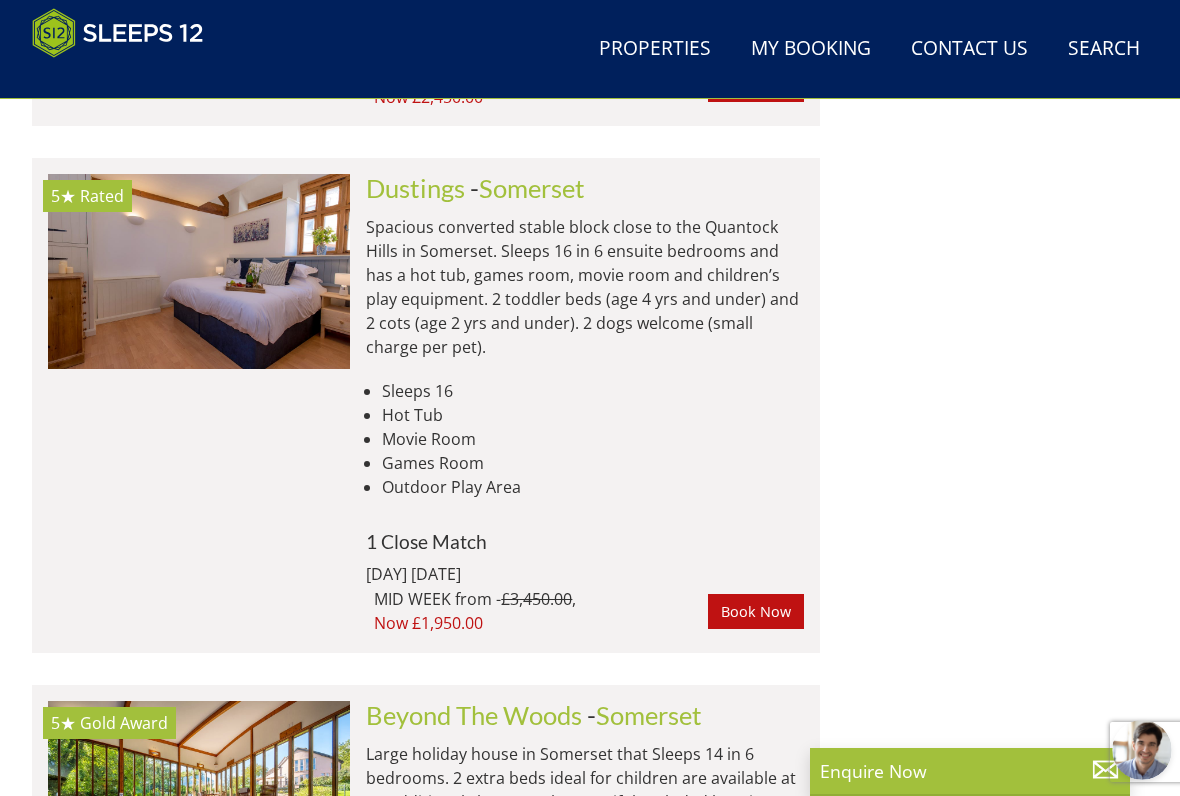 click on "Book Now" at bounding box center [756, 611] 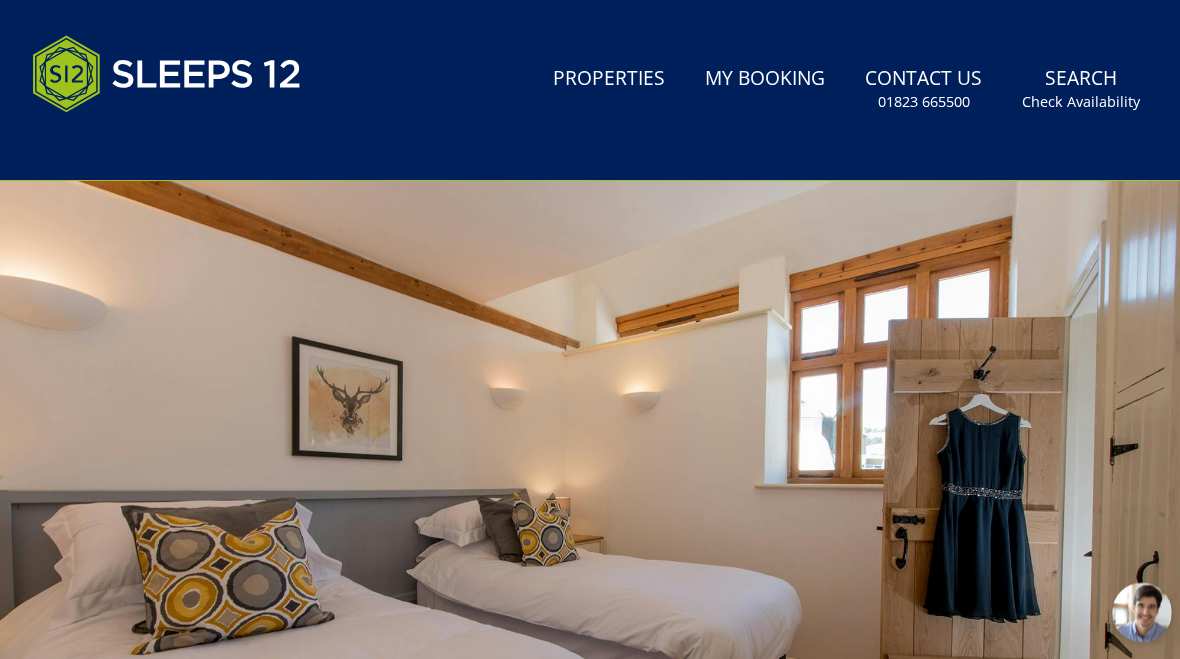 scroll, scrollTop: 0, scrollLeft: 0, axis: both 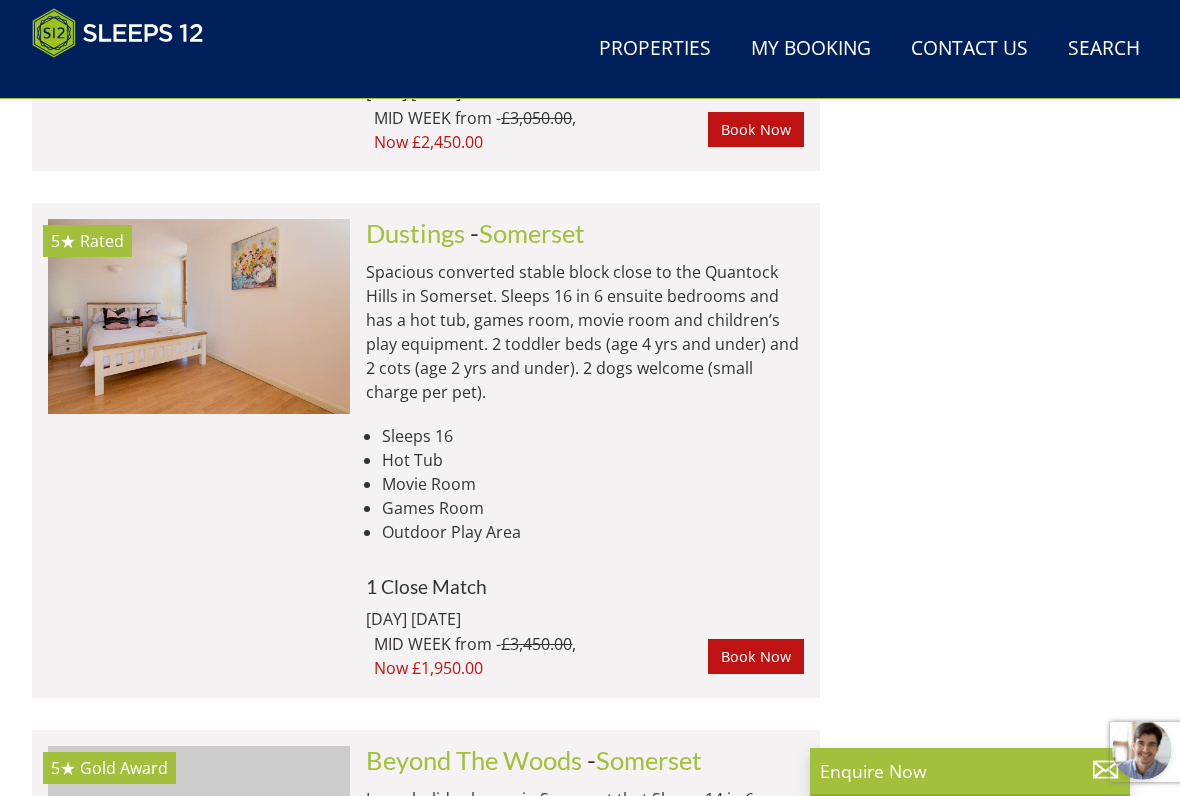 click at bounding box center (199, 316) 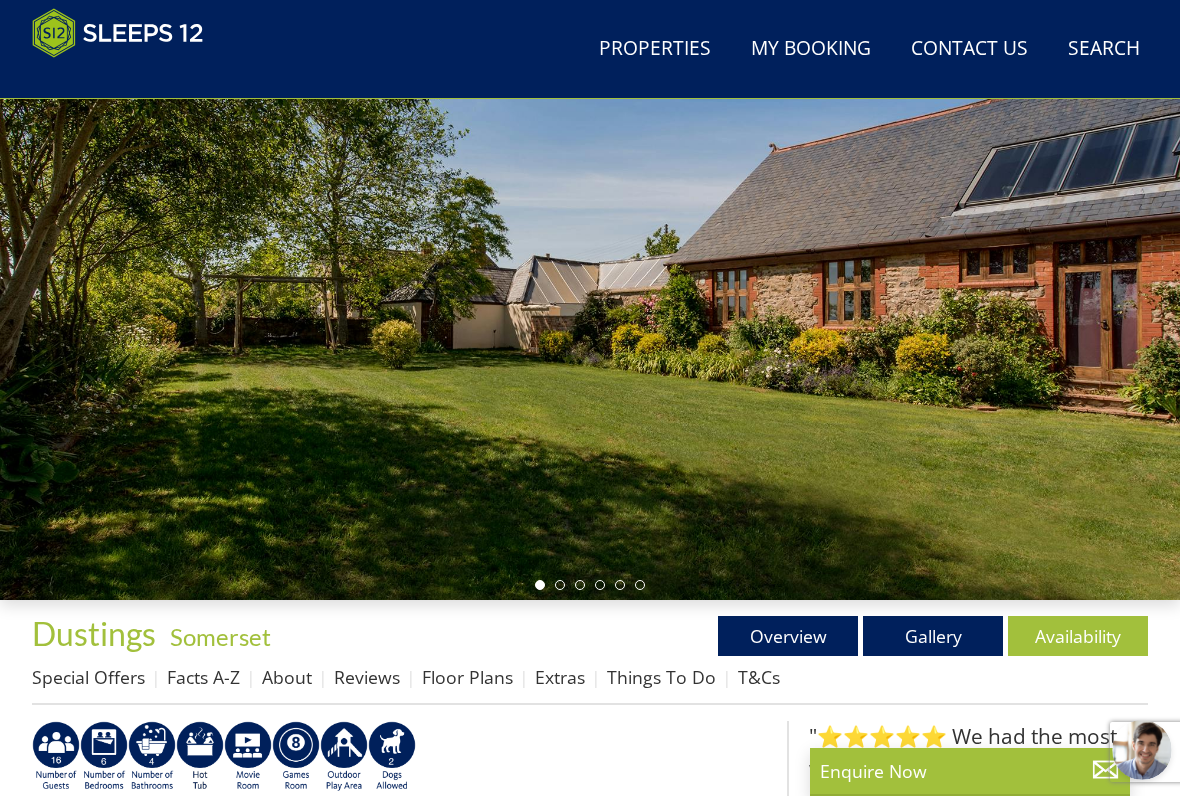 scroll, scrollTop: 209, scrollLeft: 0, axis: vertical 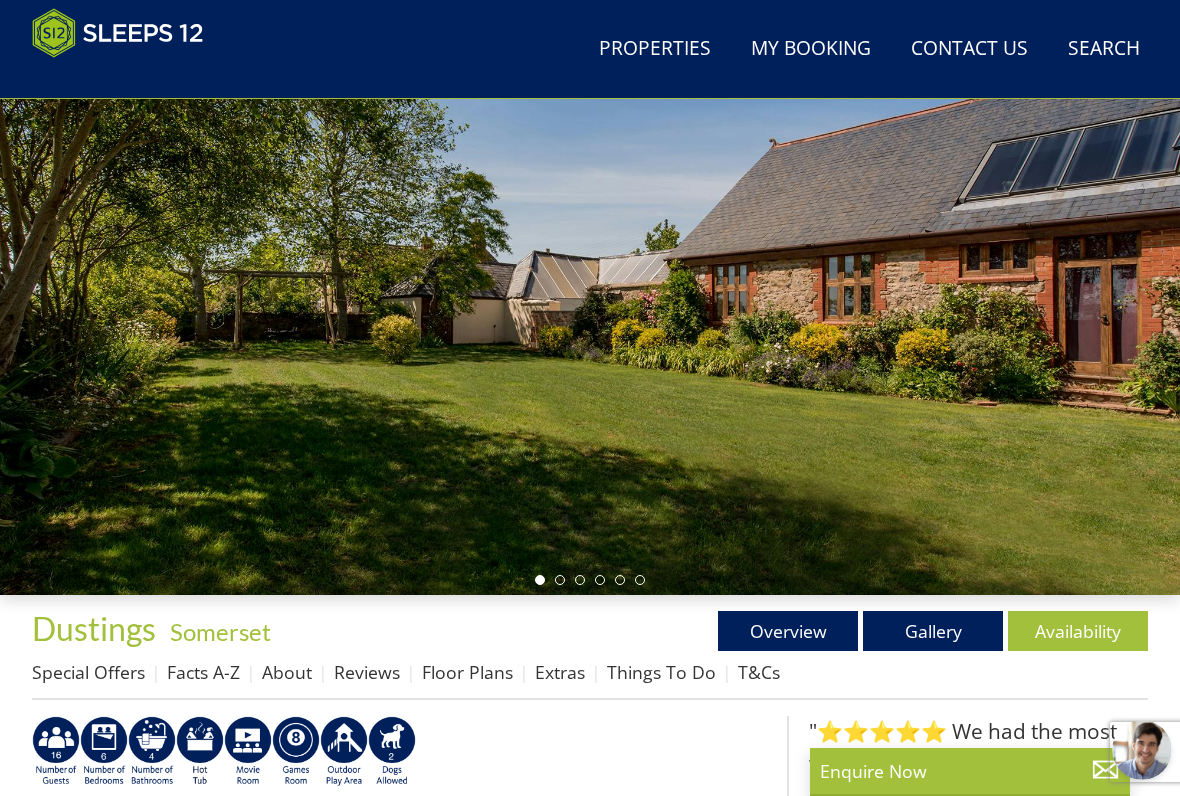 click on "Gallery" at bounding box center (933, 631) 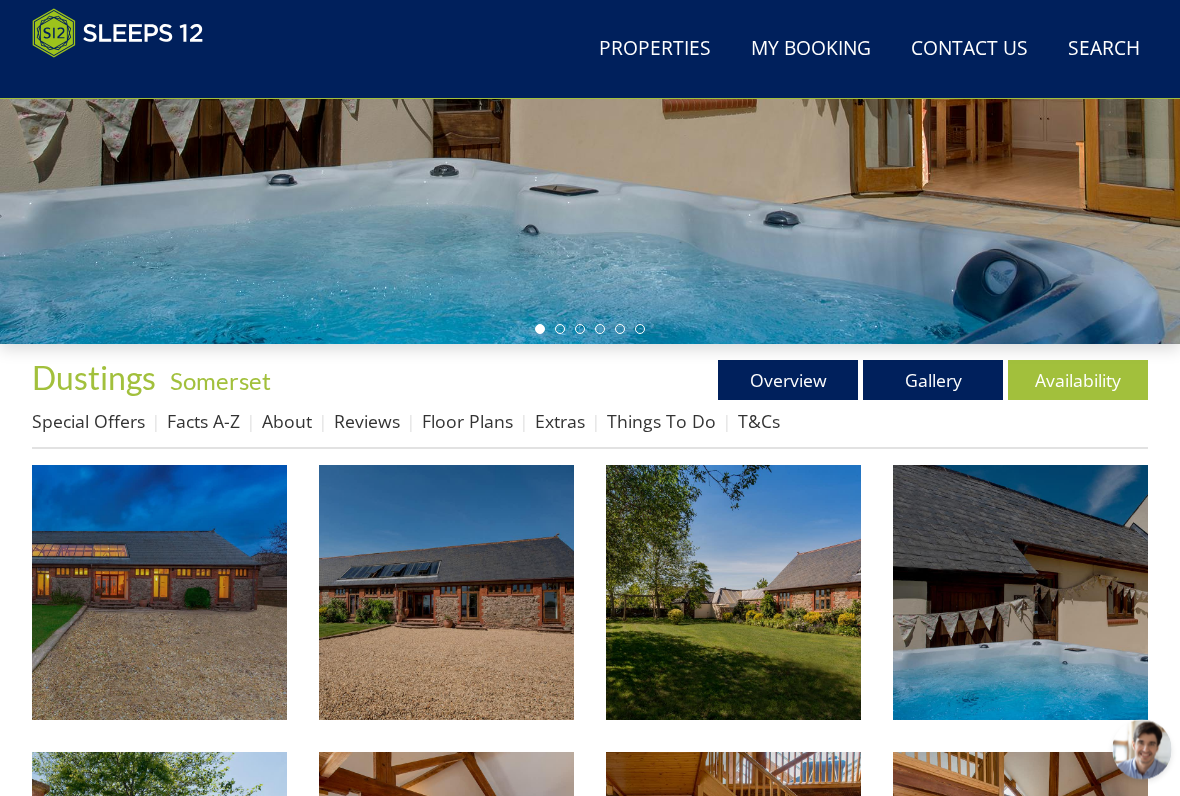 scroll, scrollTop: 460, scrollLeft: 0, axis: vertical 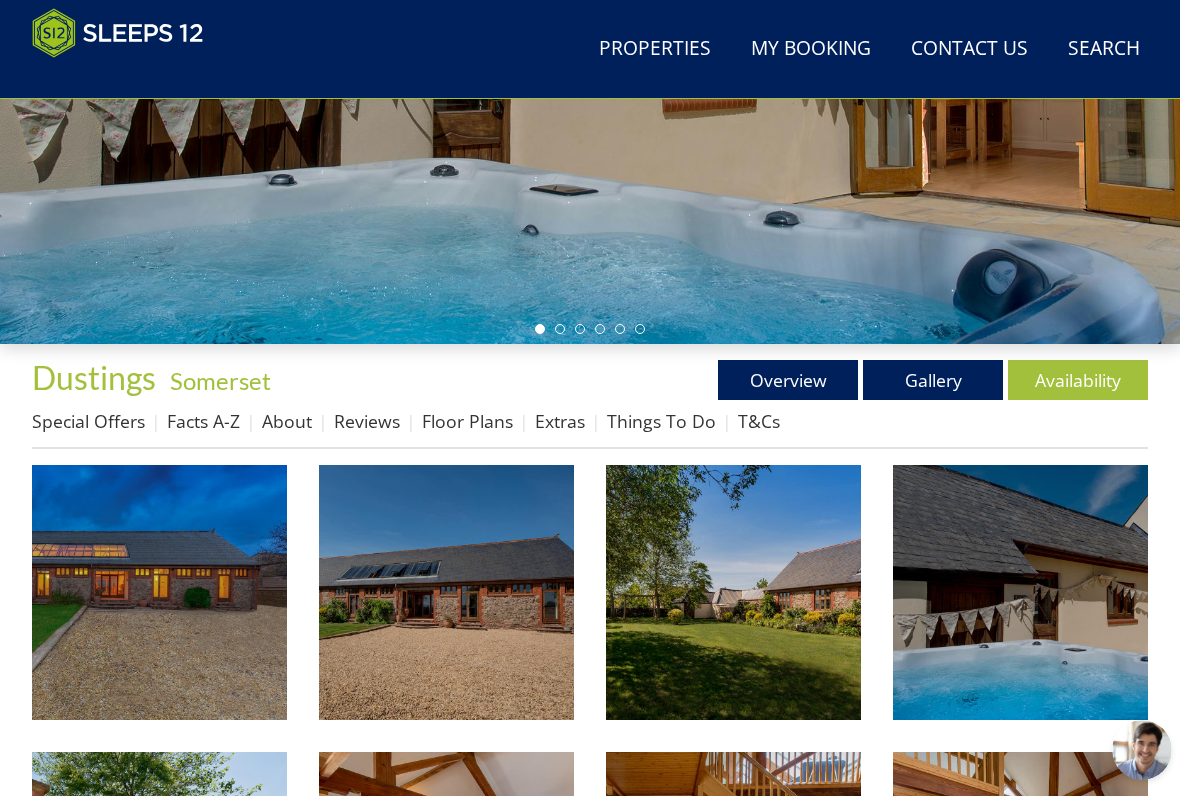 click at bounding box center [159, 592] 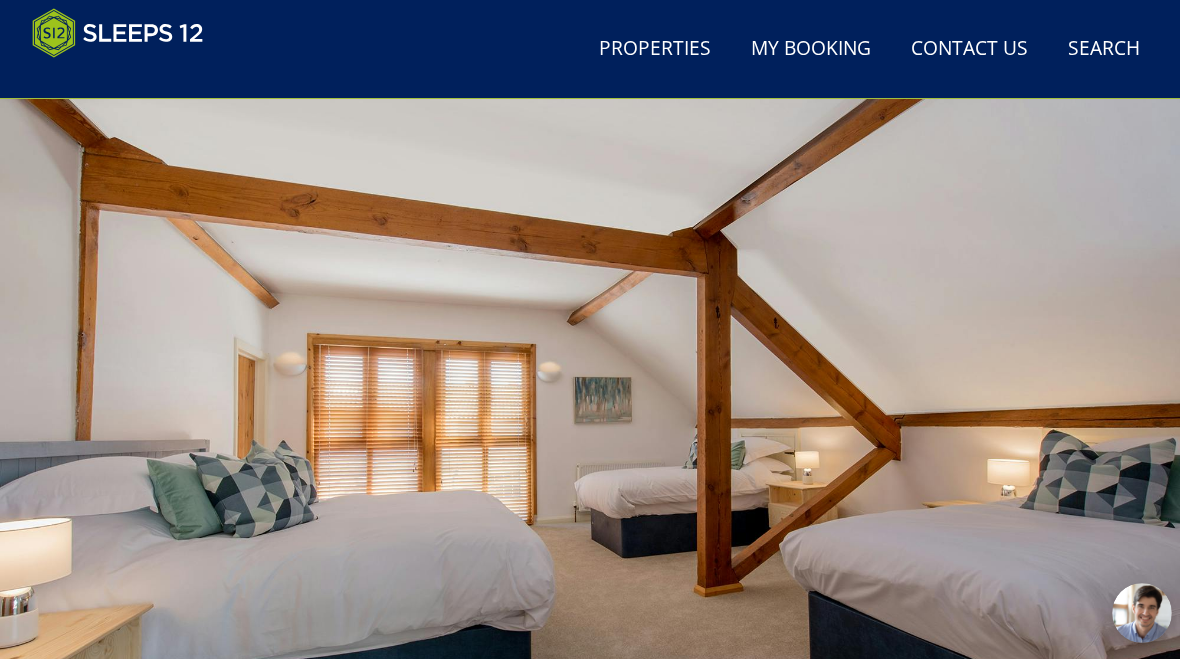 scroll, scrollTop: 0, scrollLeft: 0, axis: both 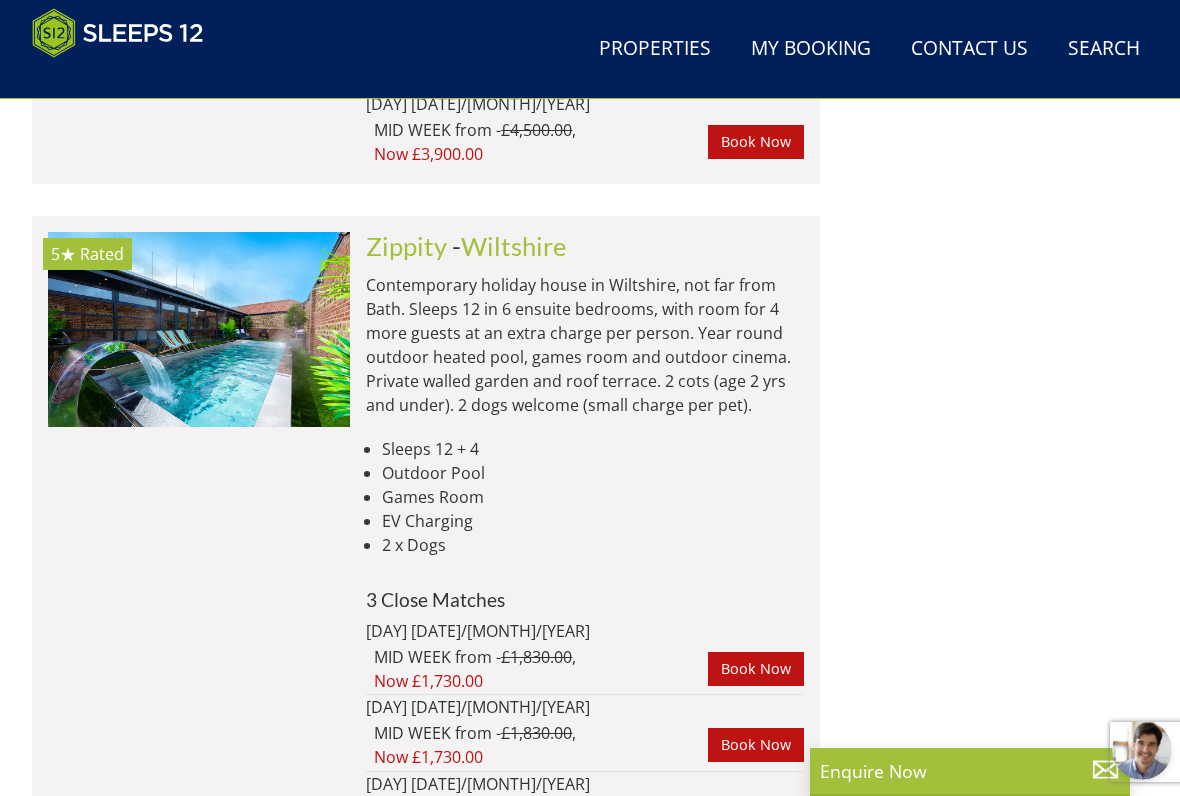 click at bounding box center [199, 329] 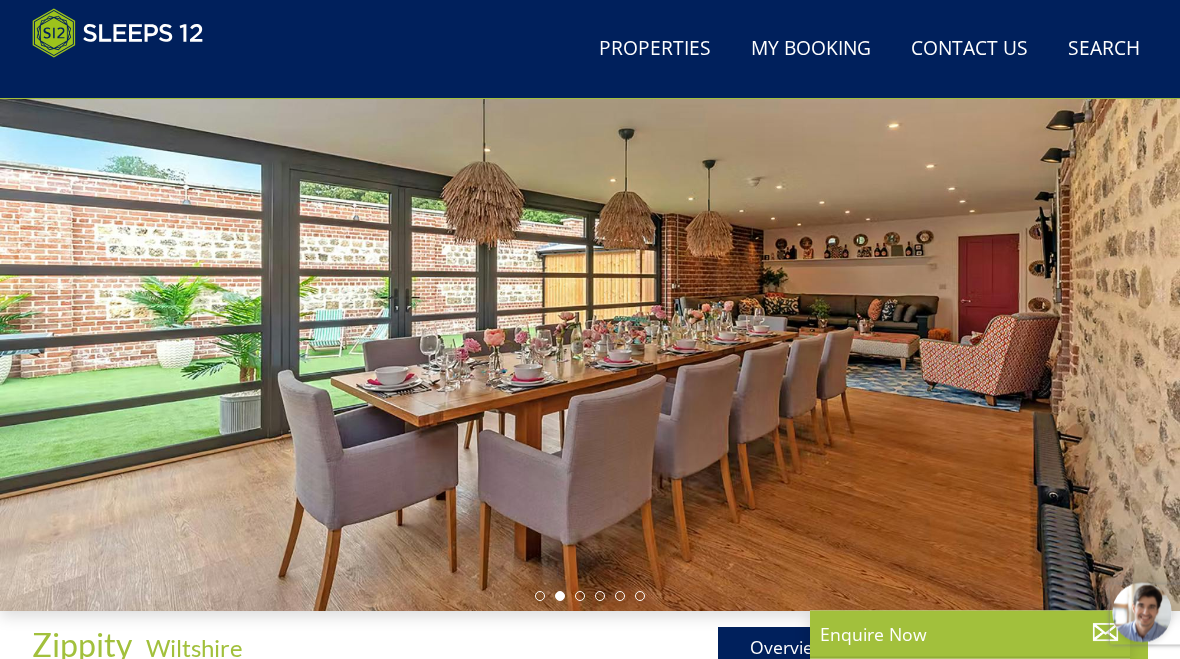 scroll, scrollTop: 193, scrollLeft: 0, axis: vertical 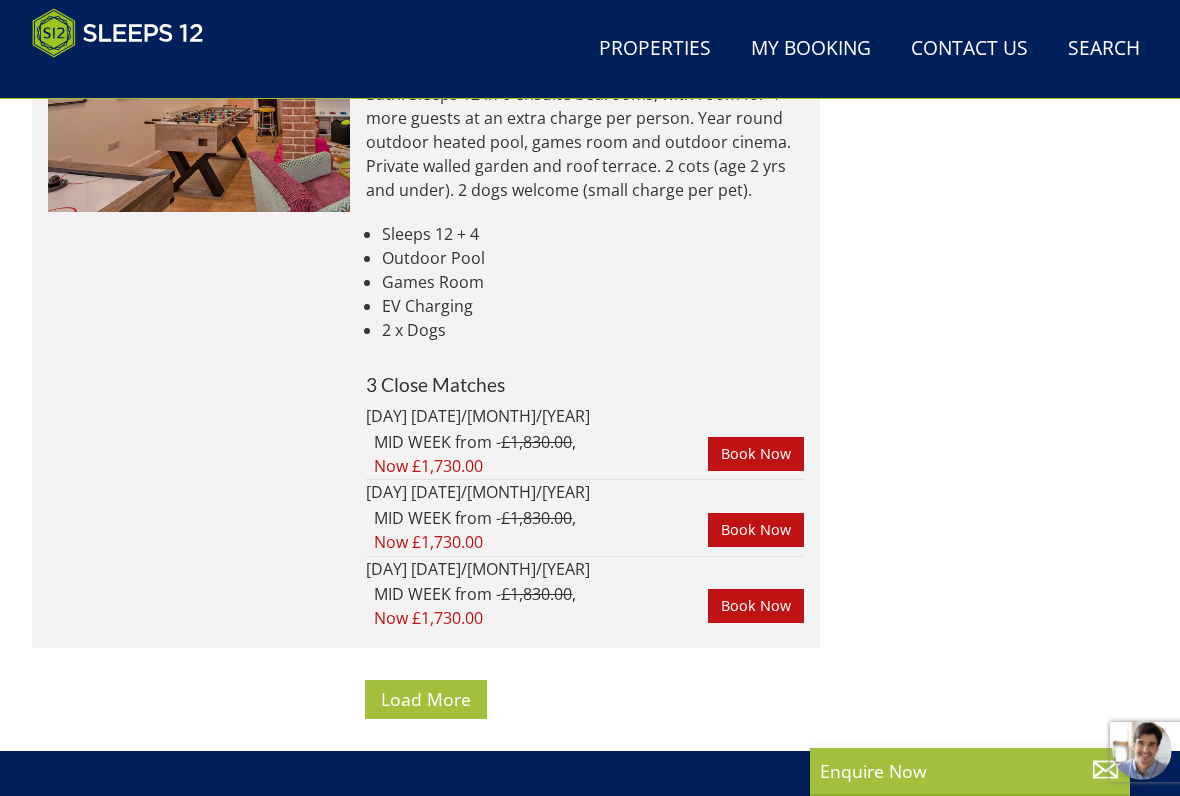 click on "Load More" at bounding box center [426, 699] 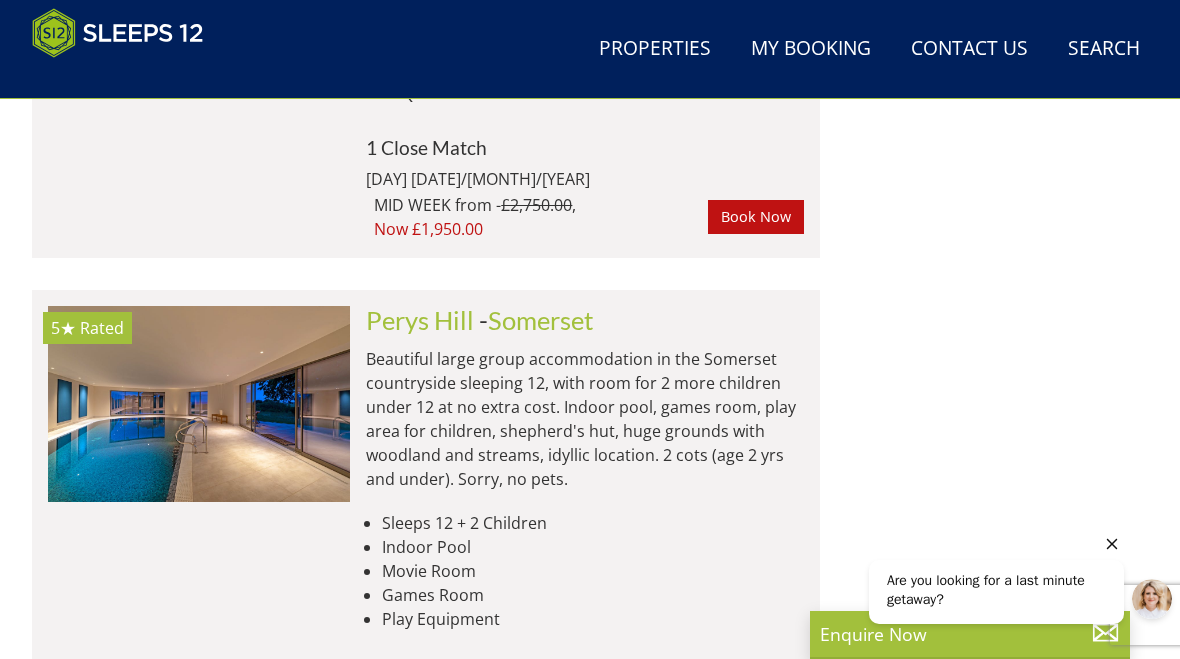scroll, scrollTop: 17030, scrollLeft: 0, axis: vertical 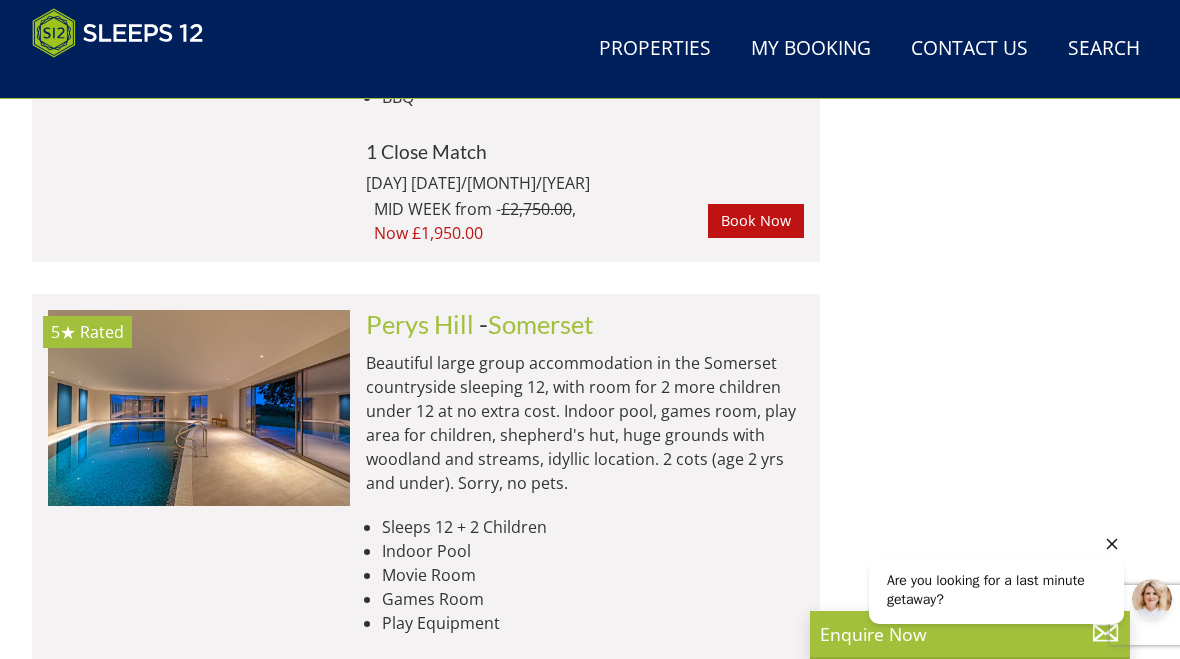 click 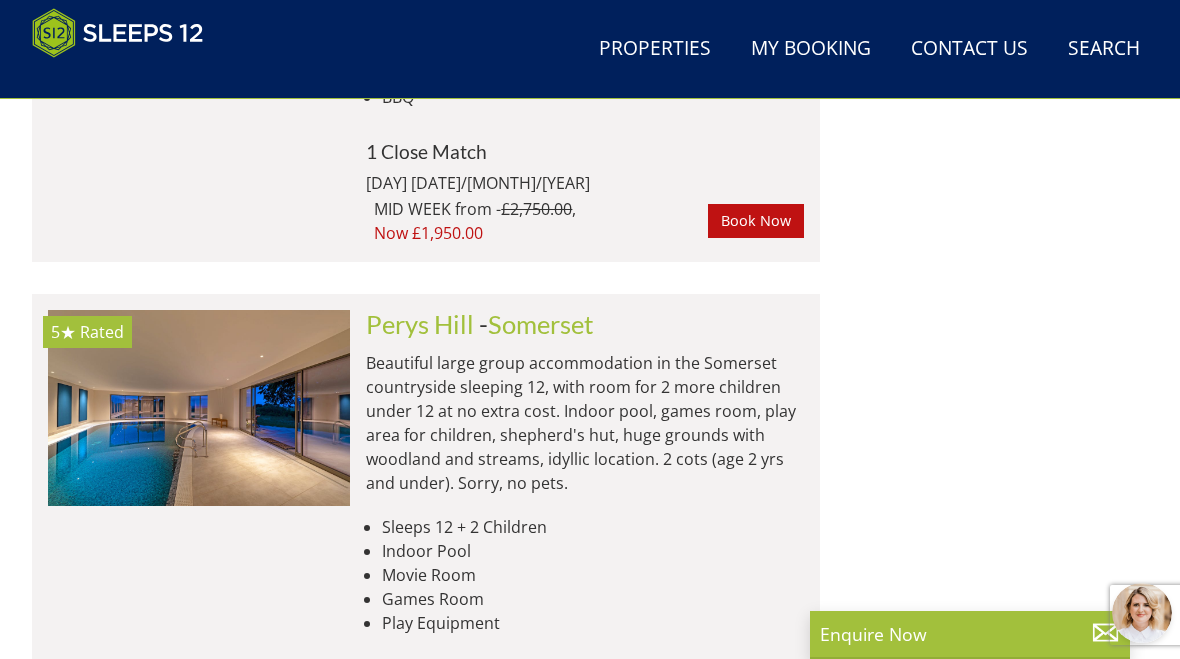 click at bounding box center [199, 407] 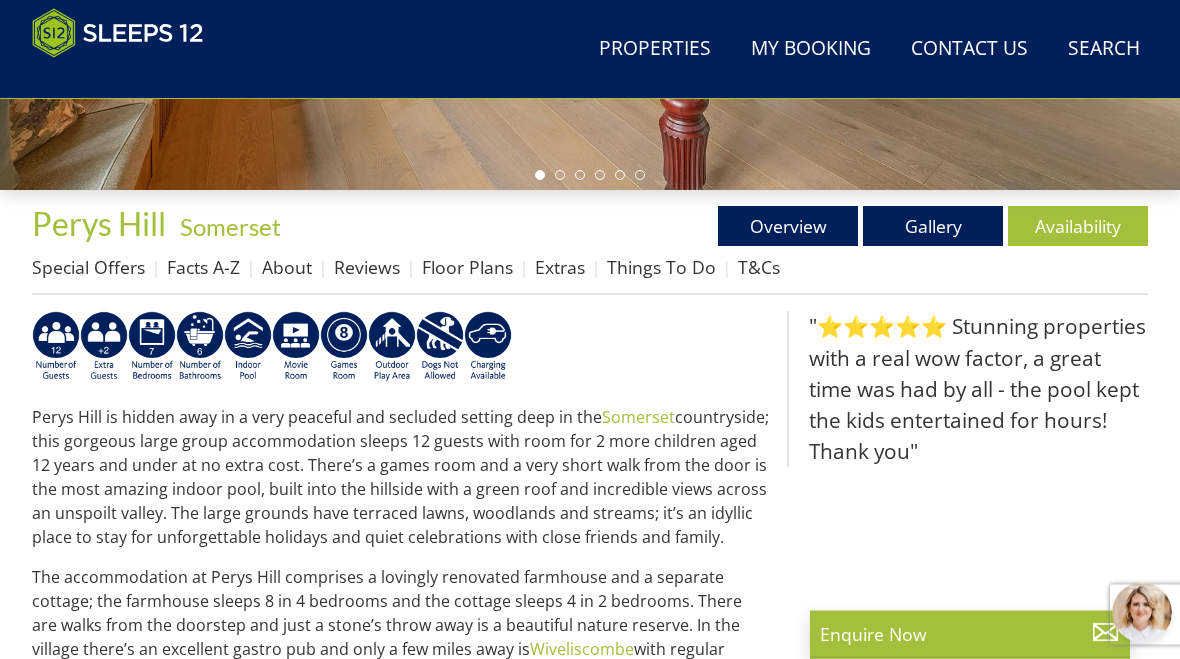 scroll, scrollTop: 604, scrollLeft: 0, axis: vertical 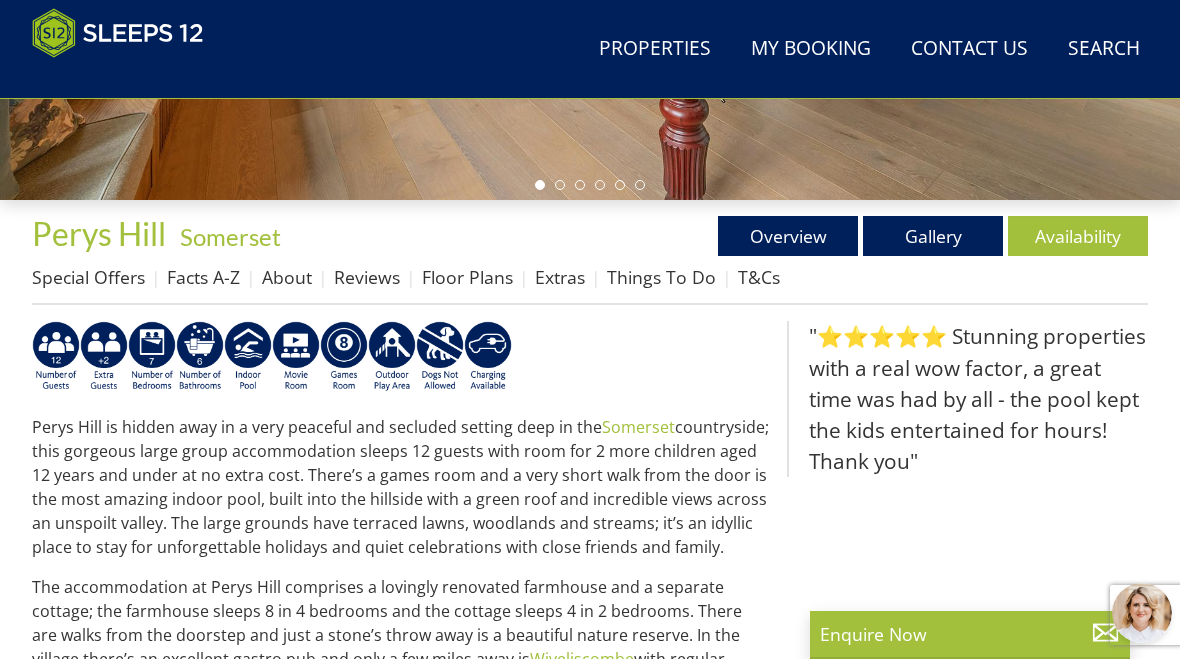 click on "Availability" at bounding box center (1078, 236) 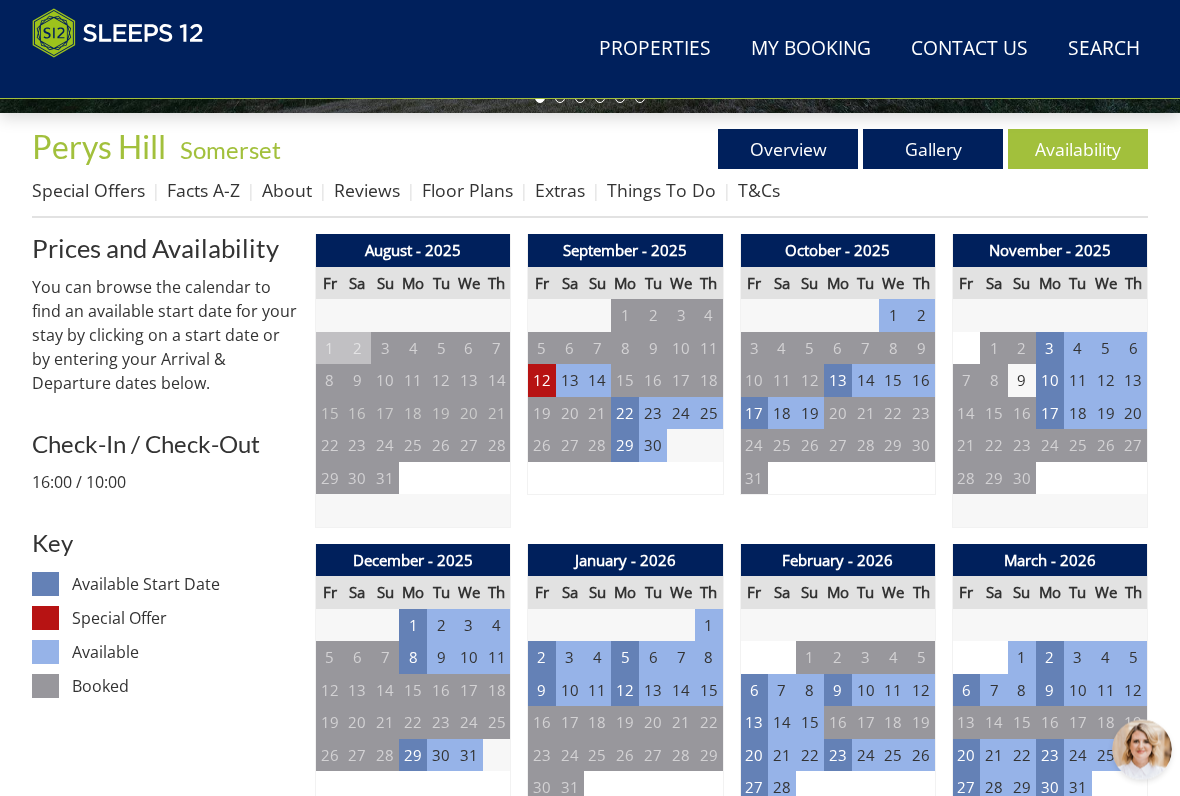 scroll, scrollTop: 692, scrollLeft: 0, axis: vertical 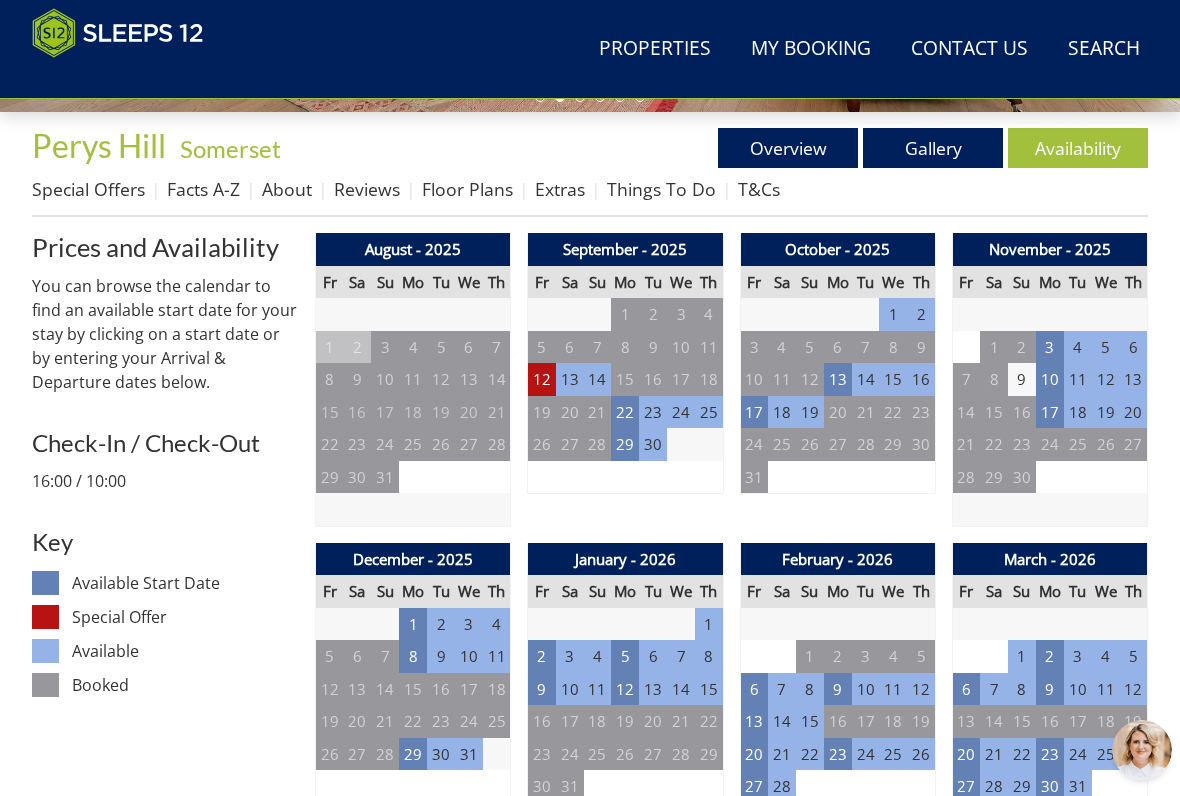 click on "22" at bounding box center (625, 412) 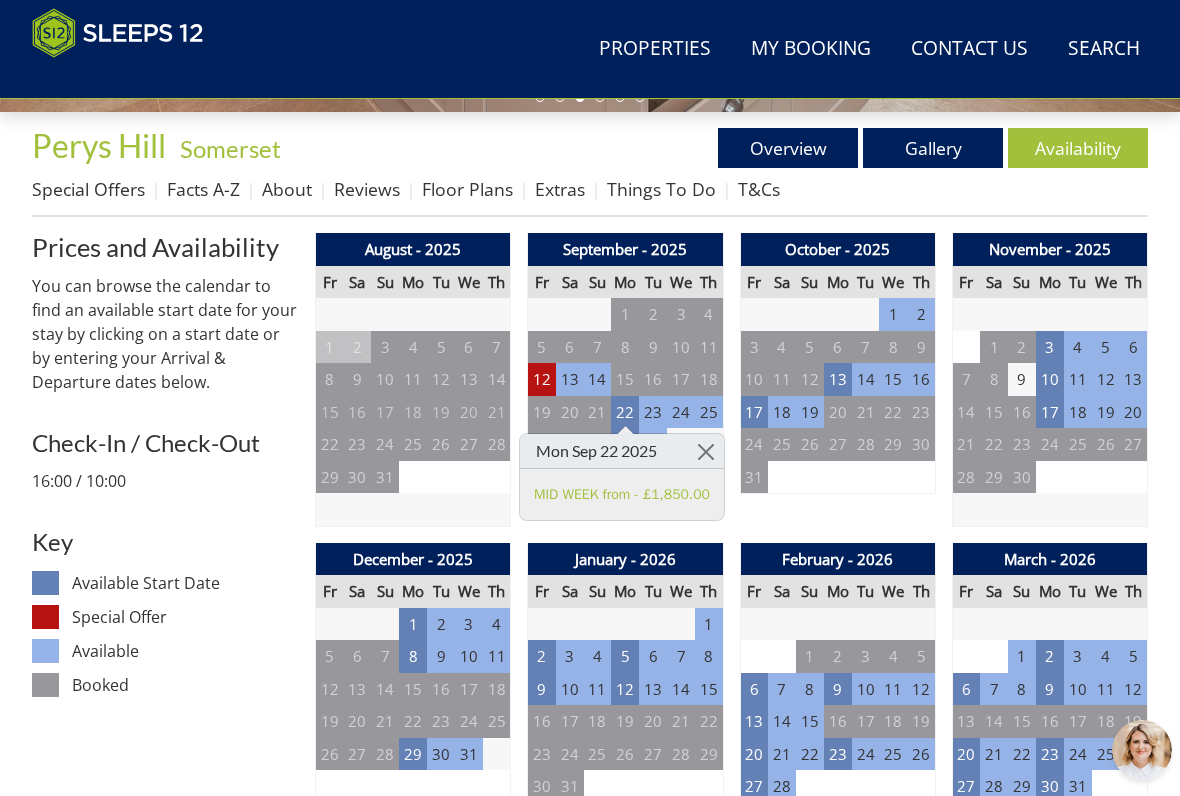 click on "12" at bounding box center (542, 379) 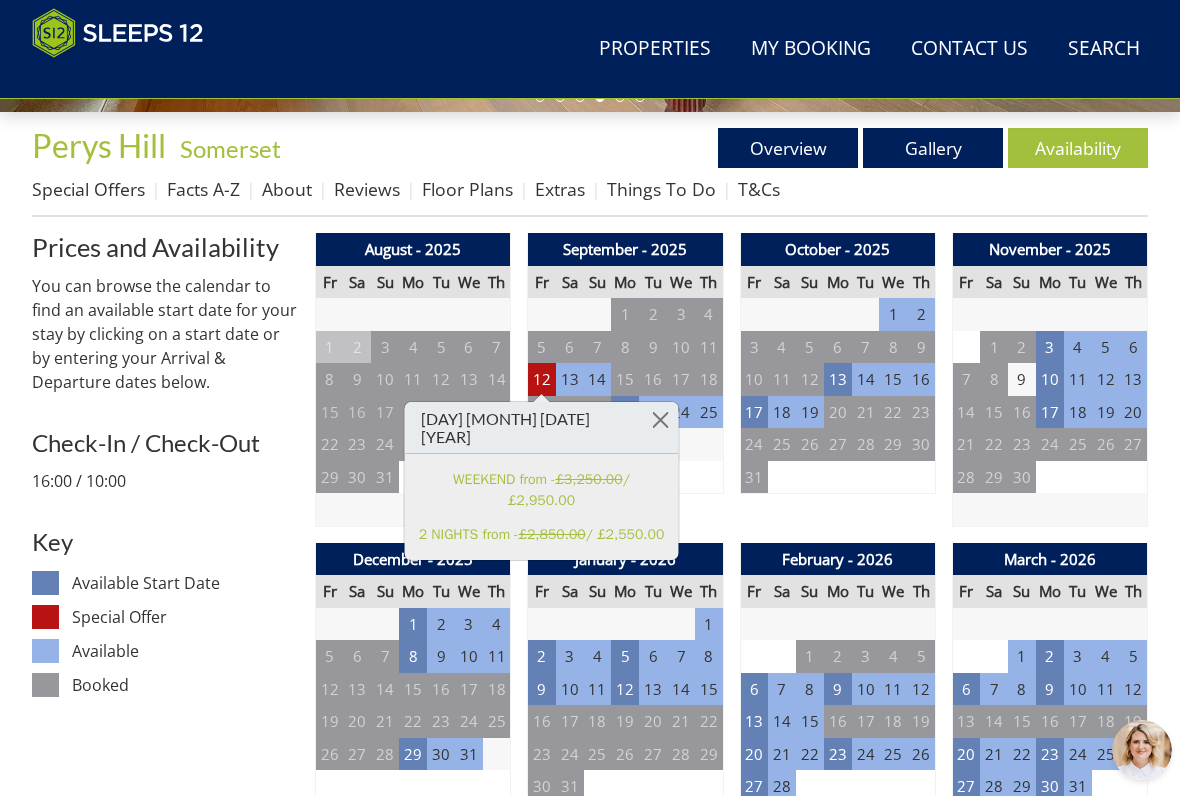 click at bounding box center [660, 419] 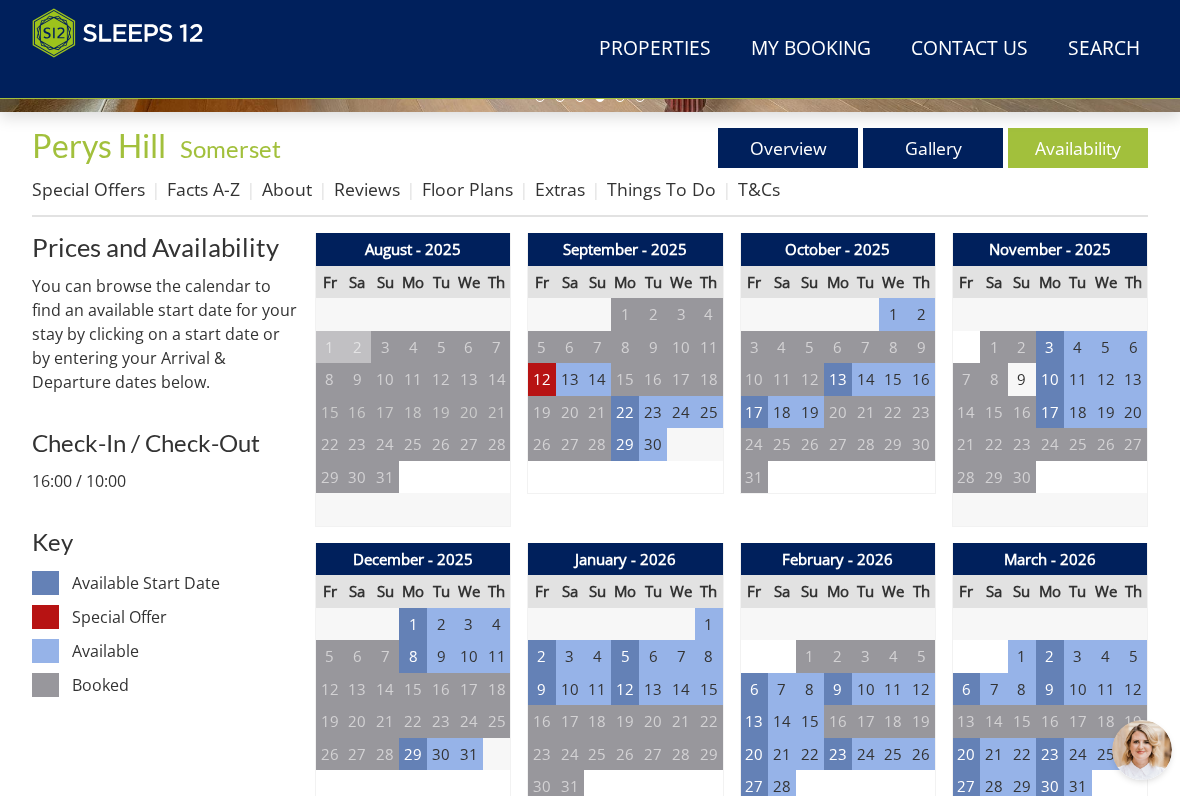 click on "22" at bounding box center (625, 412) 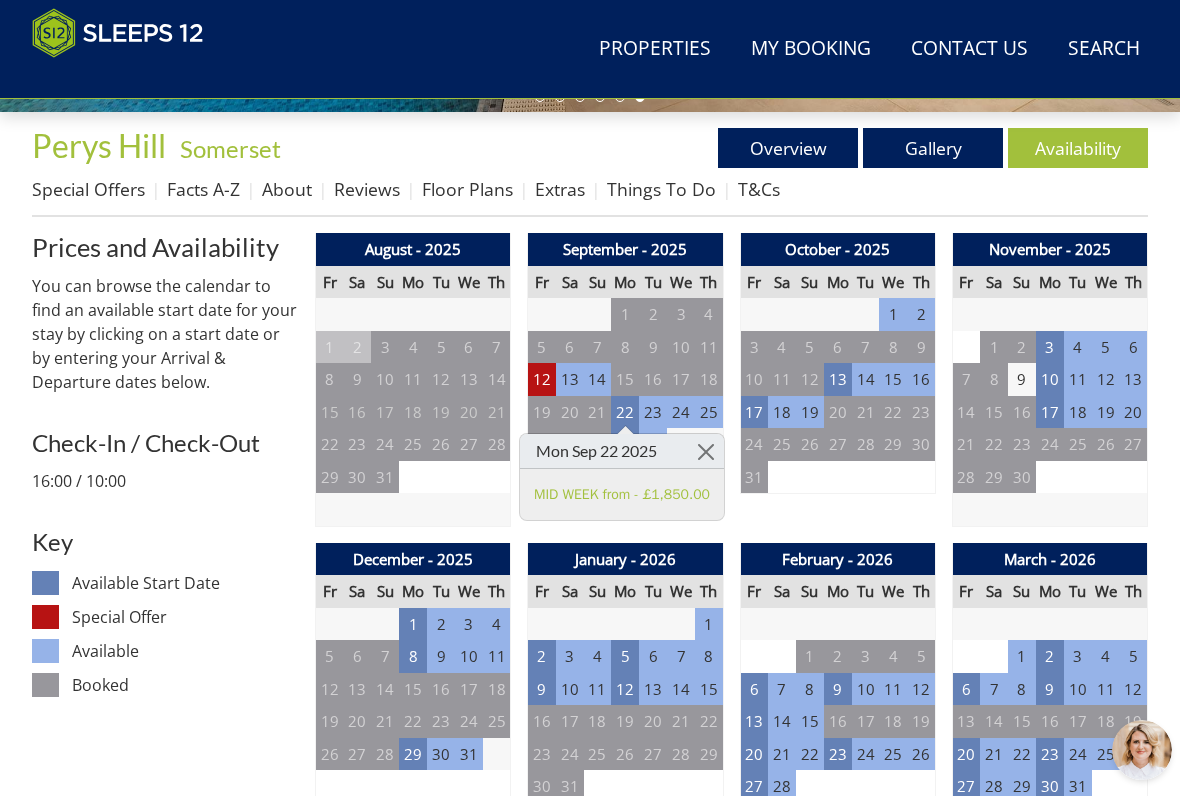 click on "18" at bounding box center [782, 412] 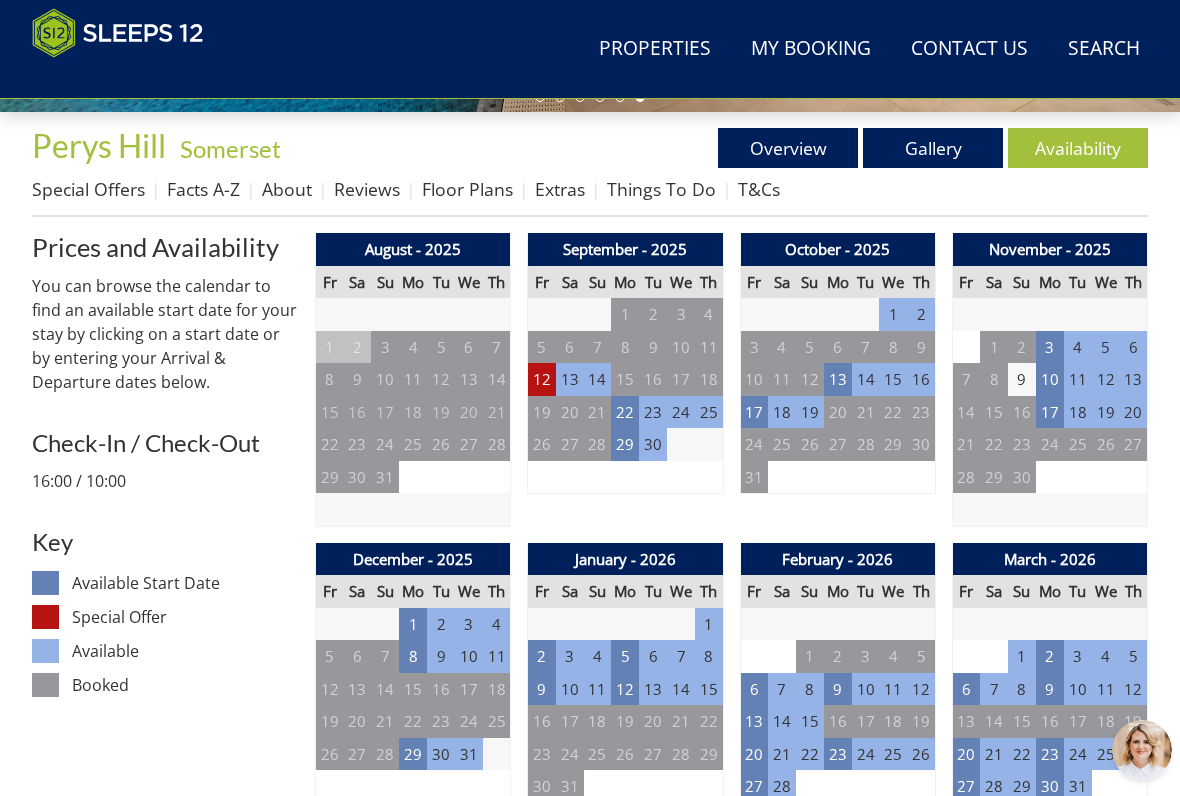 click on "17" at bounding box center [754, 412] 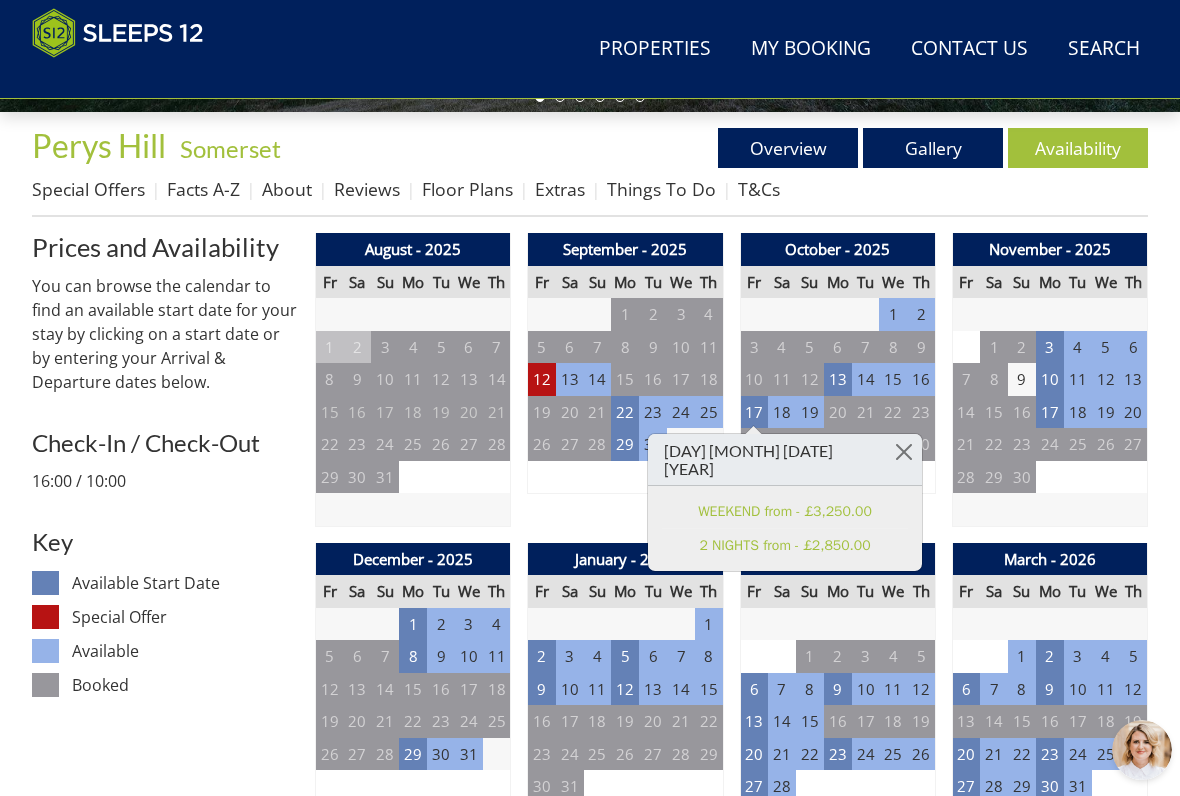 click on "12" at bounding box center [542, 379] 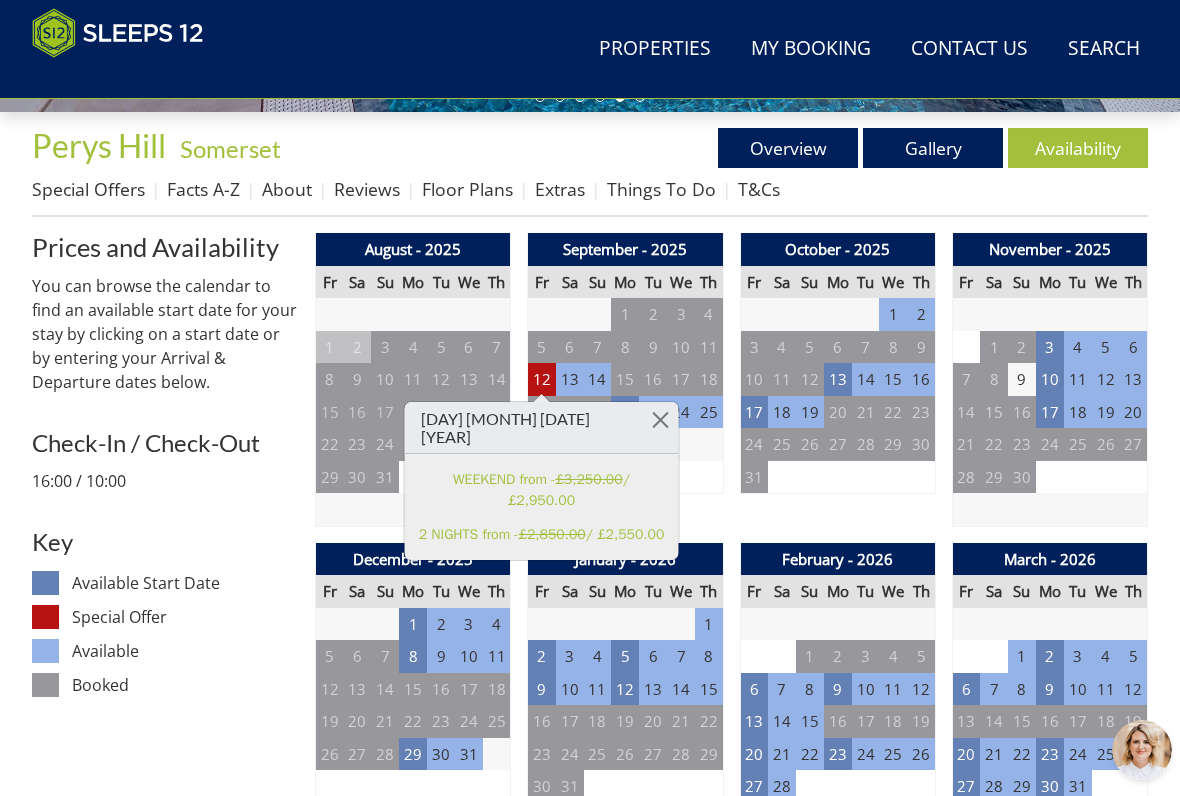 click at bounding box center [660, 419] 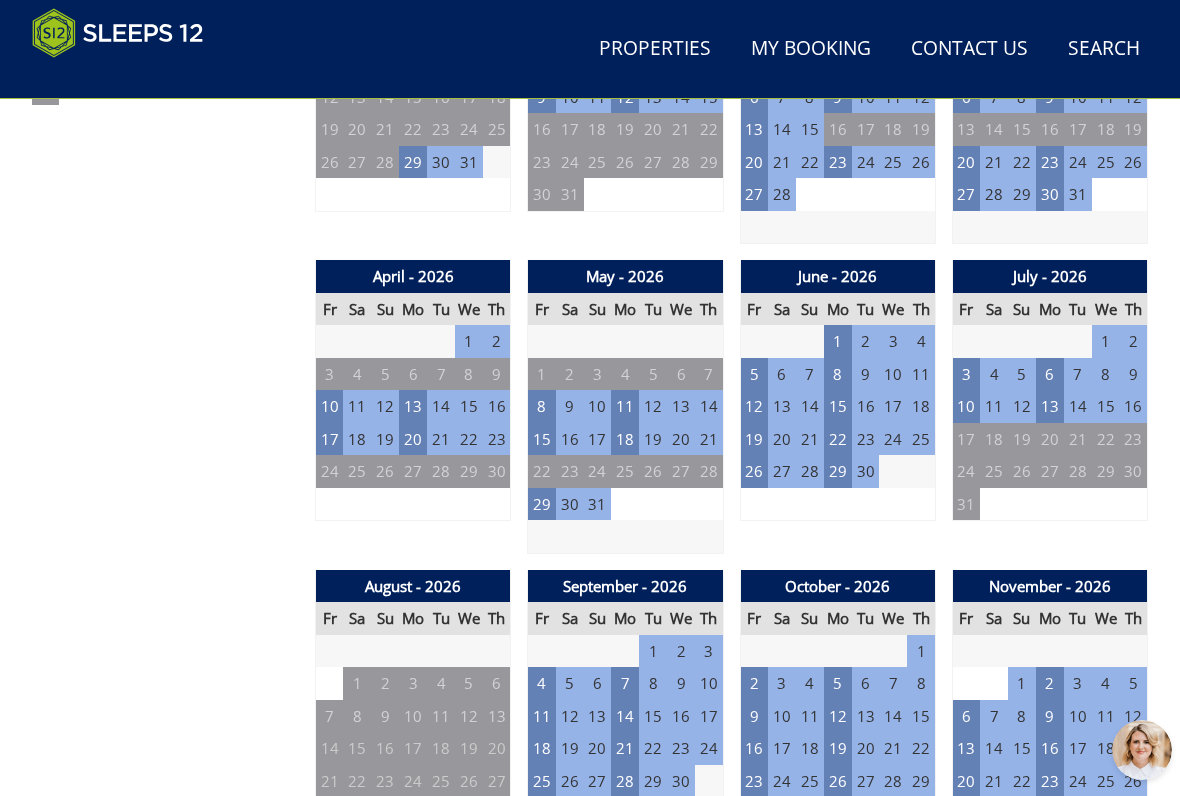 scroll, scrollTop: 1282, scrollLeft: 0, axis: vertical 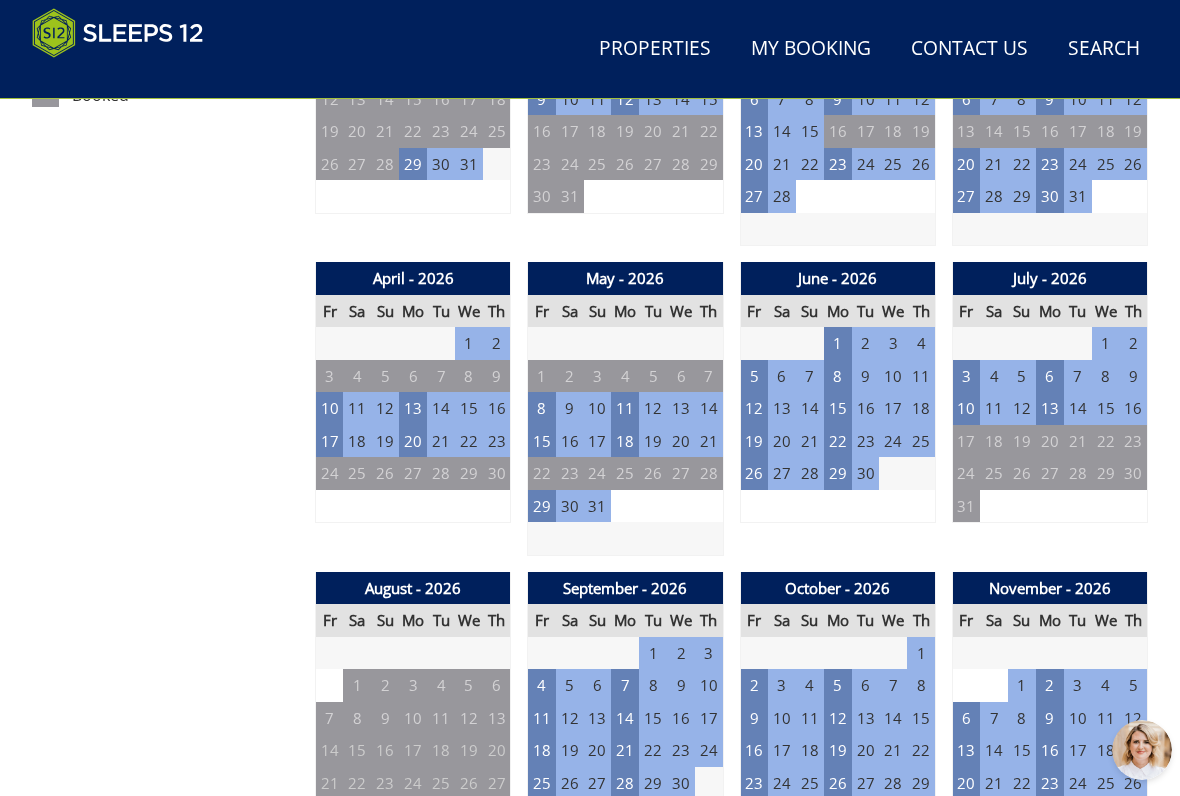 click on "13" at bounding box center (1050, 408) 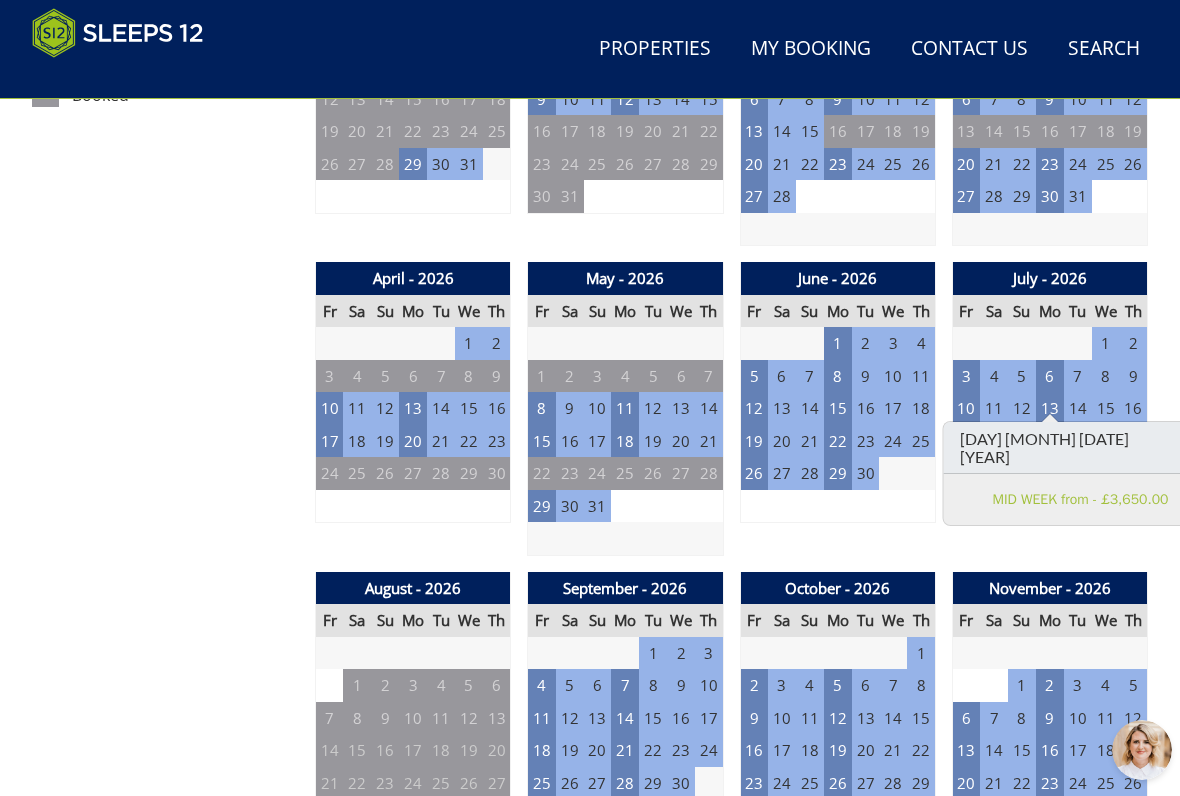 click at bounding box center (1199, 439) 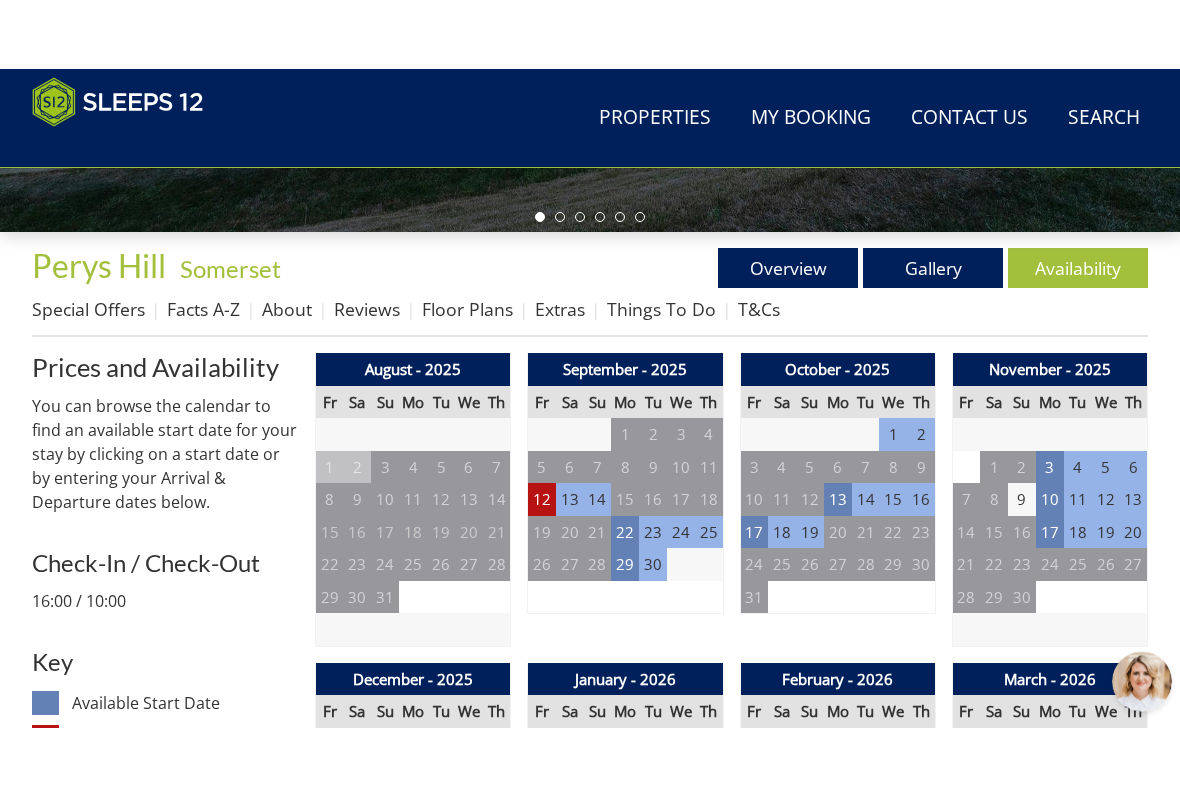 scroll, scrollTop: 640, scrollLeft: 0, axis: vertical 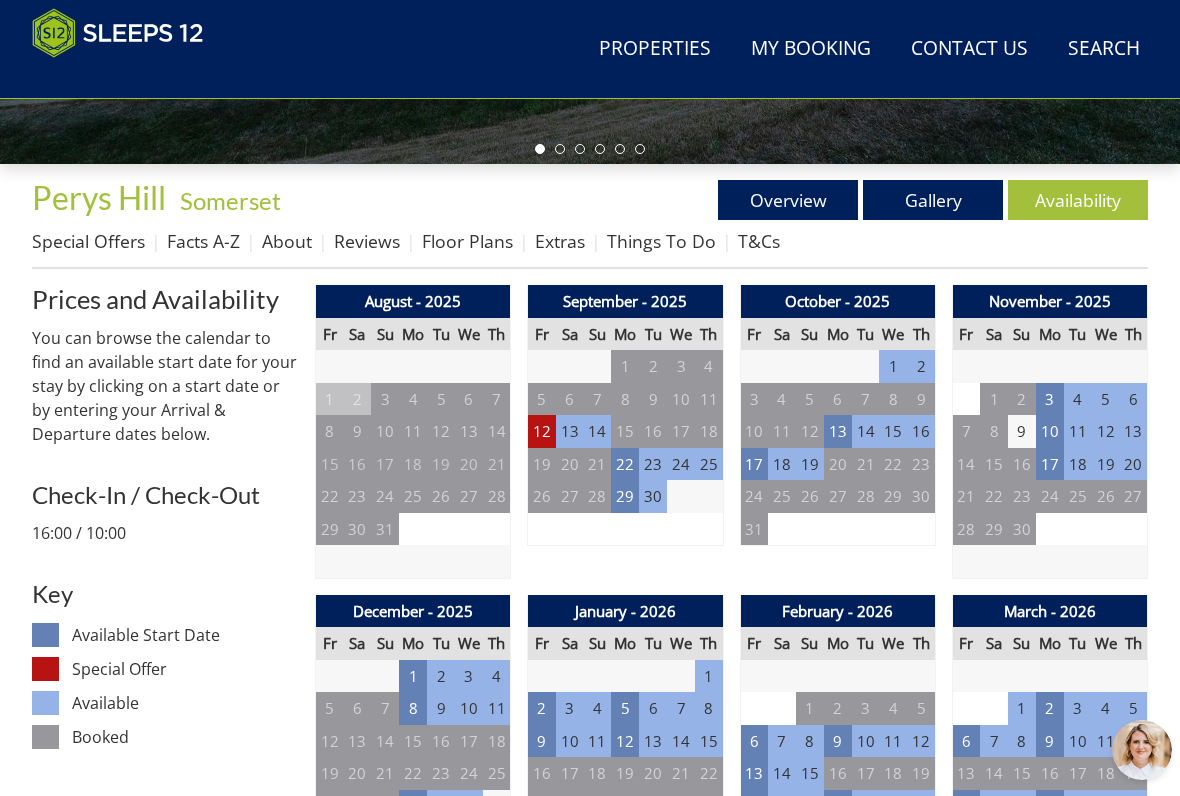 click on "12" at bounding box center (542, 431) 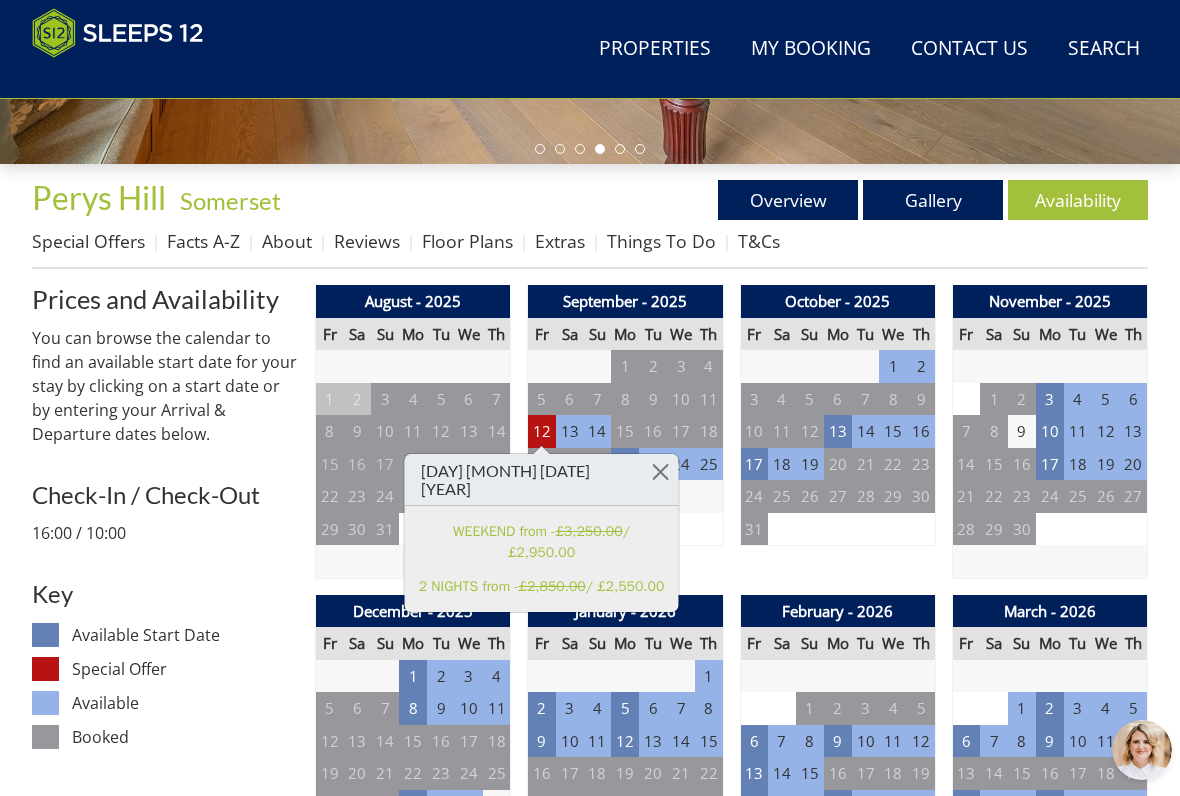 click at bounding box center (660, 471) 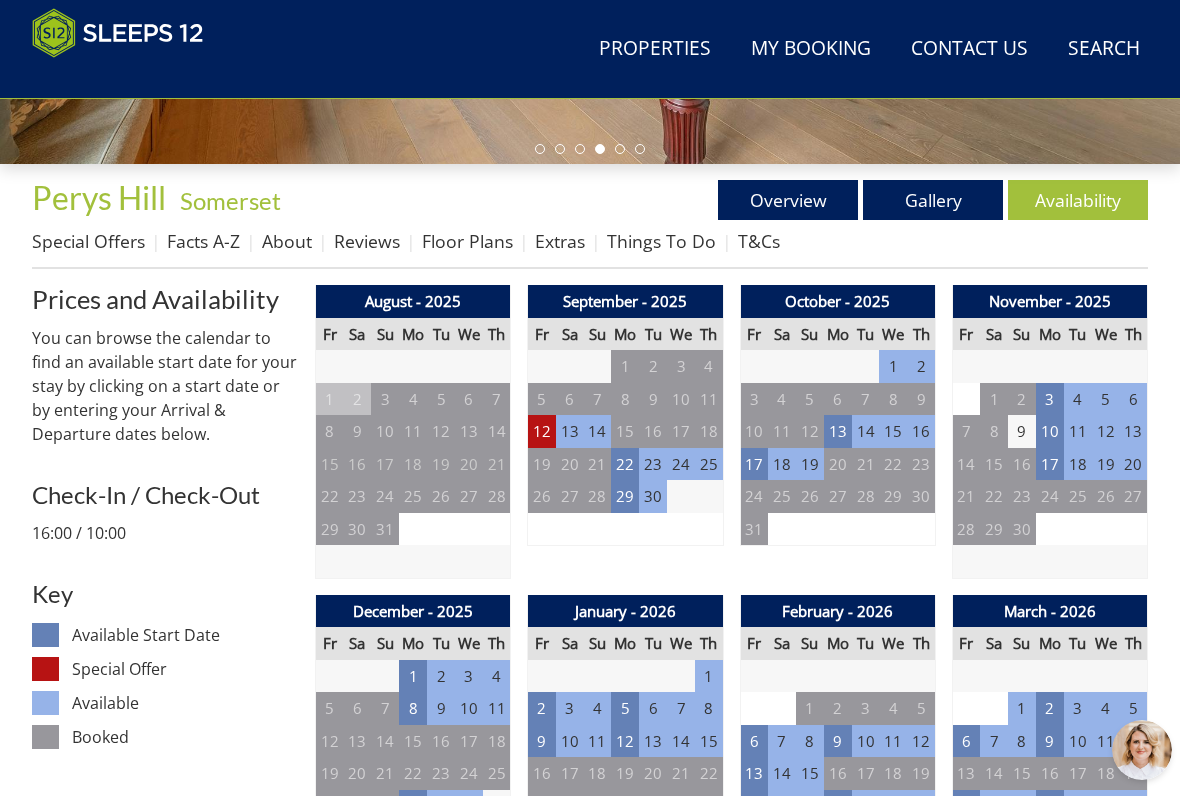 click on "12" at bounding box center (542, 431) 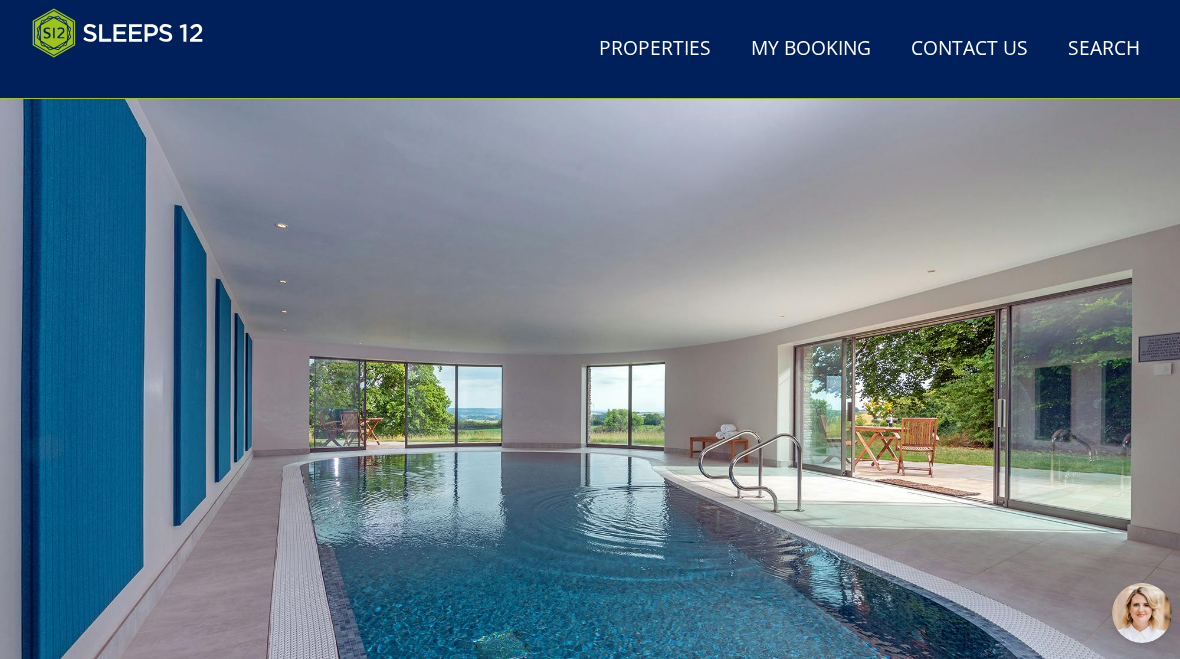 scroll, scrollTop: 65, scrollLeft: 0, axis: vertical 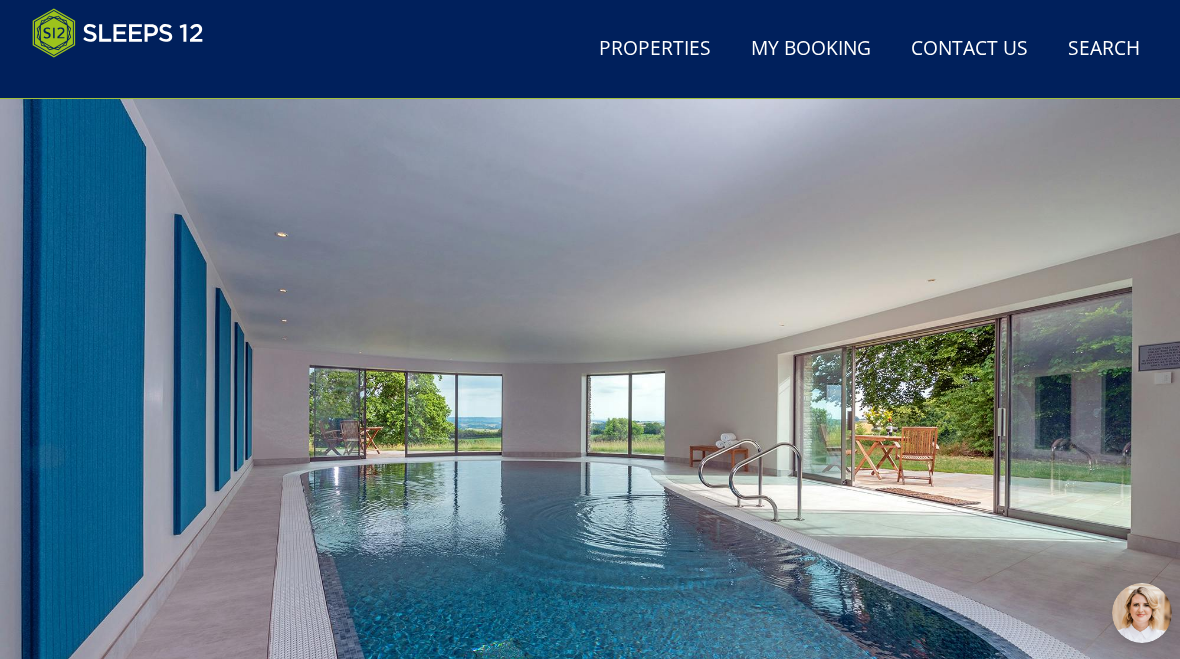 click at bounding box center (590, 408) 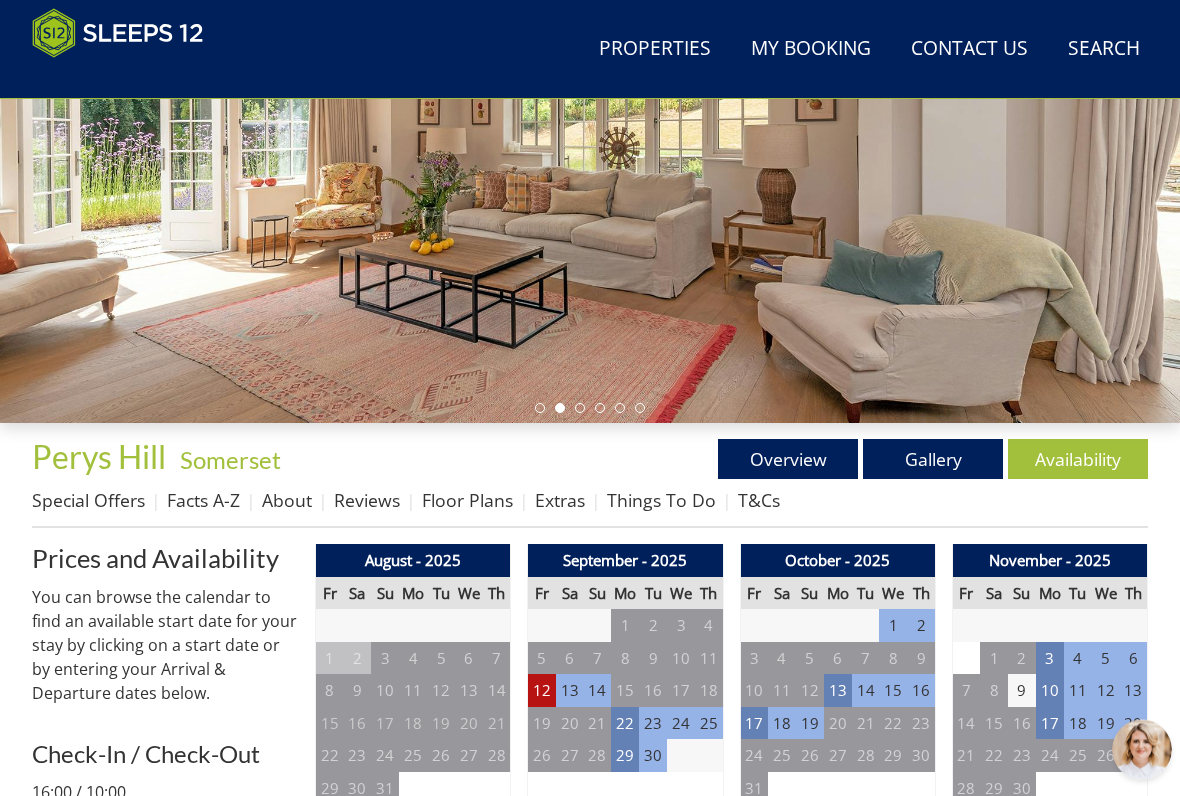 scroll, scrollTop: 381, scrollLeft: 0, axis: vertical 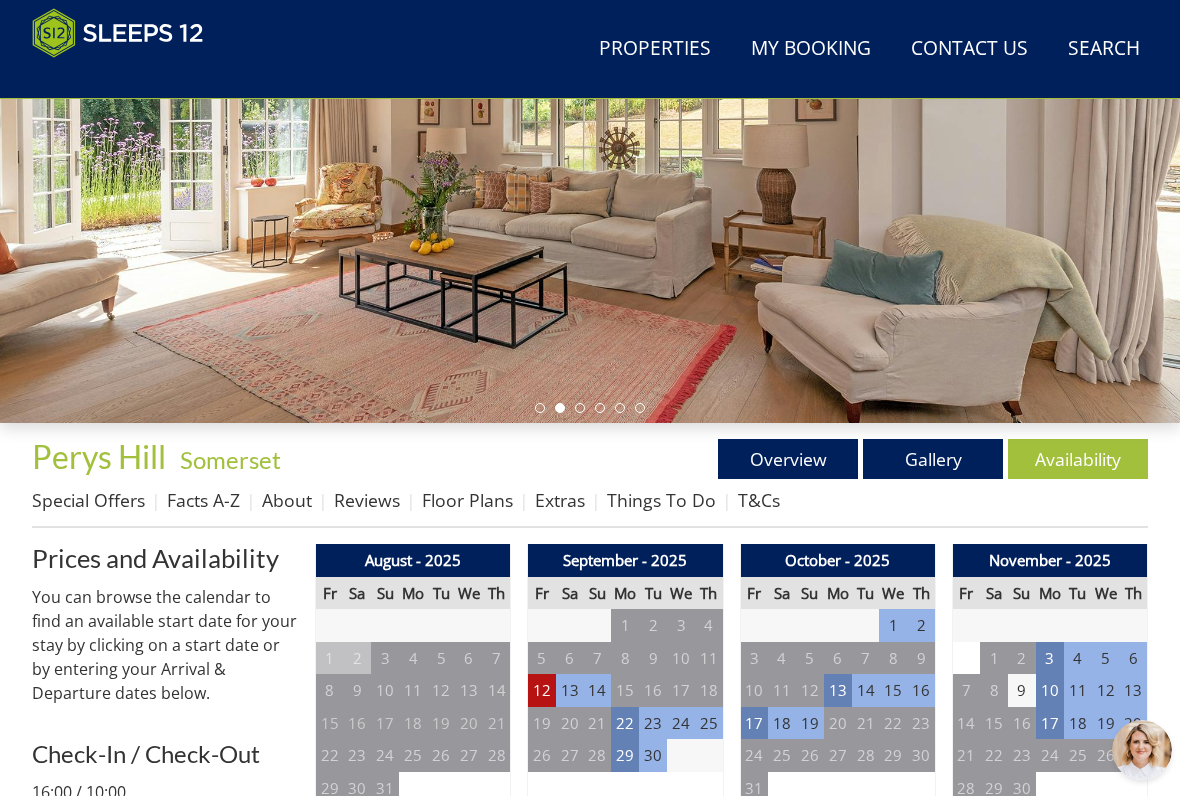 click on "Gallery" at bounding box center (933, 459) 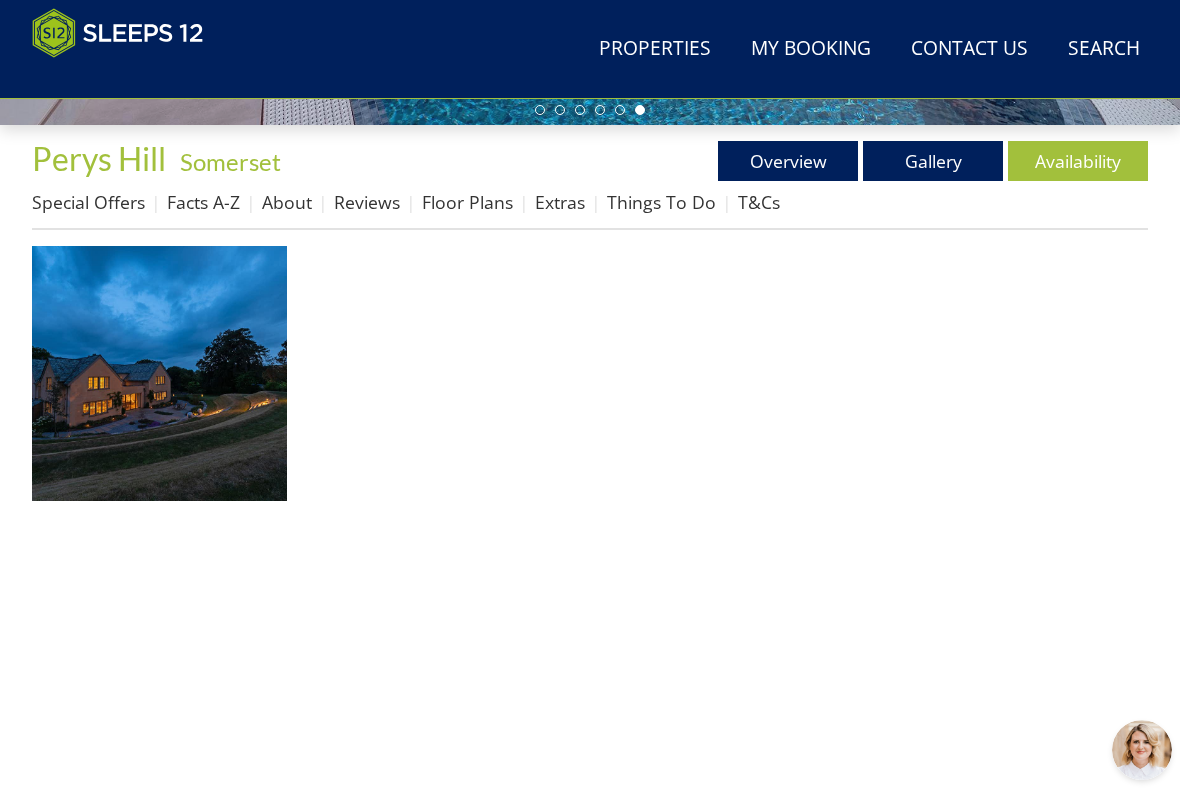 scroll, scrollTop: 0, scrollLeft: 0, axis: both 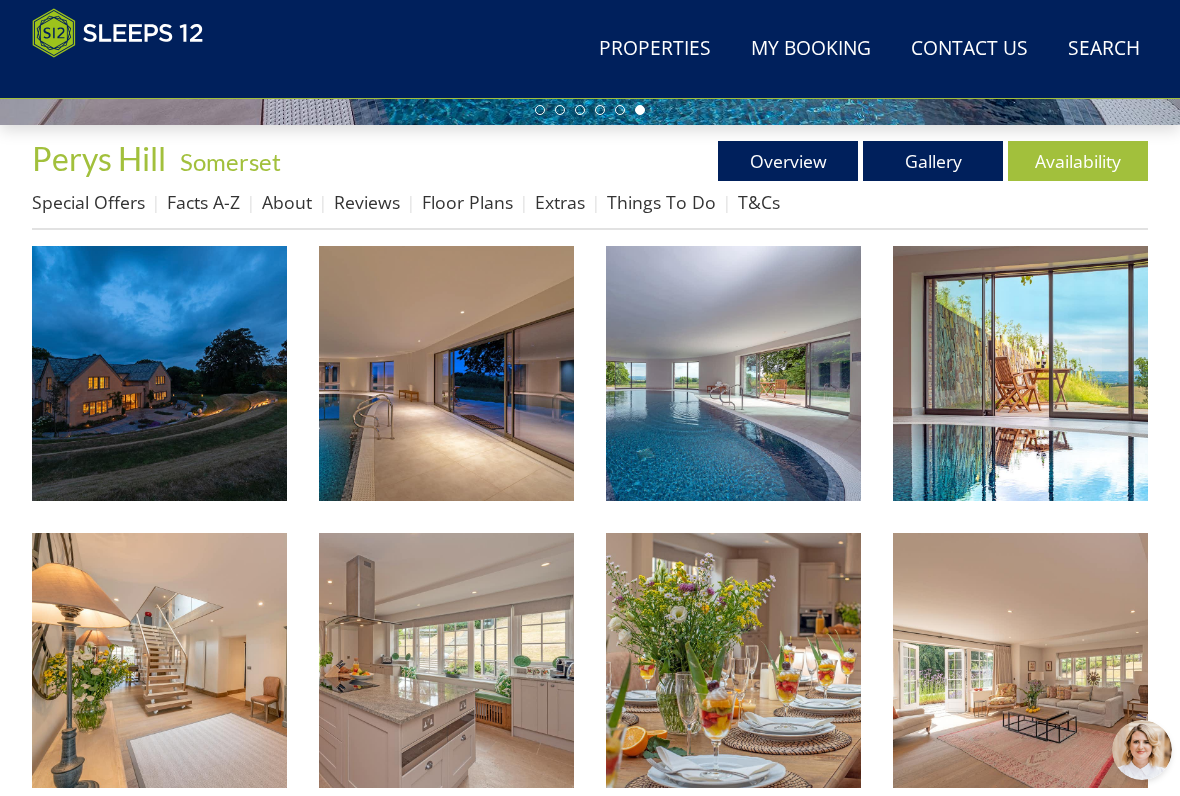 click at bounding box center (159, 373) 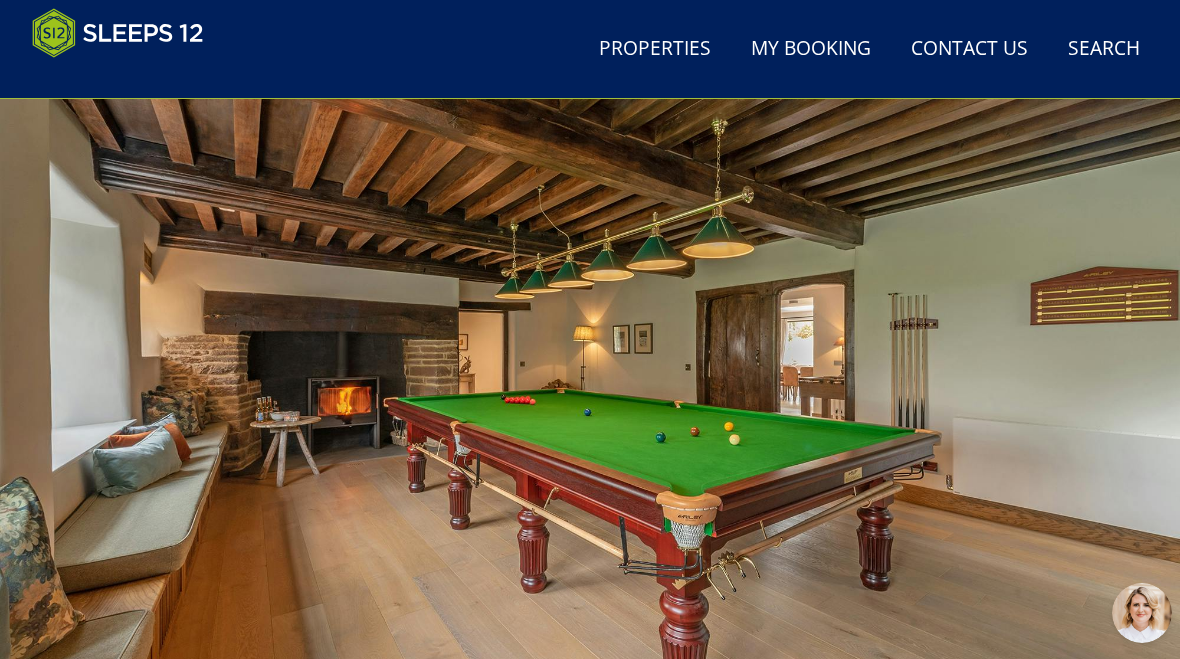 scroll, scrollTop: 0, scrollLeft: 0, axis: both 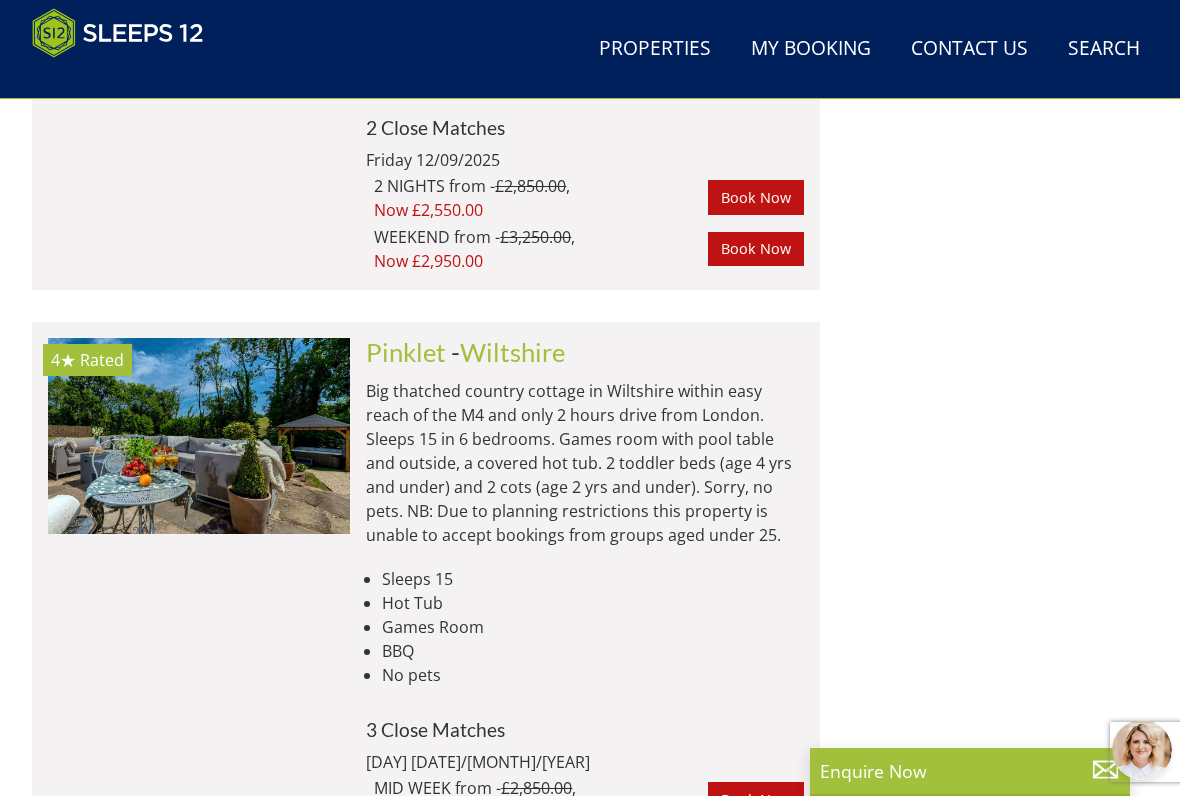 click at bounding box center [199, 435] 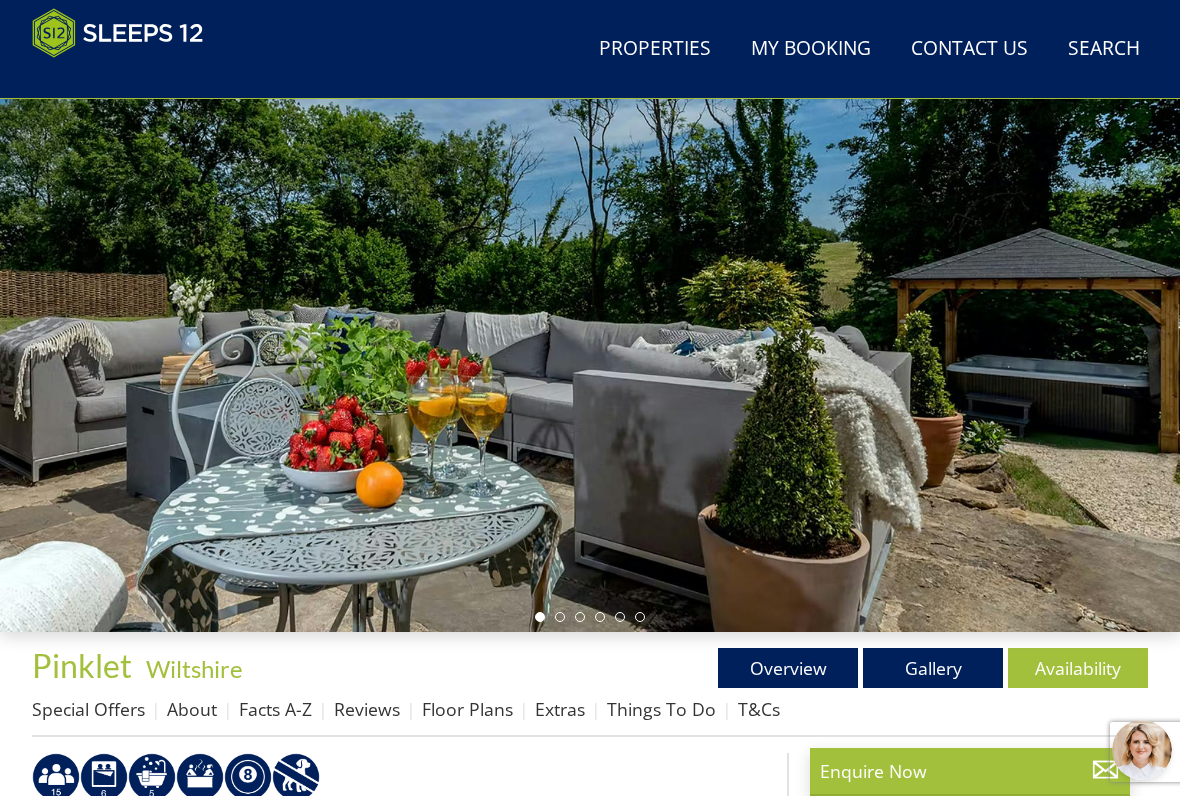 scroll, scrollTop: 0, scrollLeft: 0, axis: both 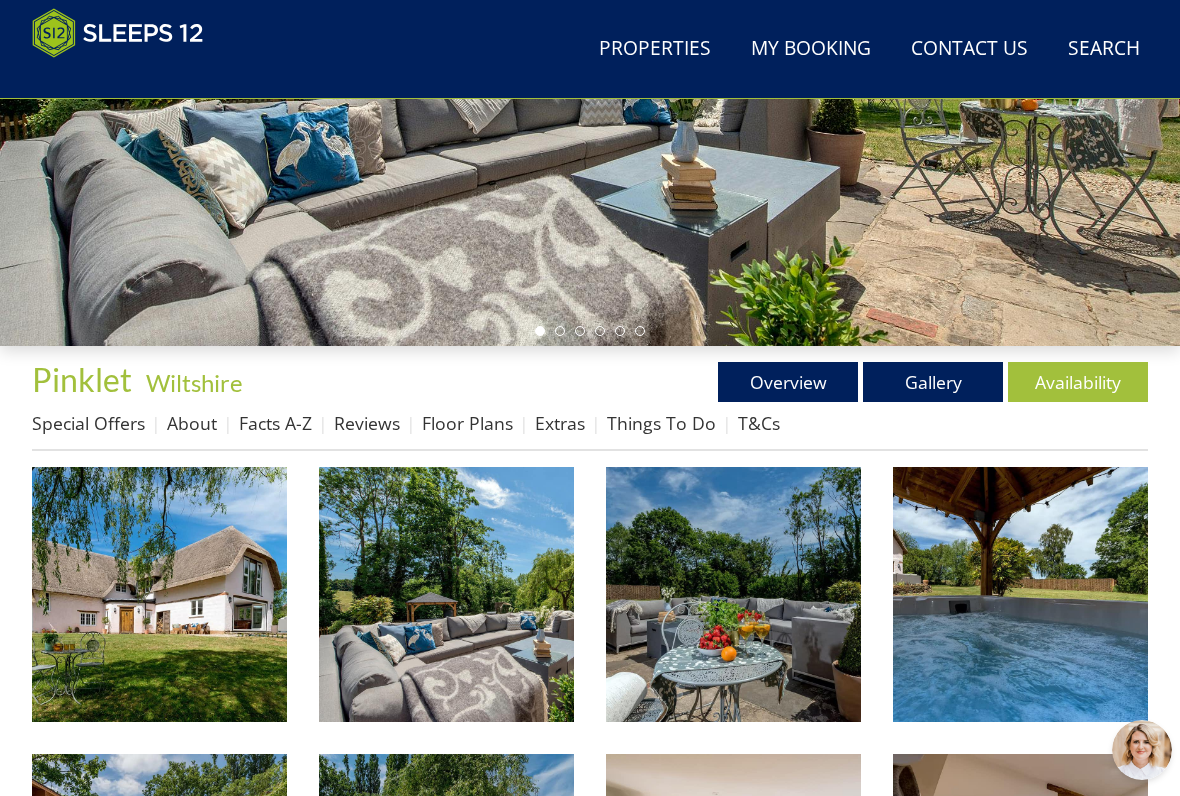 click at bounding box center [159, 594] 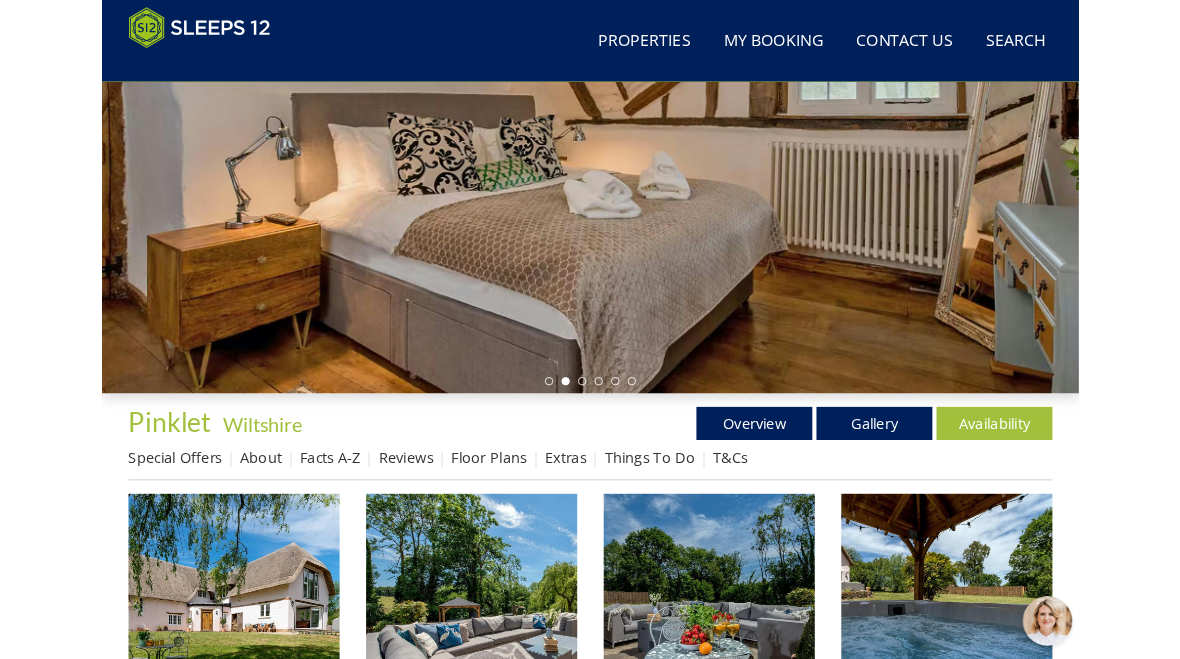 scroll, scrollTop: 0, scrollLeft: 0, axis: both 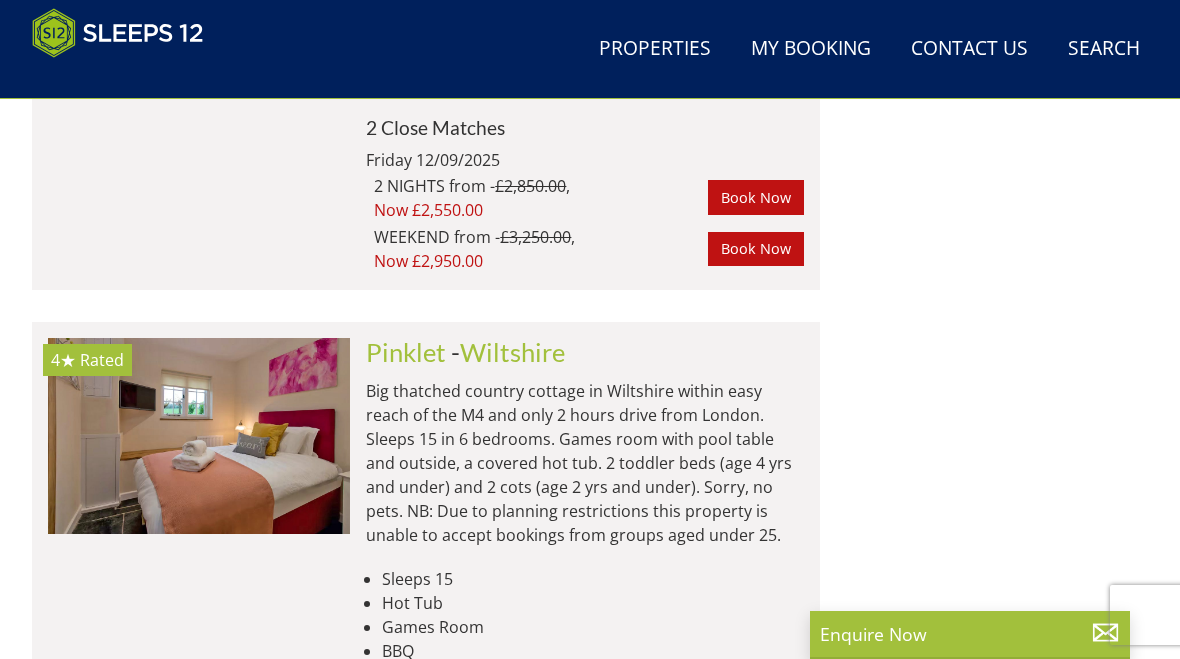 click on "BBQ" at bounding box center [593, 651] 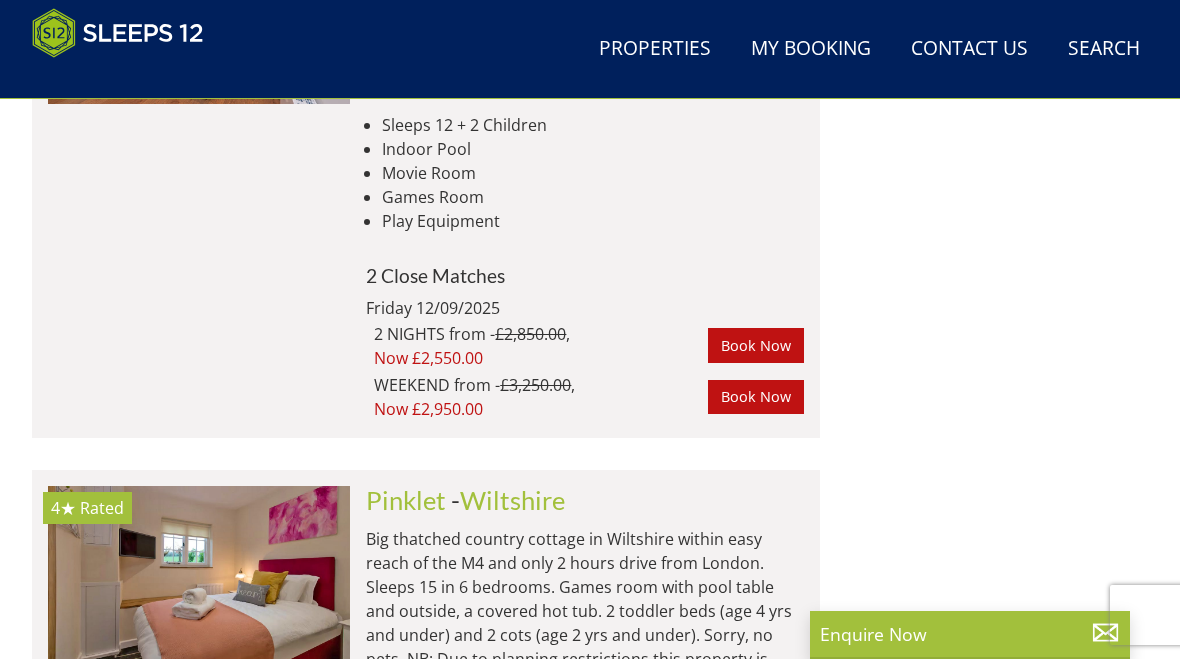 scroll, scrollTop: 17169, scrollLeft: 0, axis: vertical 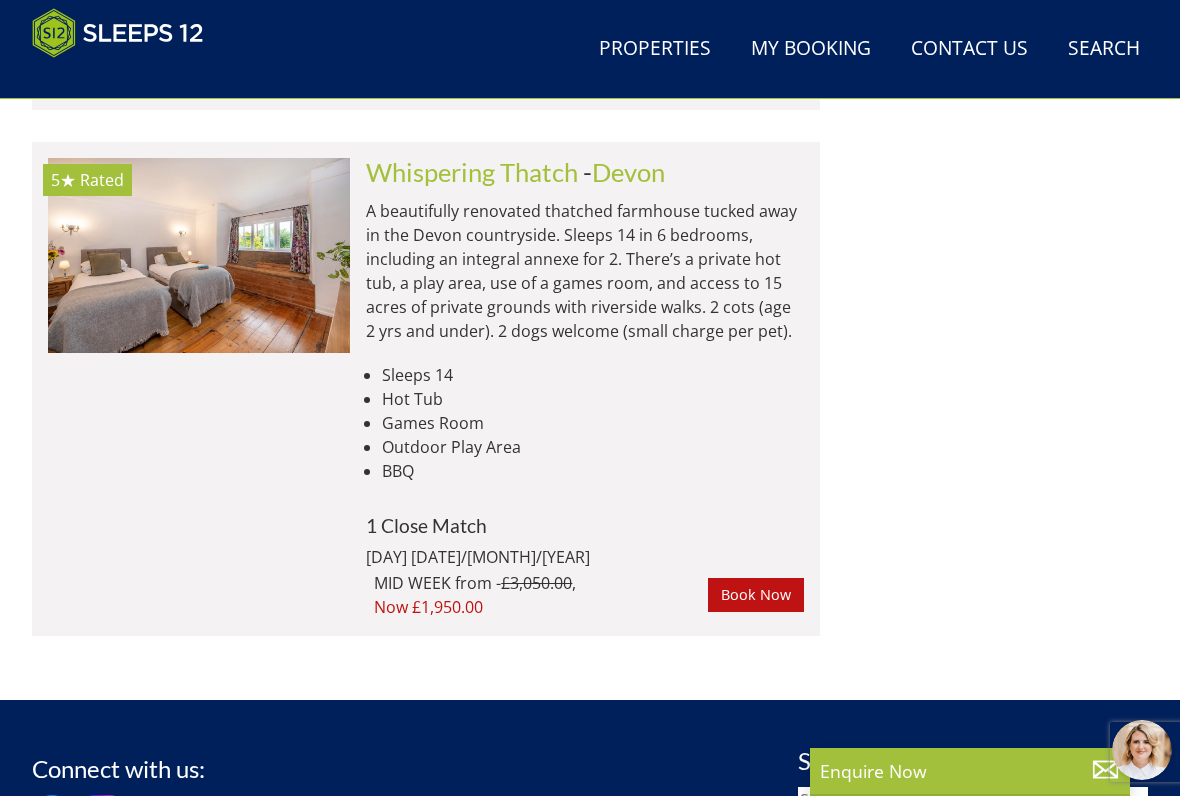 click at bounding box center (199, 255) 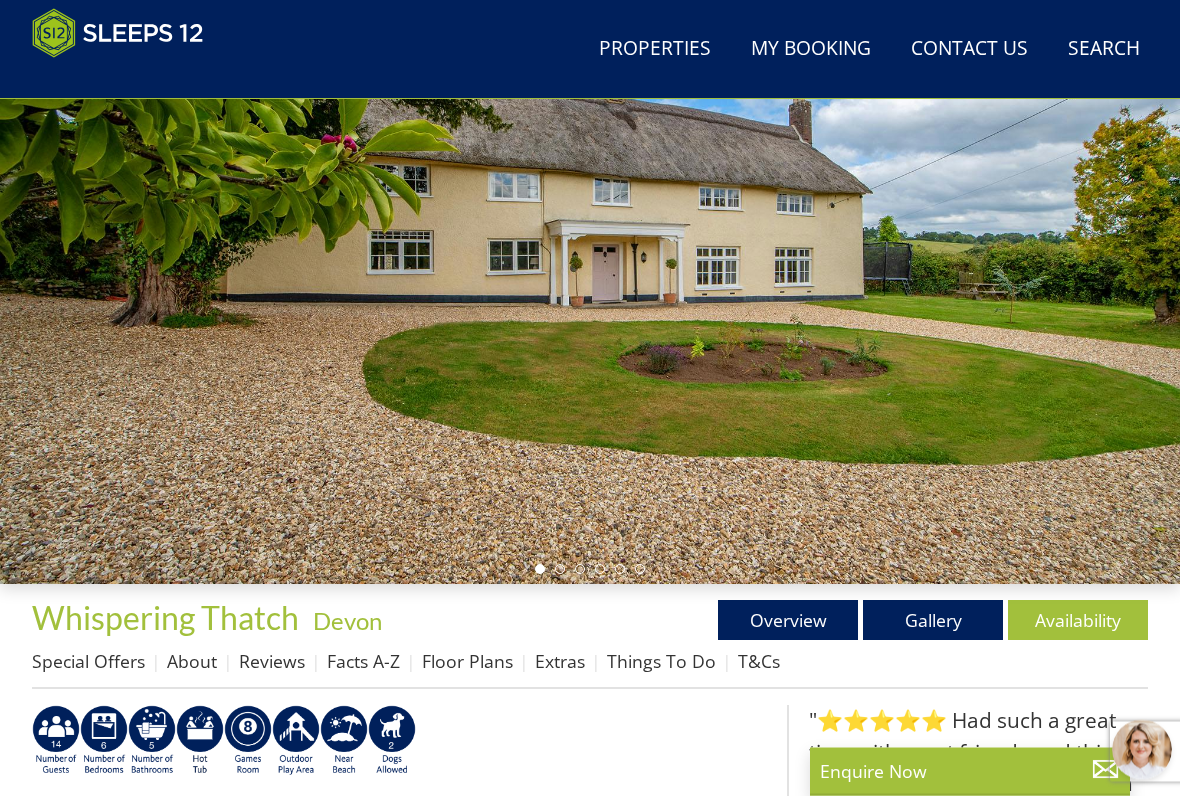 scroll, scrollTop: 220, scrollLeft: 0, axis: vertical 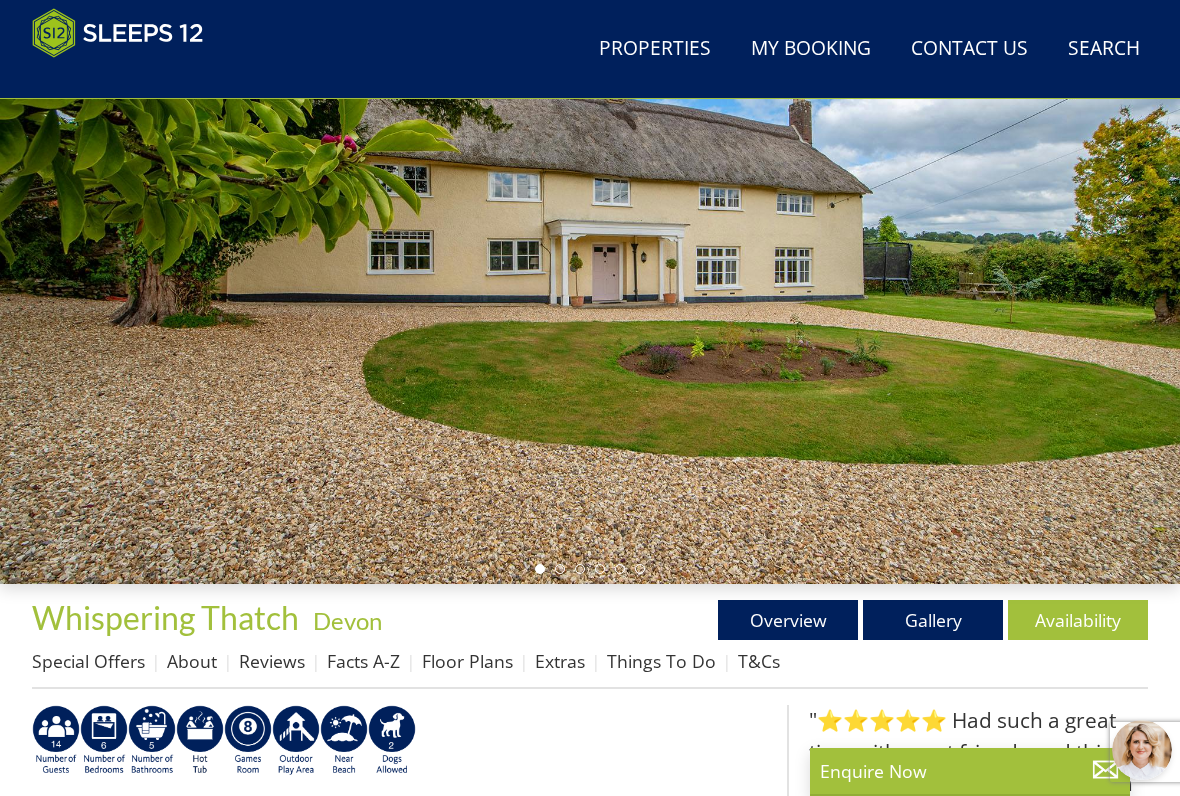 click on "Gallery" at bounding box center (933, 620) 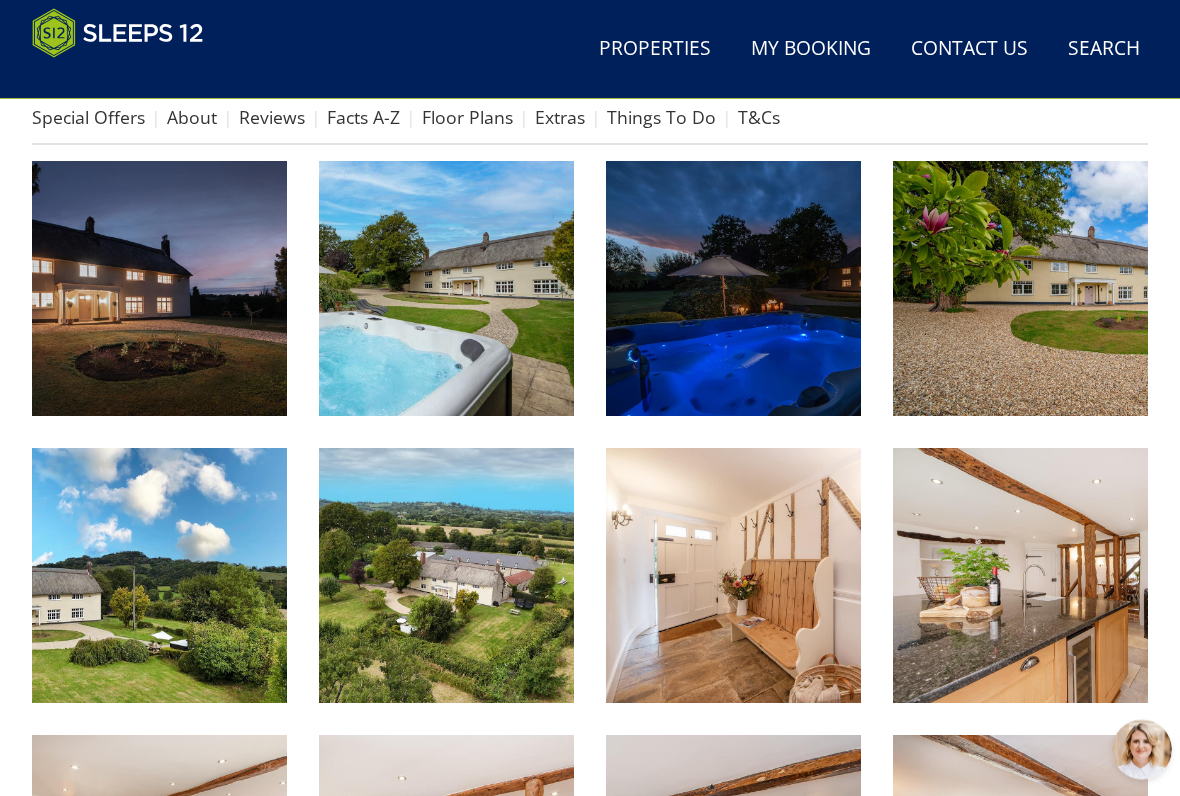 scroll, scrollTop: 764, scrollLeft: 0, axis: vertical 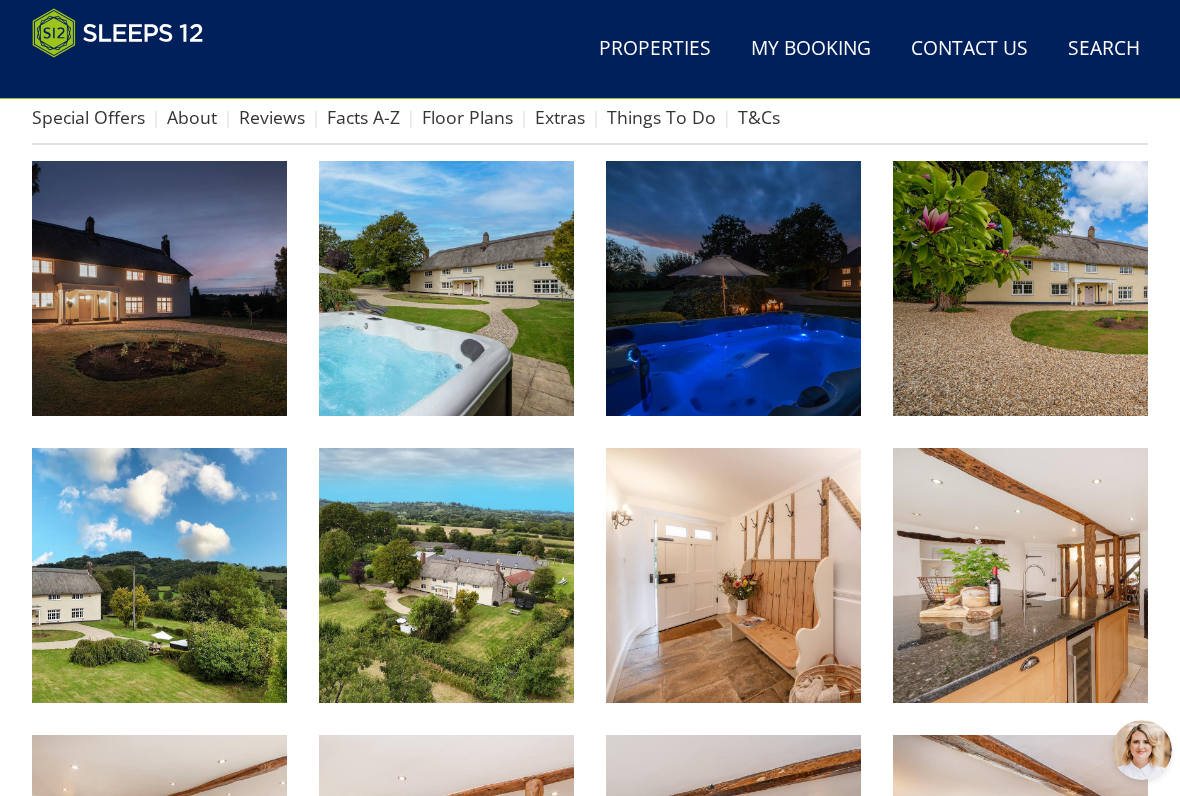 click at bounding box center [159, 288] 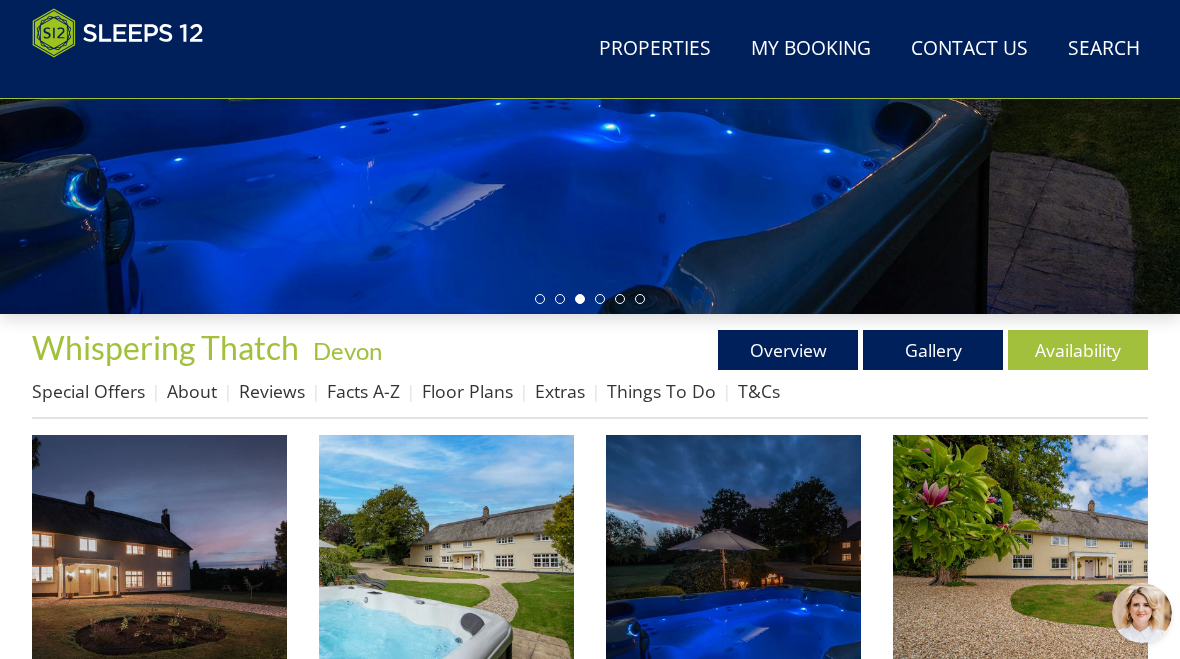 scroll, scrollTop: 0, scrollLeft: 0, axis: both 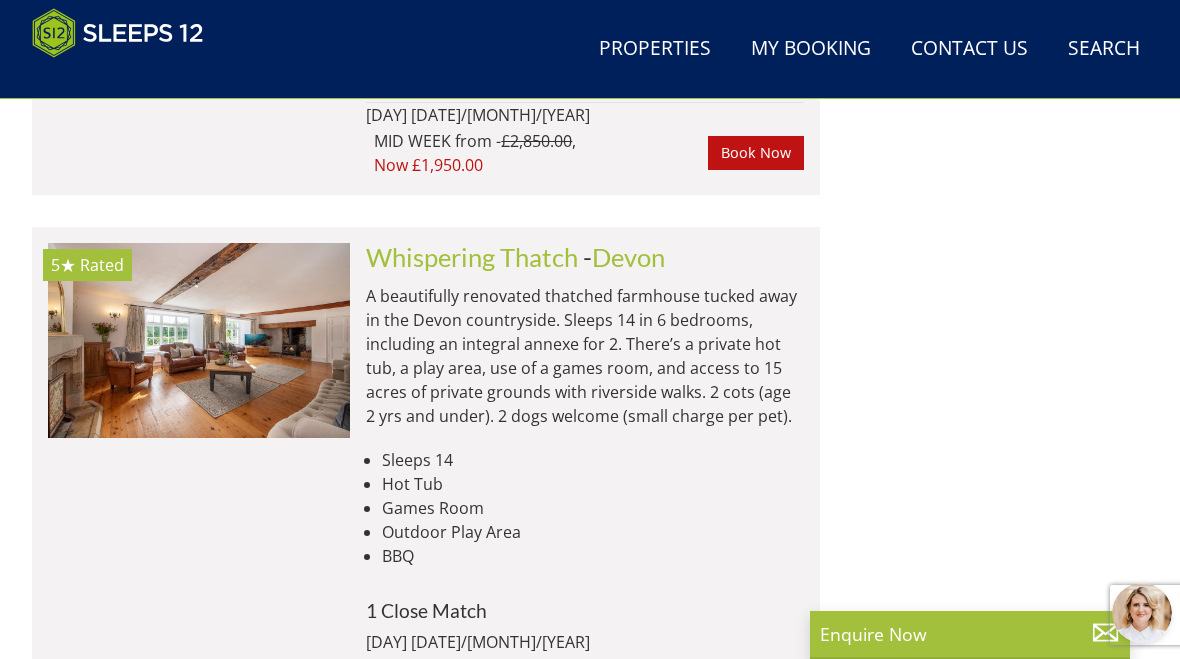 click at bounding box center [199, 340] 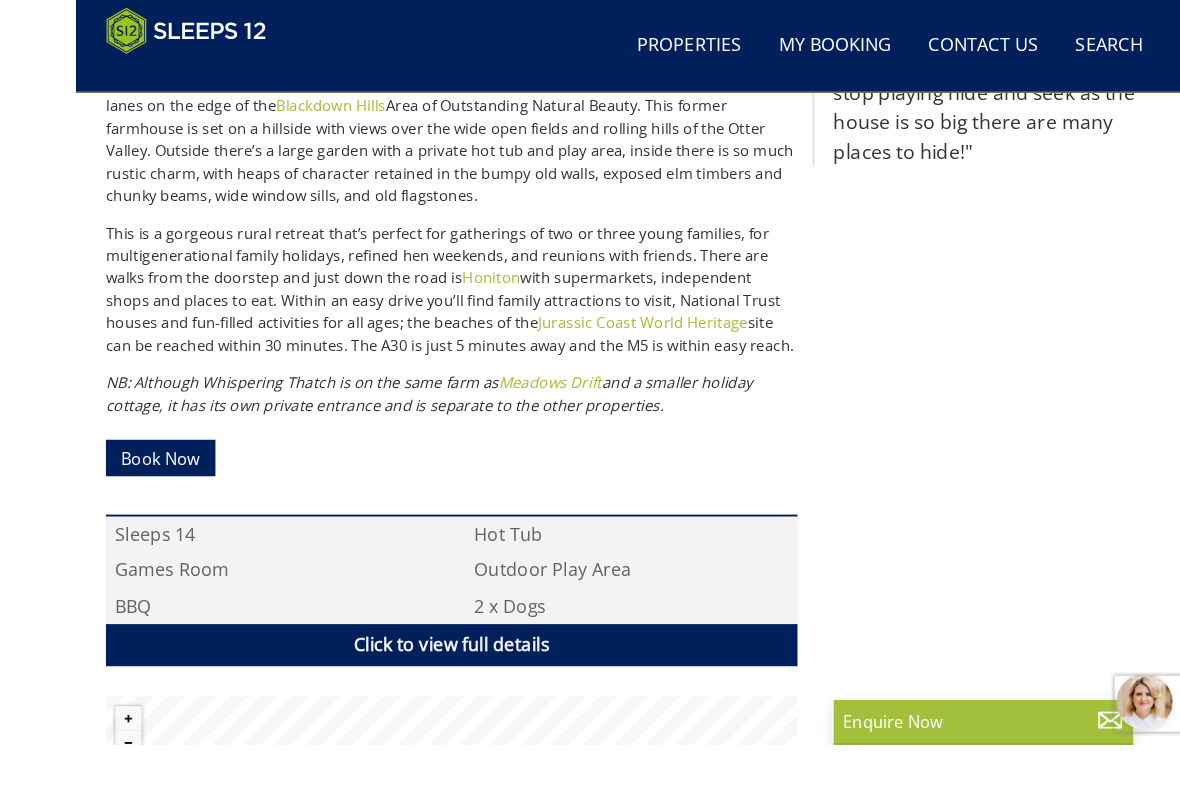 scroll, scrollTop: 1044, scrollLeft: 0, axis: vertical 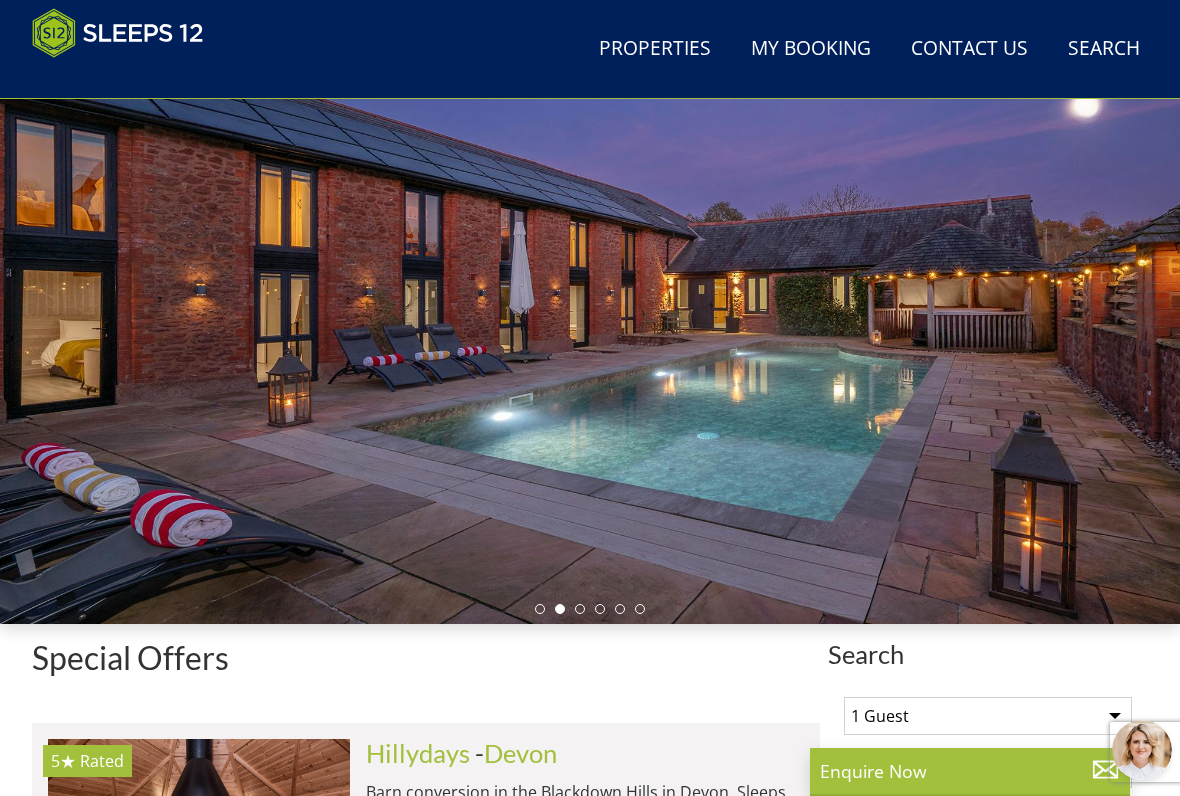 click at bounding box center (590, 293) 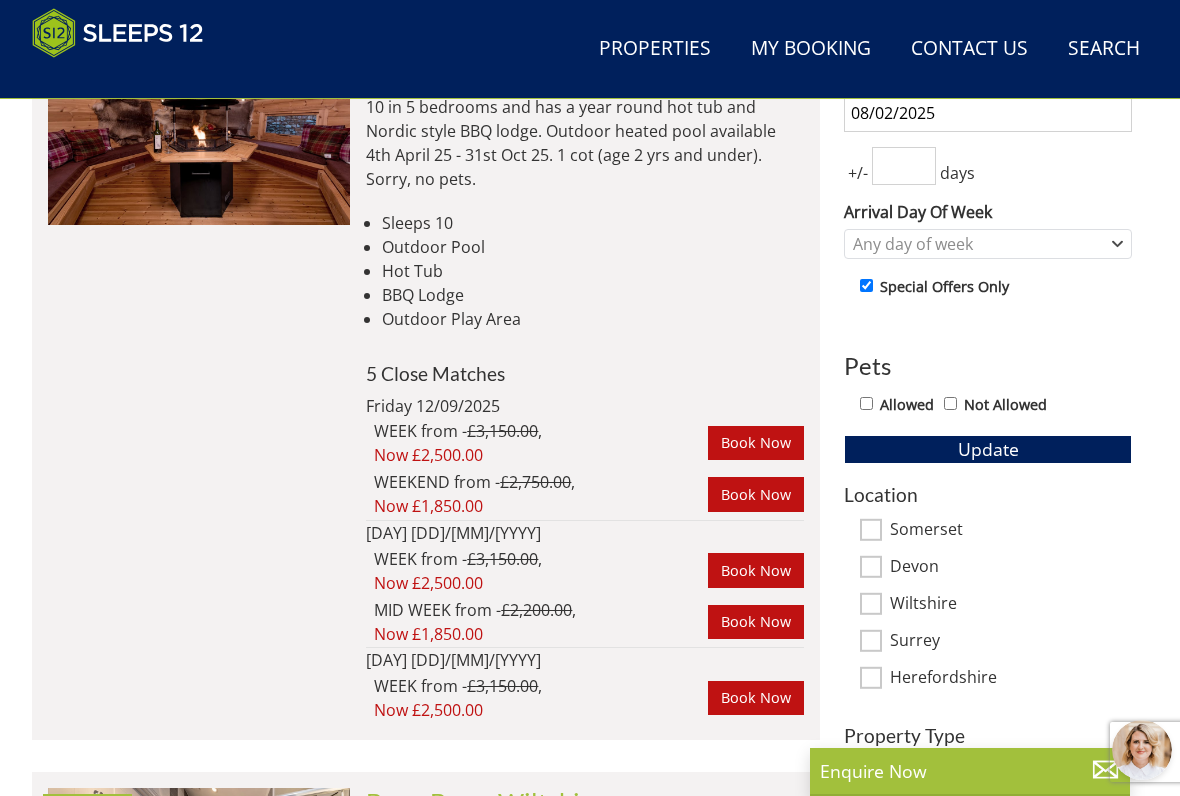 scroll, scrollTop: 907, scrollLeft: 0, axis: vertical 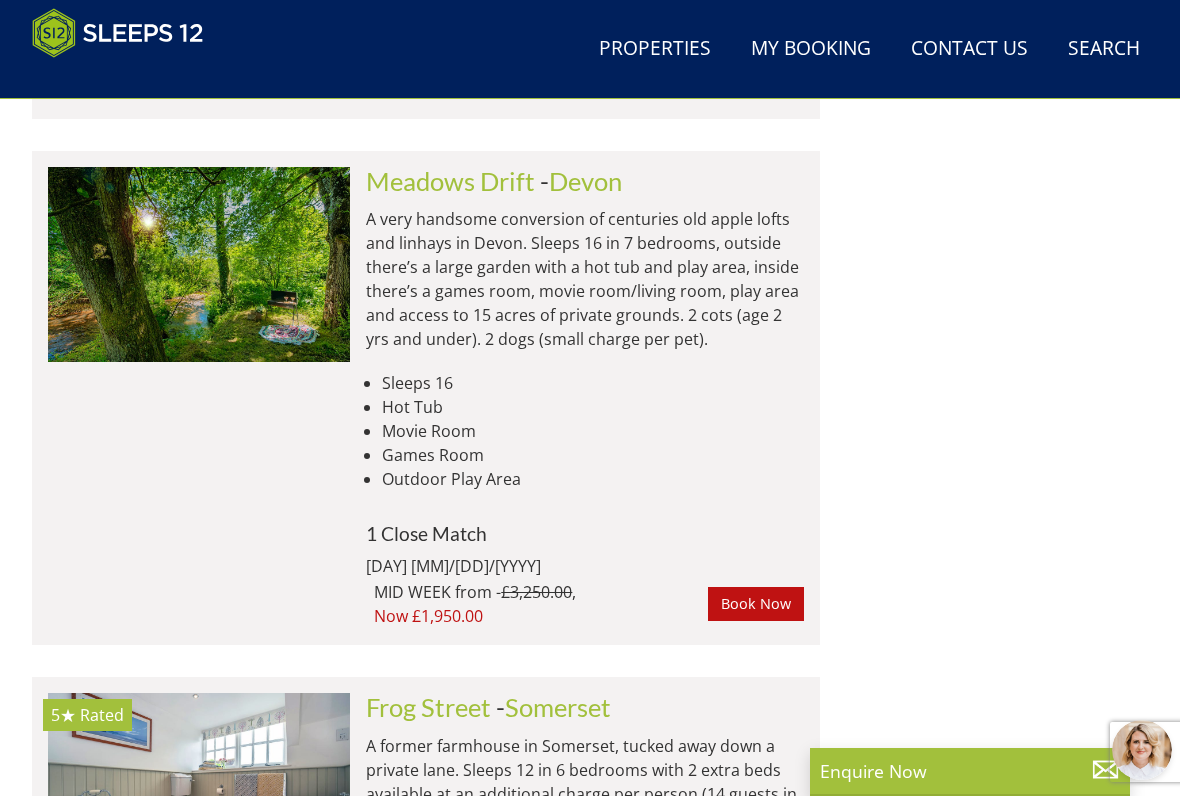 click at bounding box center [199, 264] 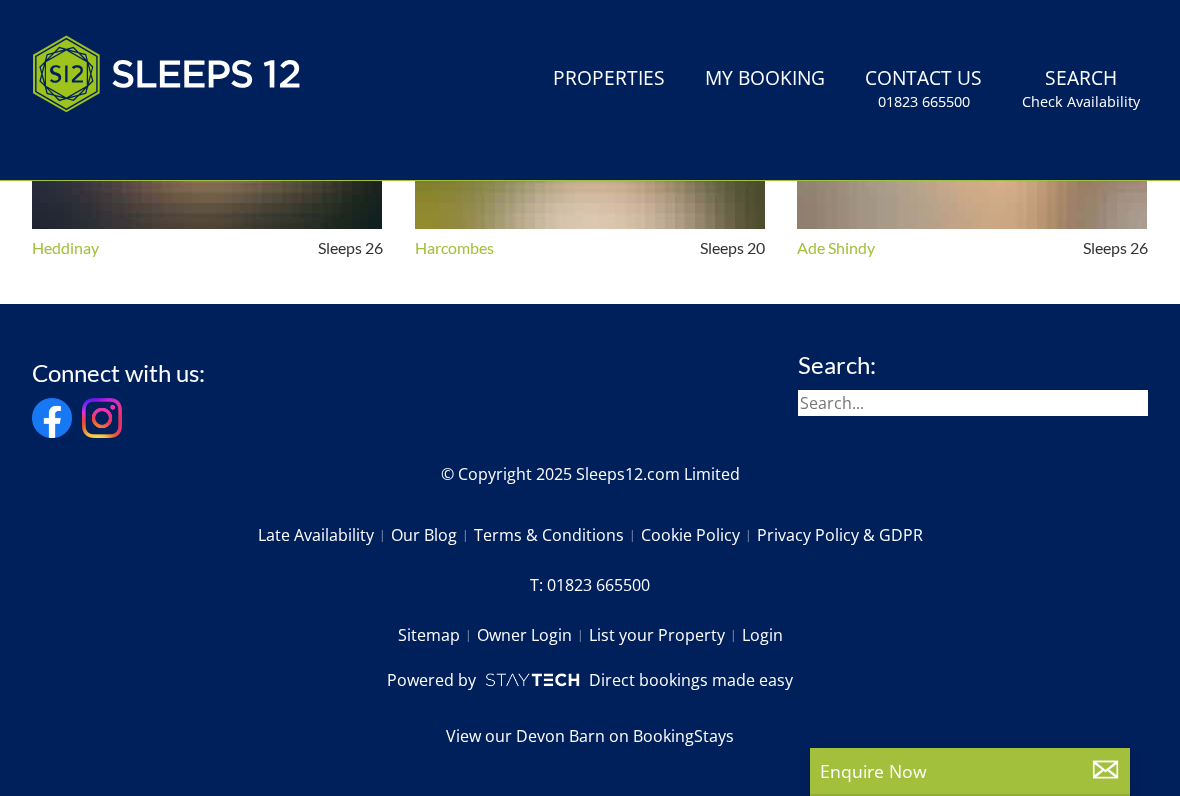 click on "Summer200 – Save £200 on any stay 31st March to 31st August* Terms apply
Search
Menu
Properties
My Booking
Contact Us  01823 665500
Search  Check Availability
Guests
1
2
3
4
5
6
7
8
9
10
11
12
13
14
15
16
17
18
19
20
21
22
23
24
25
26
27
28
29
30
31
32
Date
02/08/2025
Search" at bounding box center [590, -653] 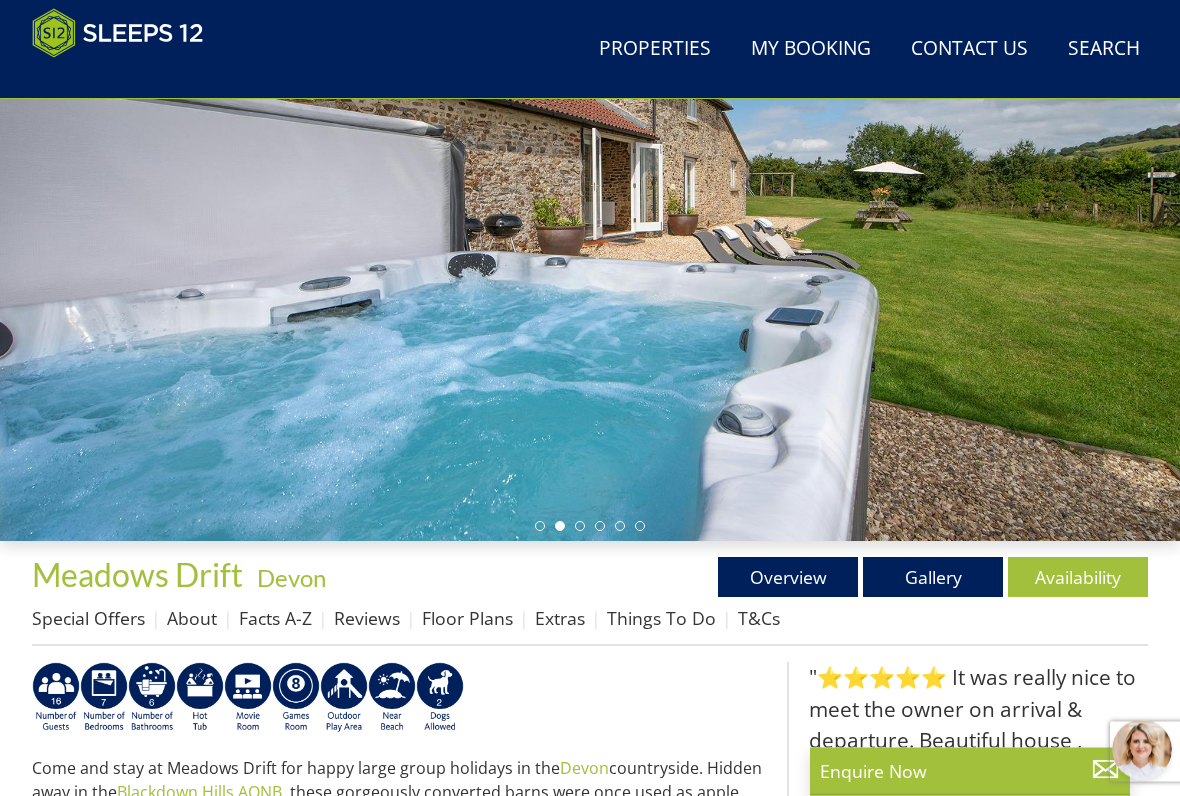 scroll, scrollTop: 263, scrollLeft: 0, axis: vertical 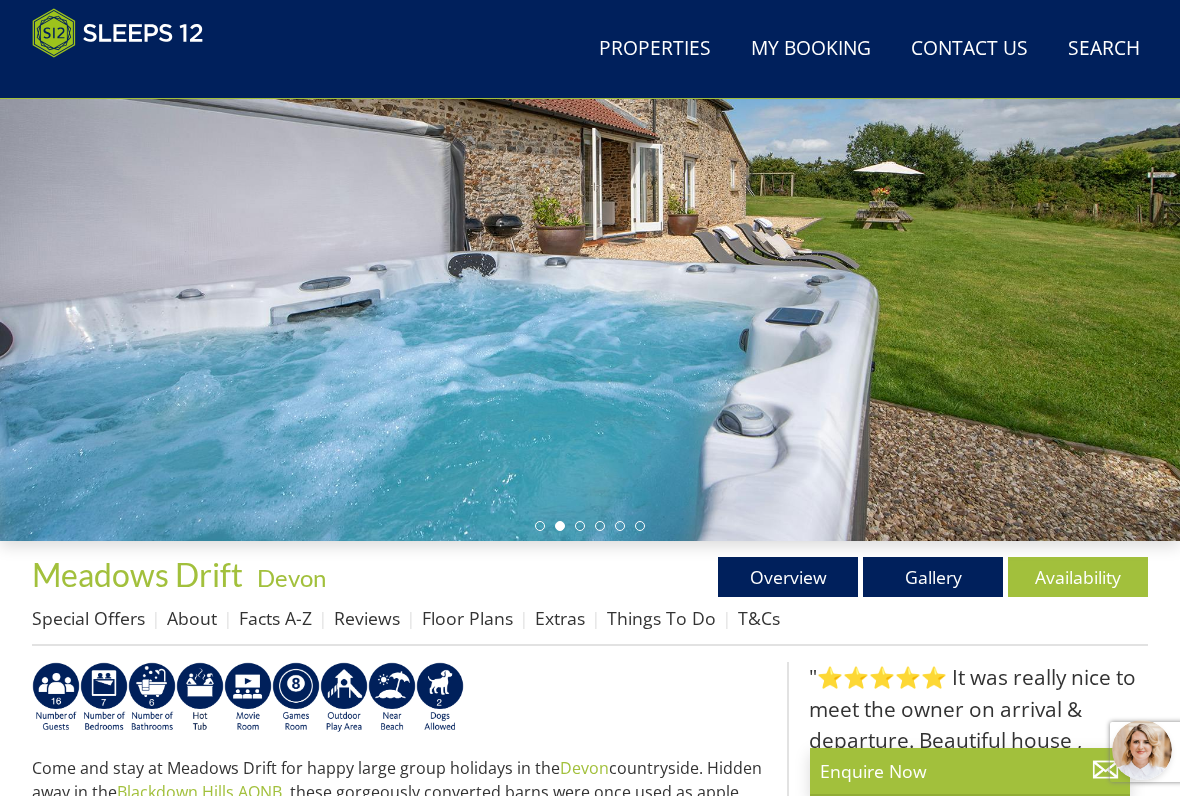 click on "Gallery" at bounding box center (933, 577) 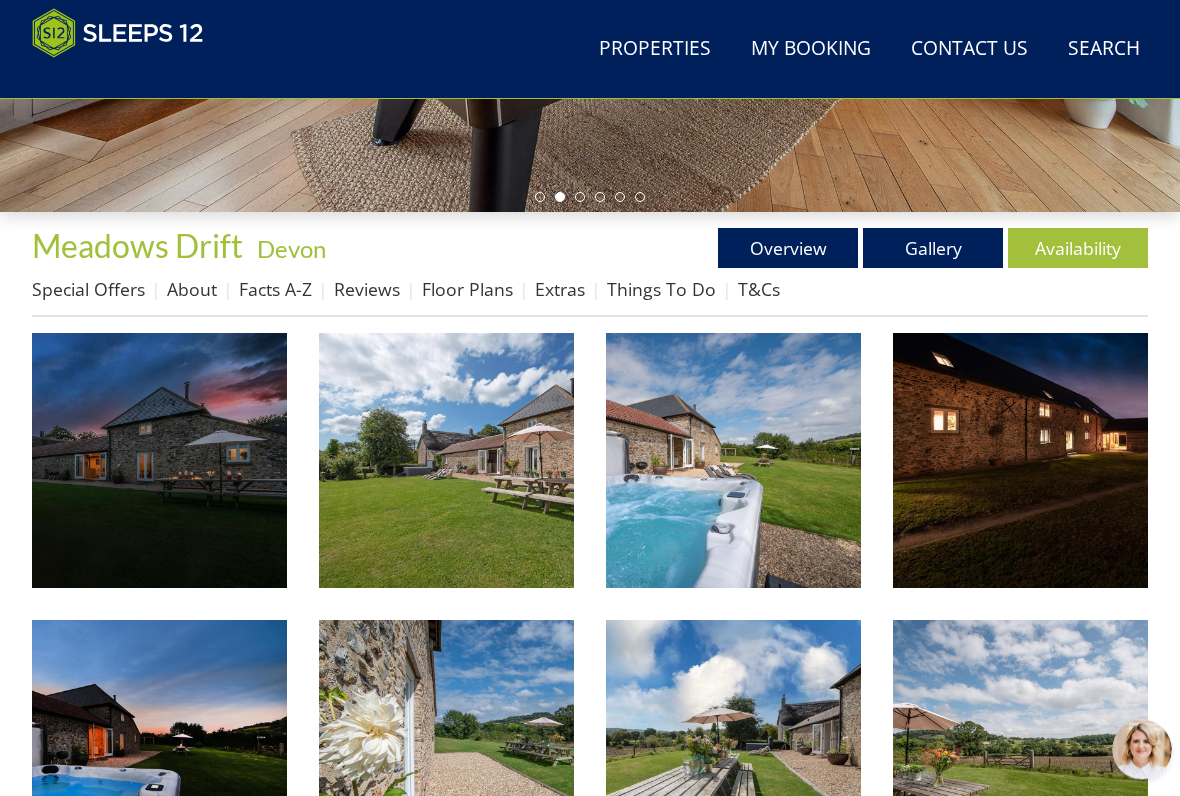 scroll, scrollTop: 592, scrollLeft: 0, axis: vertical 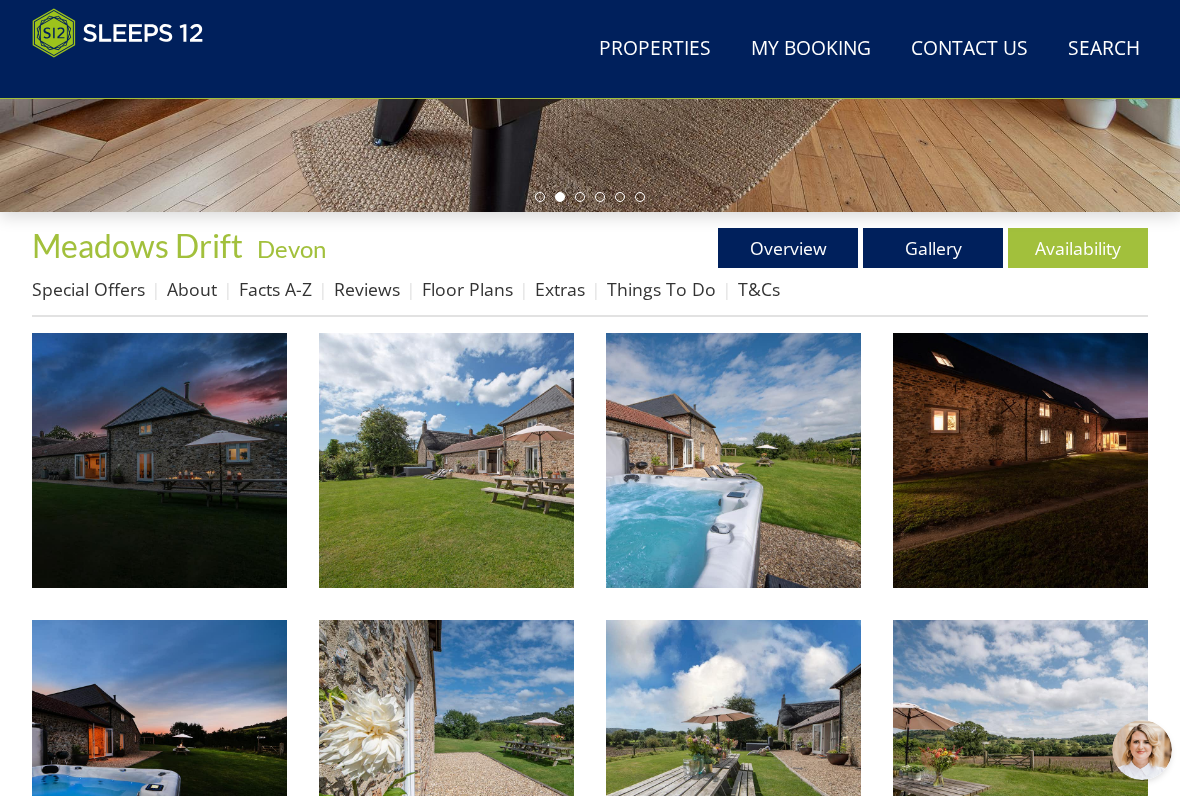 click at bounding box center (159, 460) 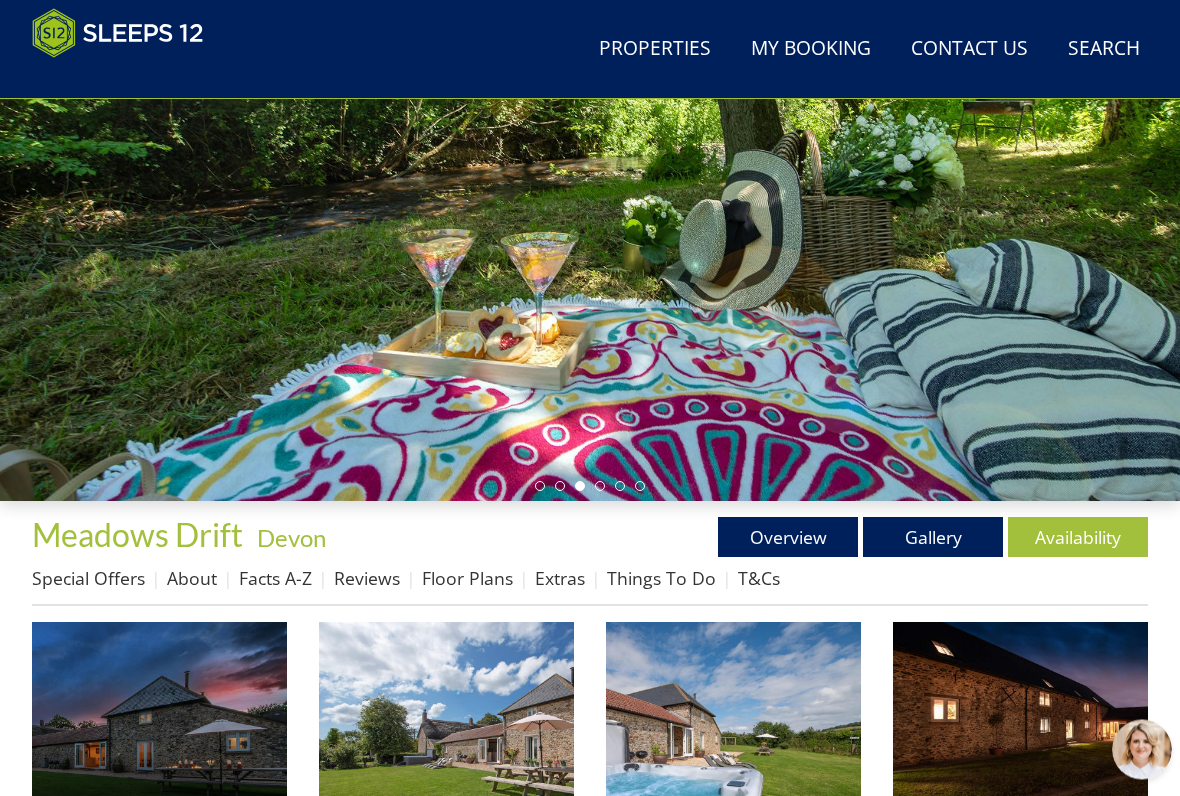 scroll, scrollTop: 302, scrollLeft: 0, axis: vertical 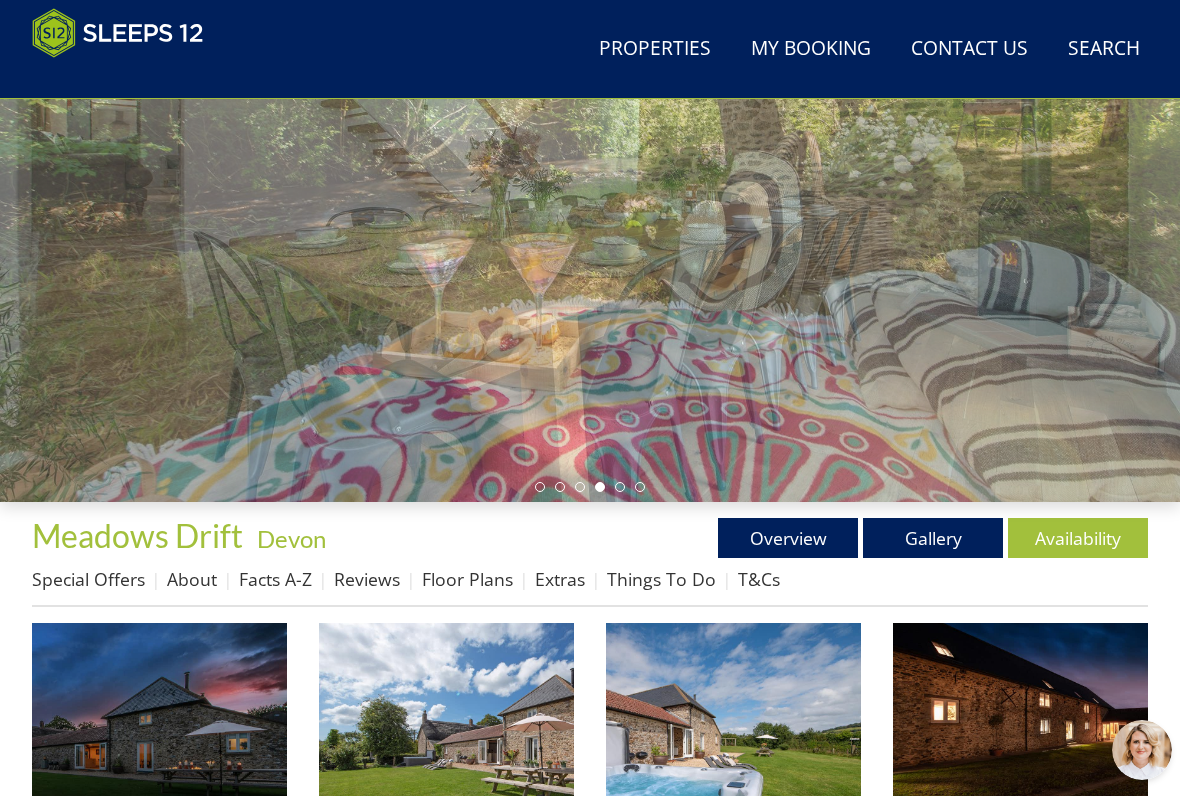 click on "Availability" at bounding box center (1078, 538) 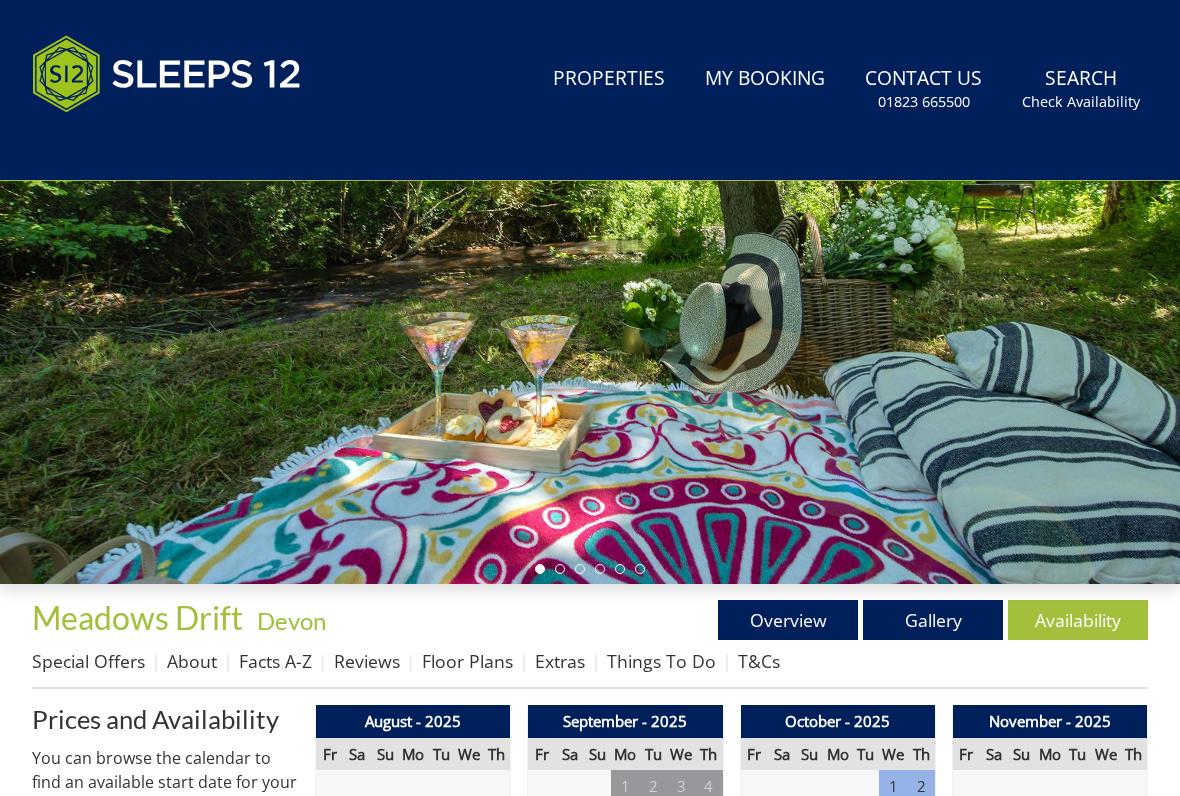 scroll, scrollTop: 0, scrollLeft: 0, axis: both 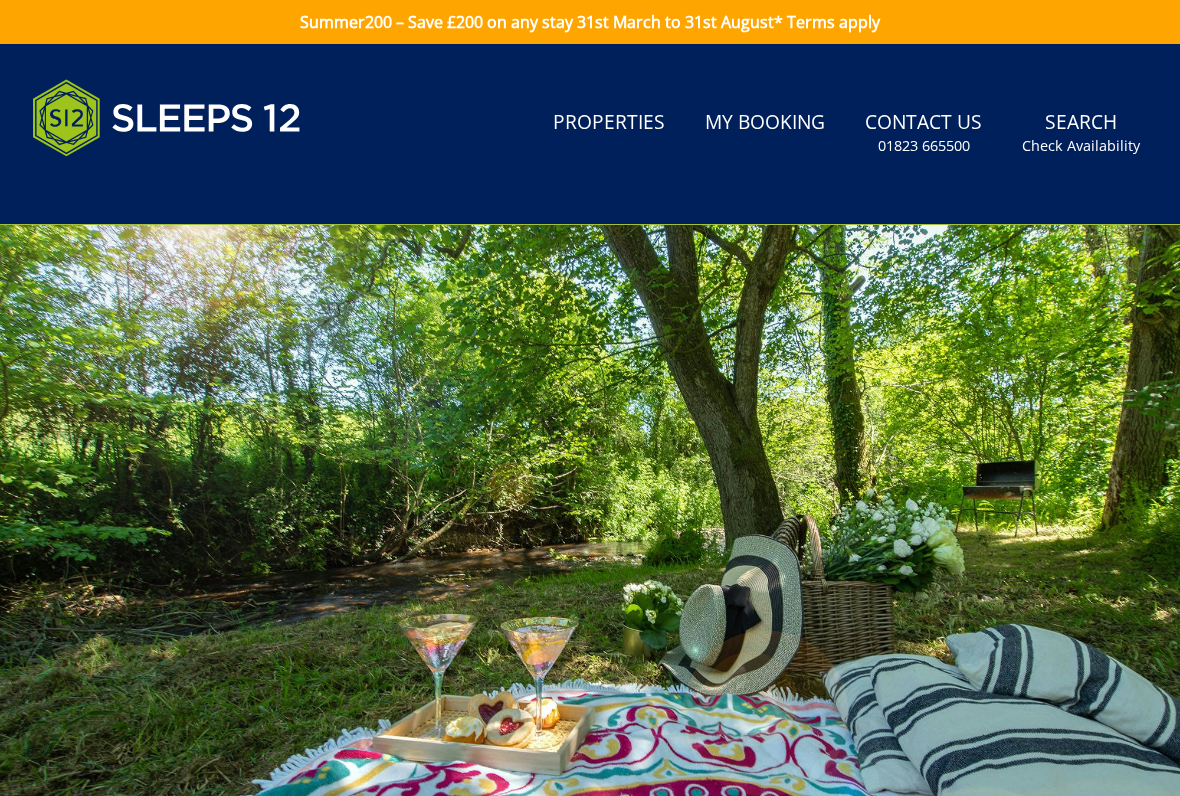 click at bounding box center (590, 555) 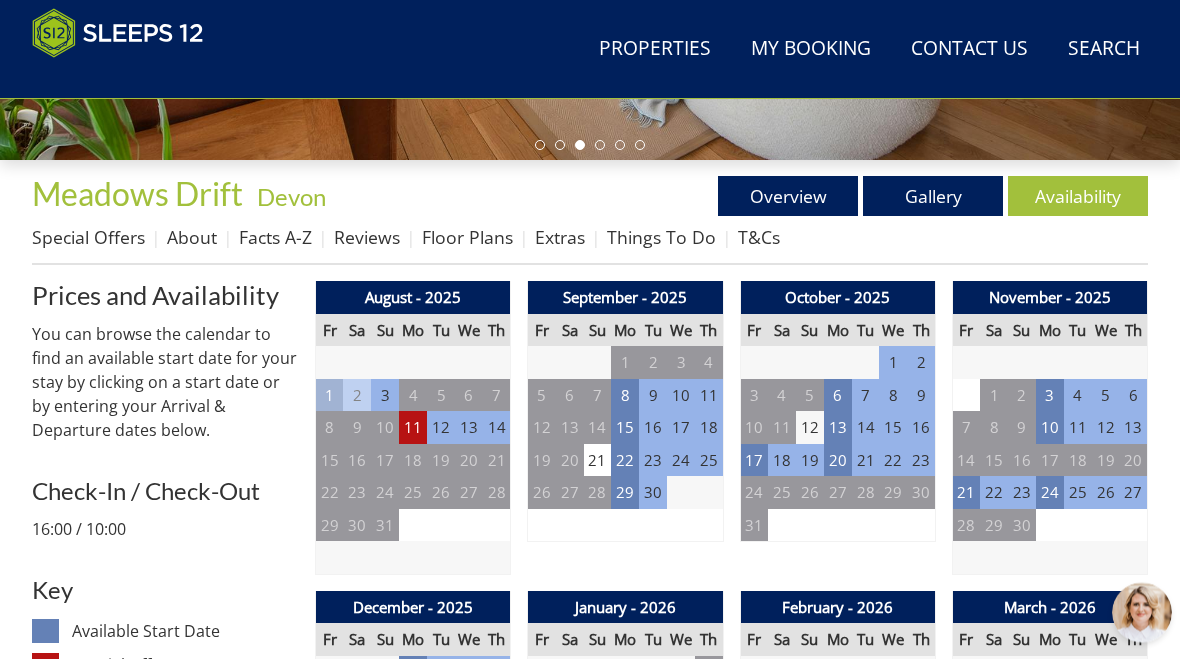 scroll, scrollTop: 636, scrollLeft: 0, axis: vertical 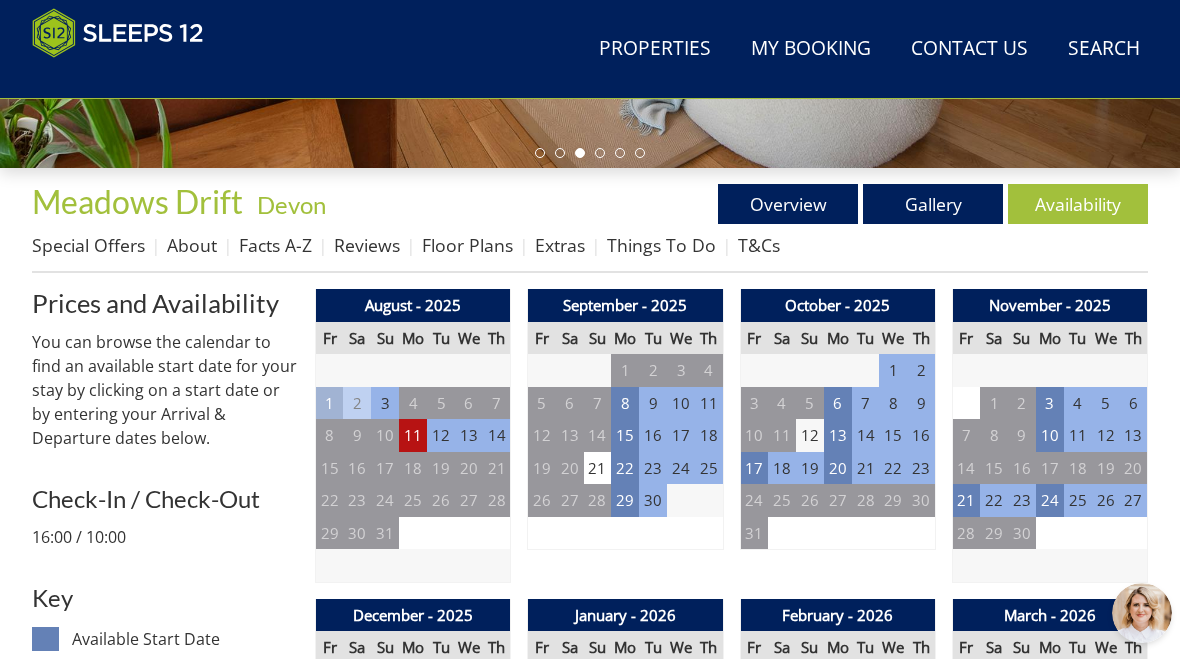 click on "11" at bounding box center [413, 435] 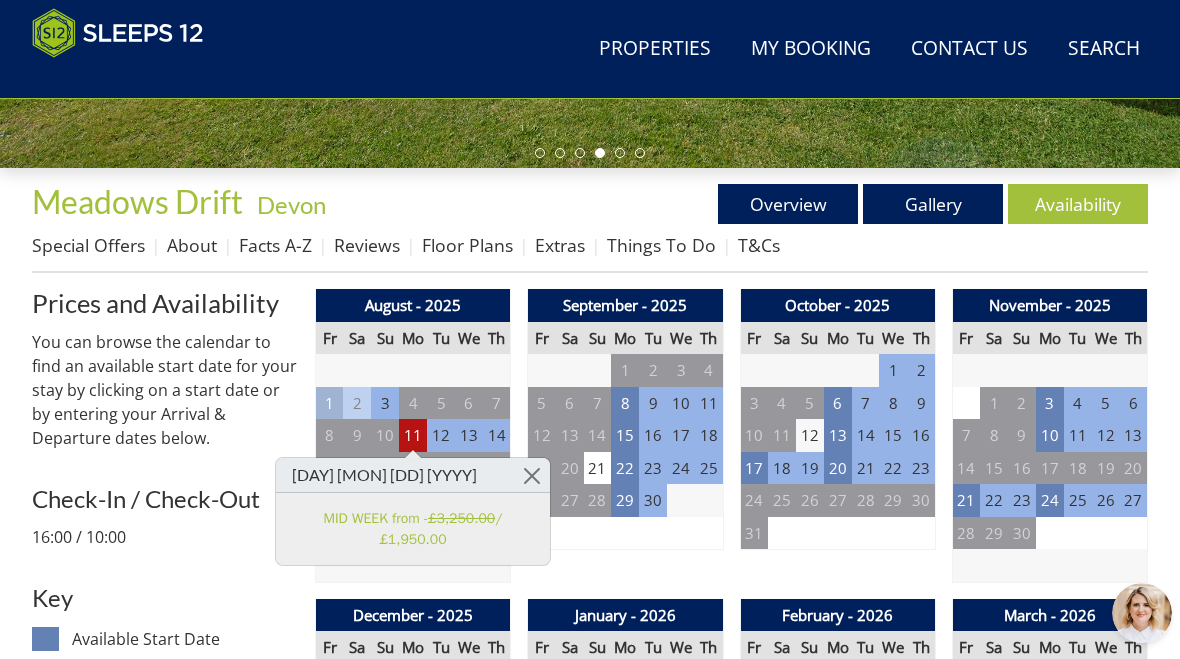 click at bounding box center [532, 475] 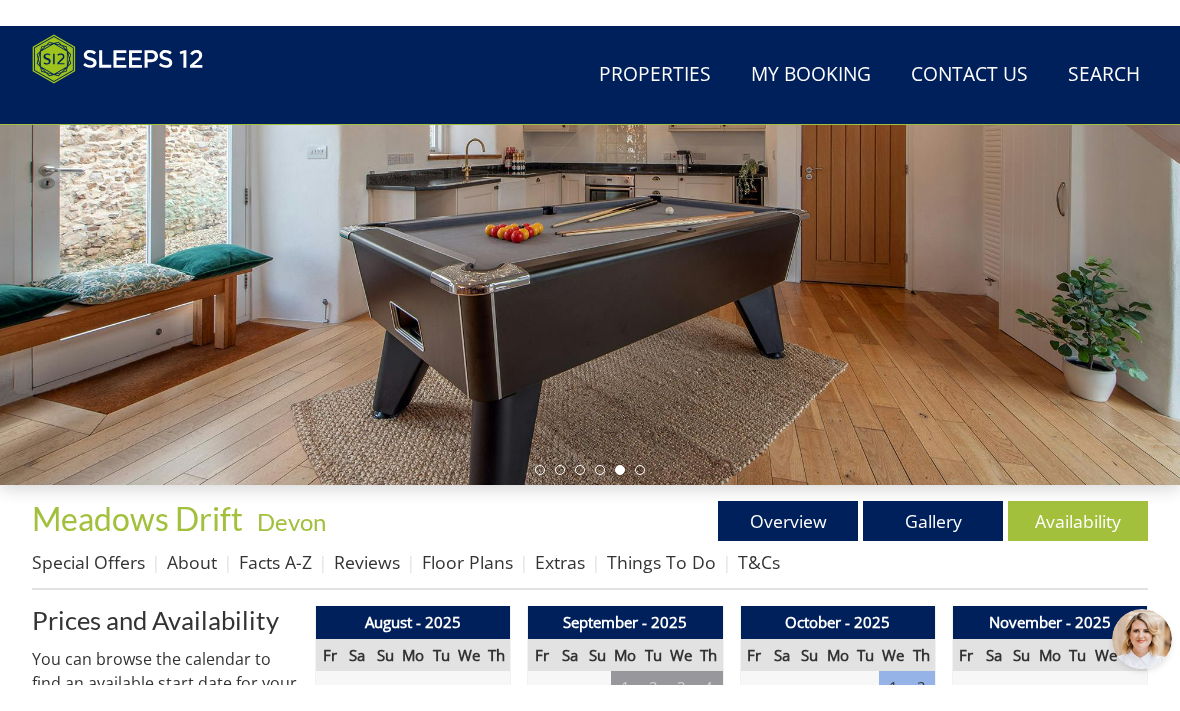 scroll, scrollTop: 343, scrollLeft: 0, axis: vertical 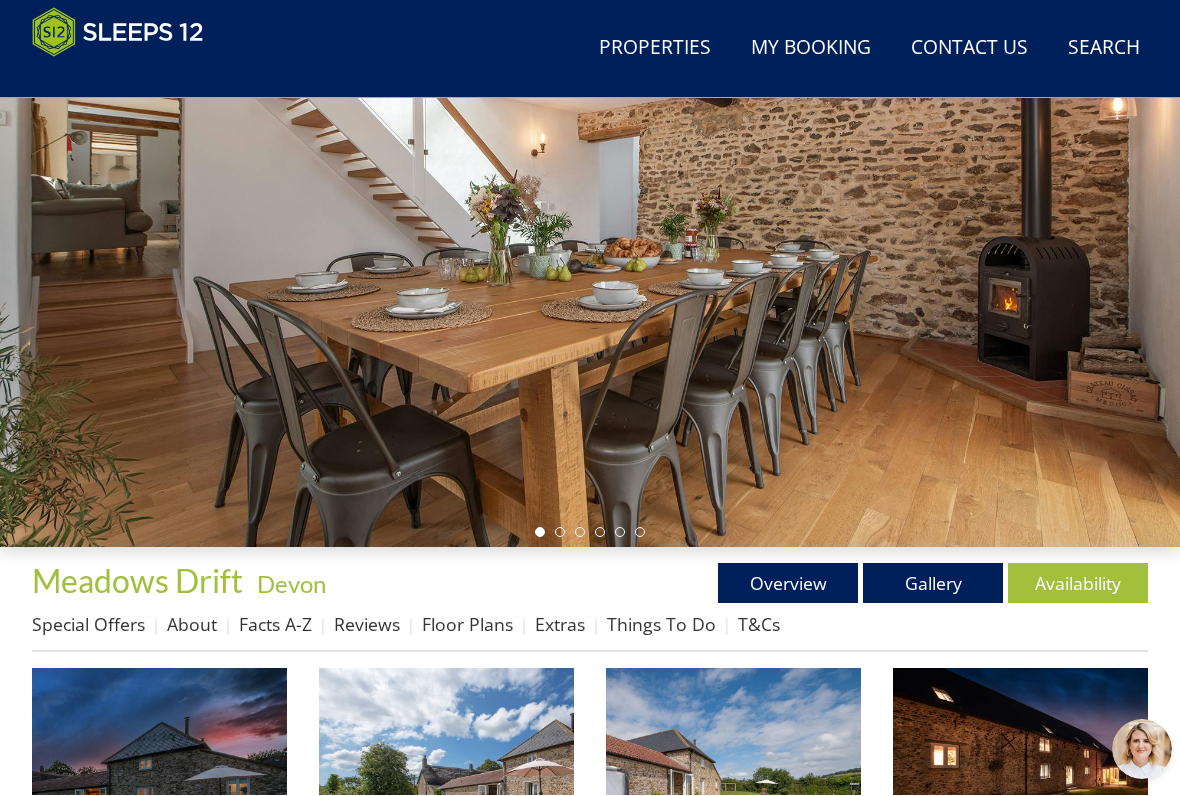 click on "Floor Plans" at bounding box center [467, 625] 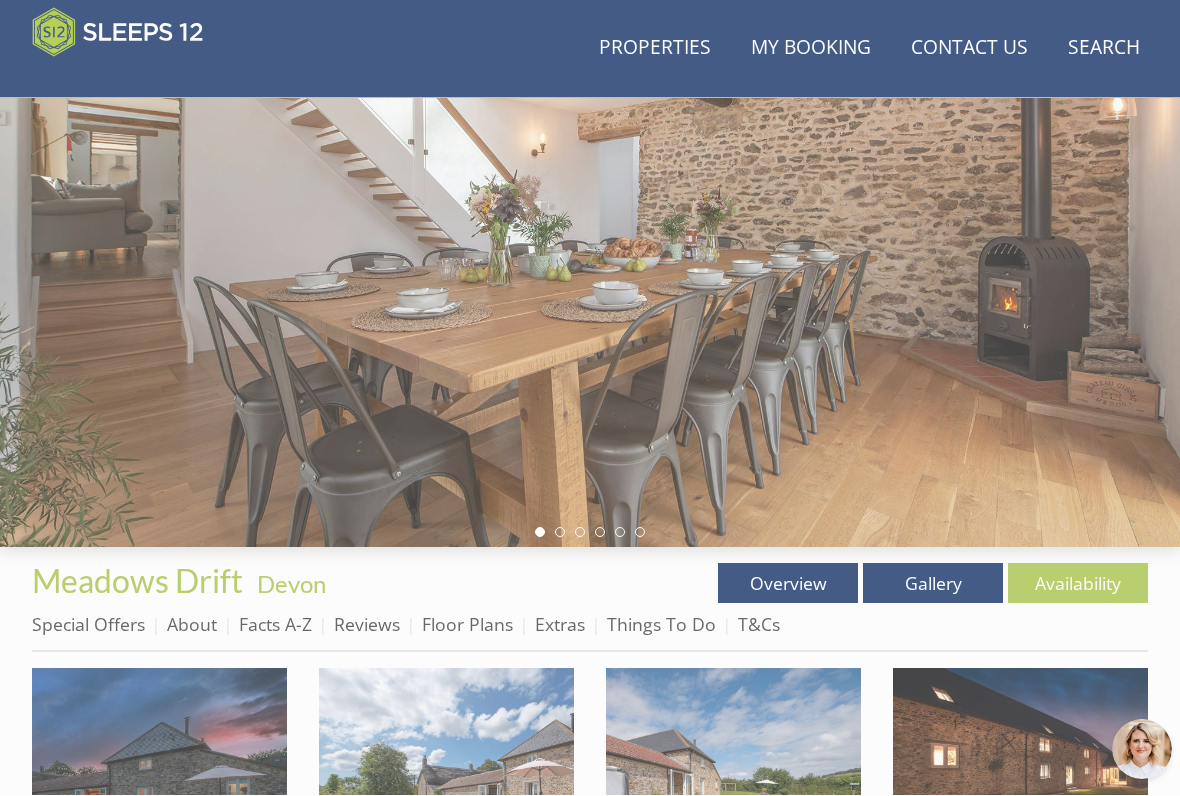 scroll, scrollTop: 257, scrollLeft: 0, axis: vertical 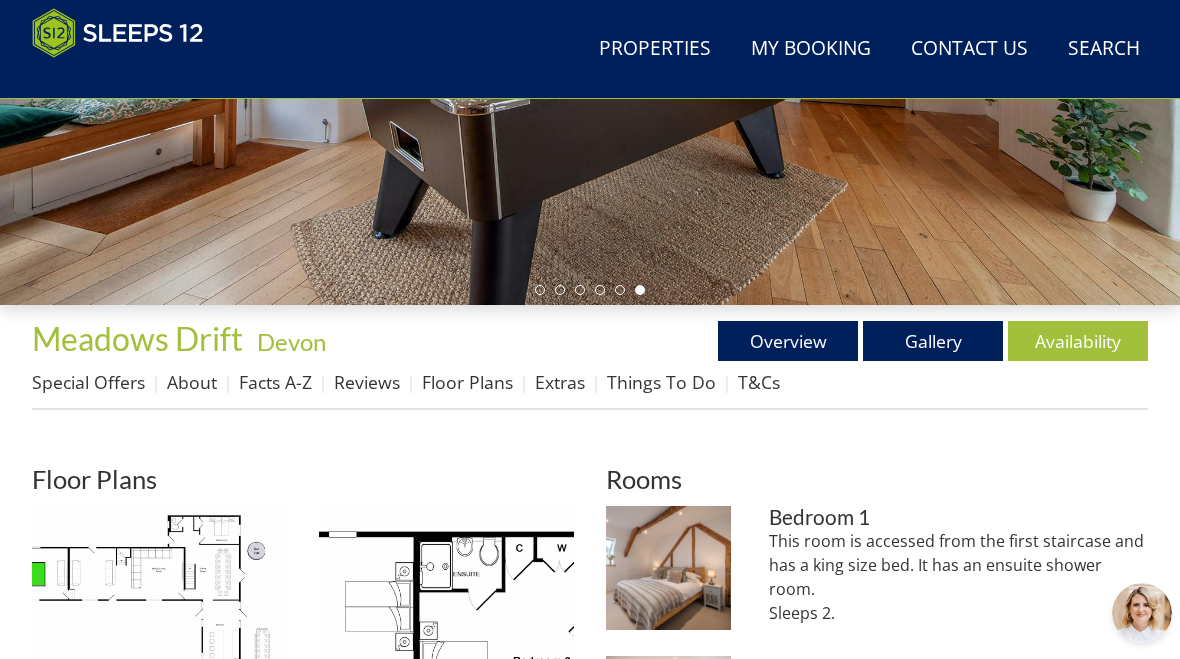 click on "Floor Plans" at bounding box center [467, 382] 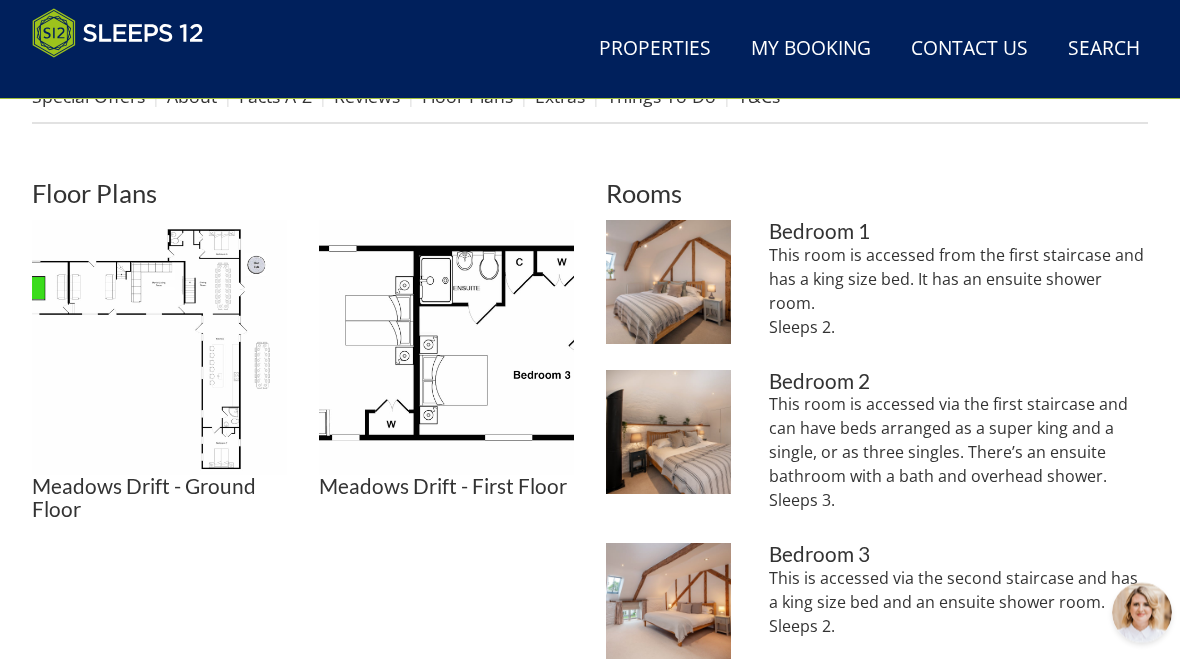 scroll, scrollTop: 770, scrollLeft: 0, axis: vertical 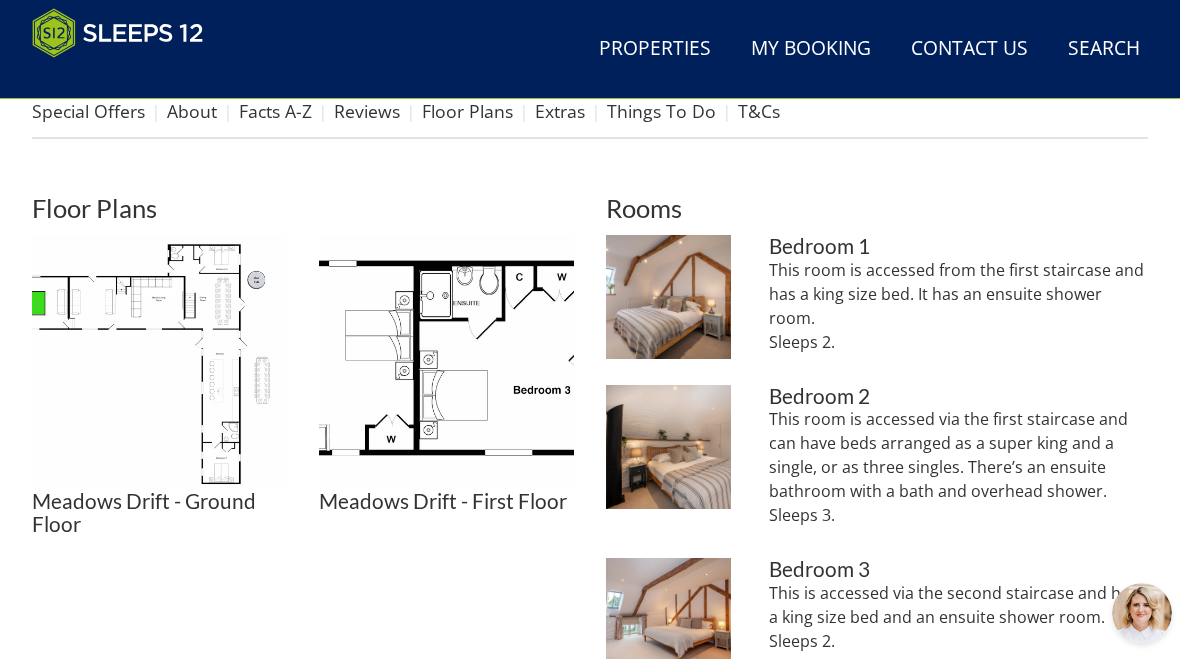 click at bounding box center (159, 362) 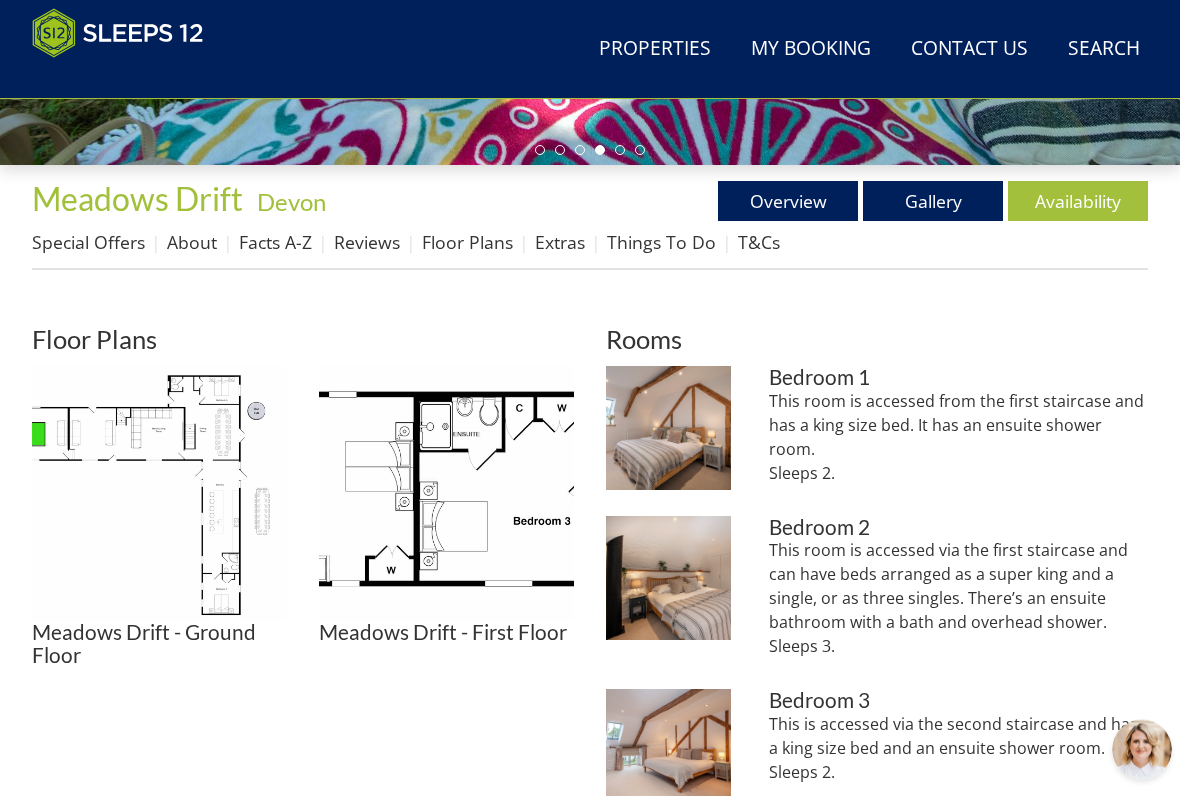 scroll, scrollTop: 639, scrollLeft: 0, axis: vertical 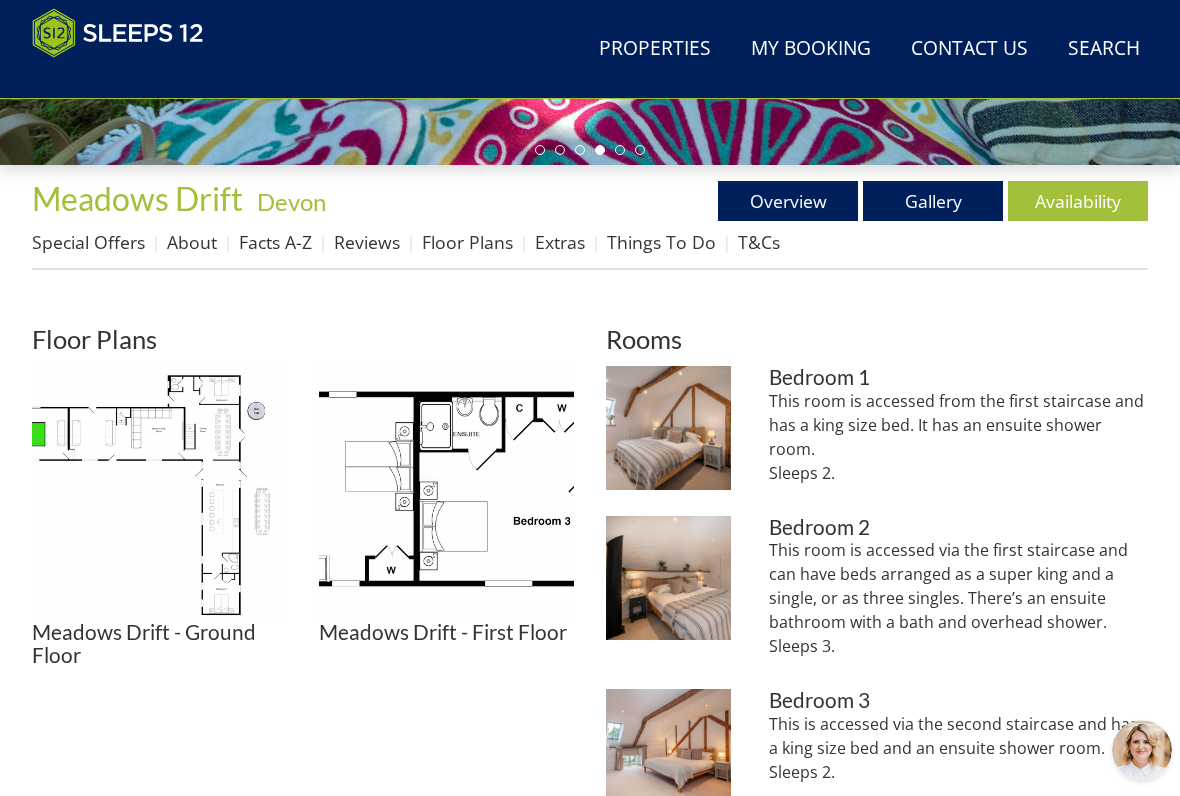 click at bounding box center (446, 493) 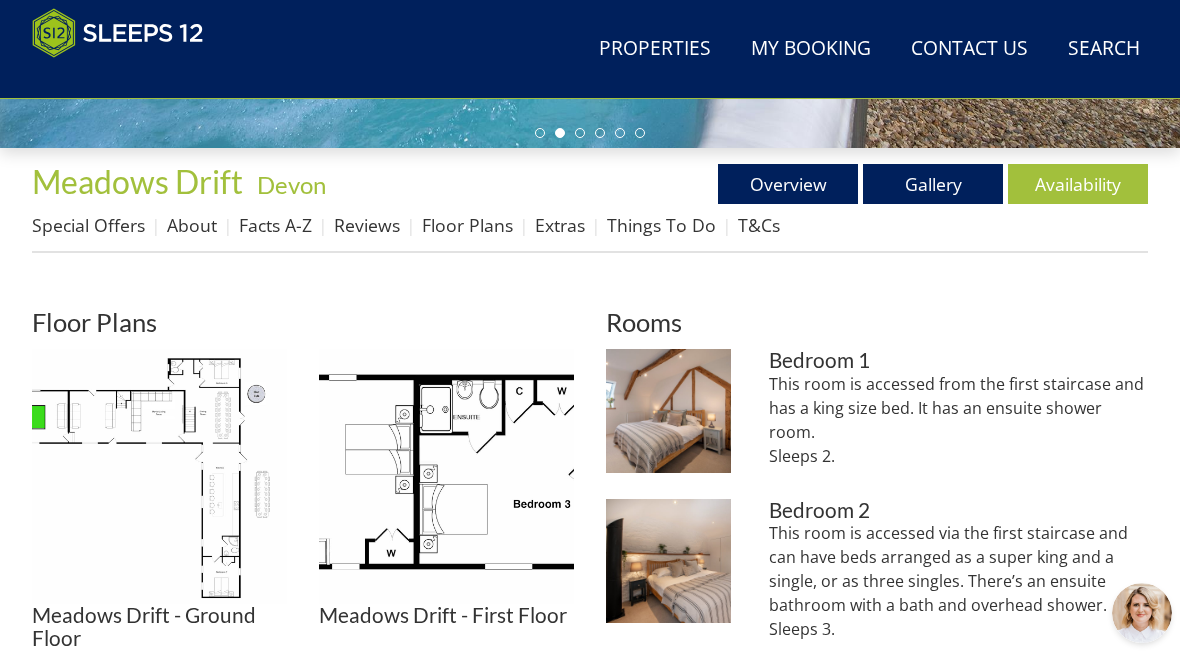 scroll, scrollTop: 655, scrollLeft: 0, axis: vertical 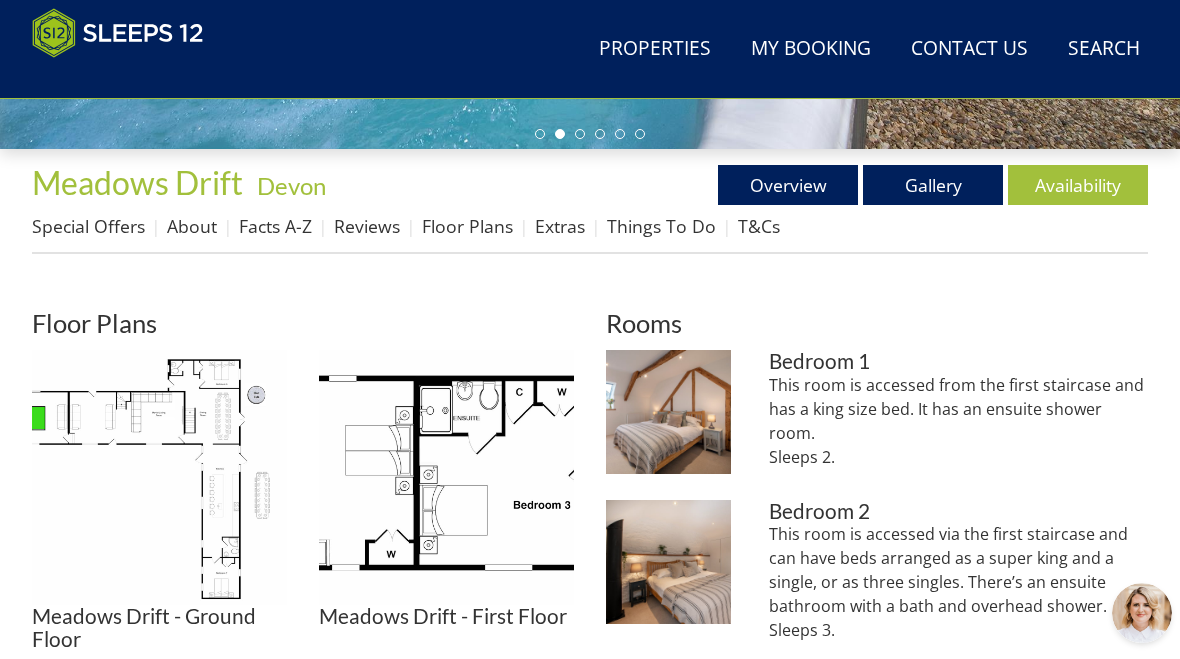 click at bounding box center [668, 412] 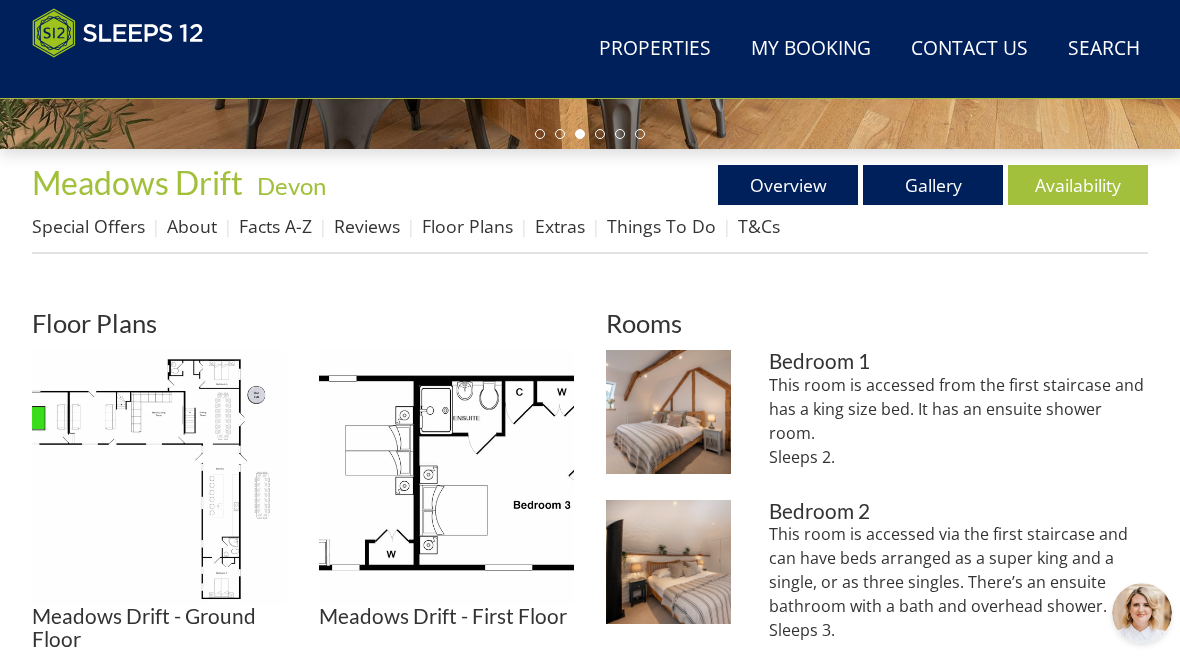 click at bounding box center [668, 562] 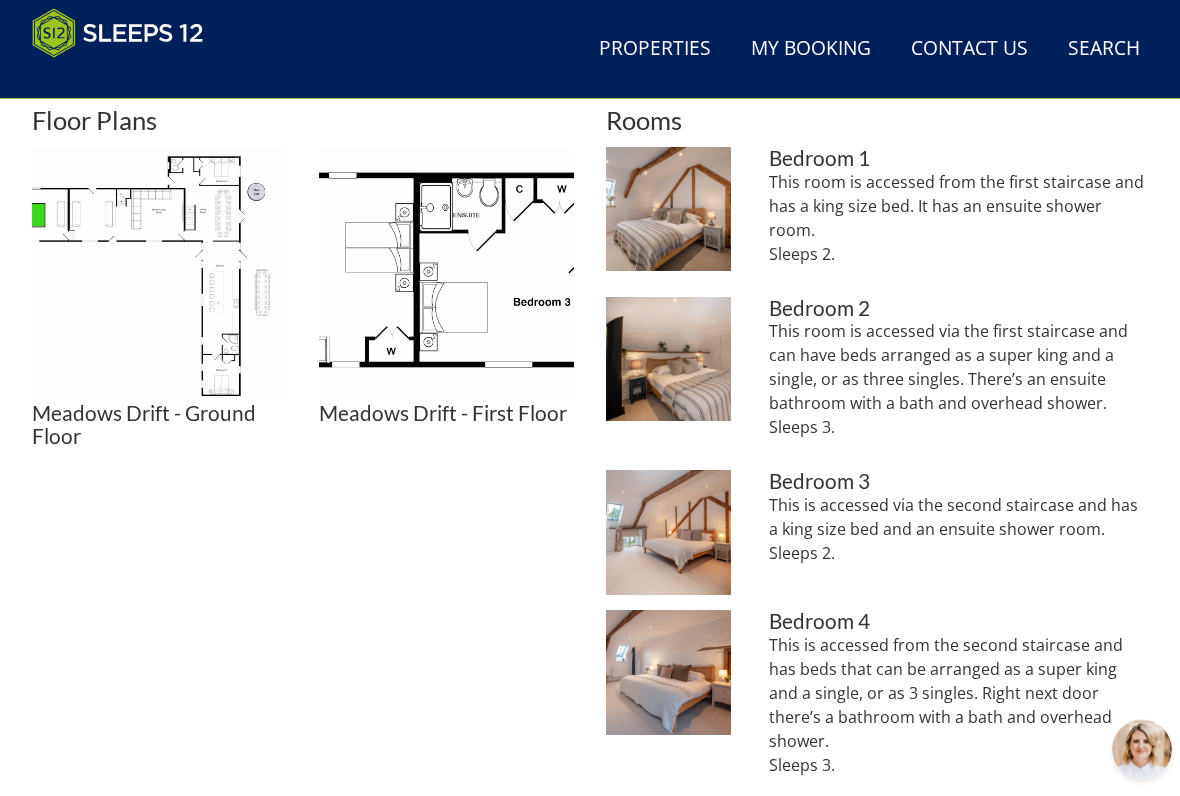 scroll, scrollTop: 858, scrollLeft: 0, axis: vertical 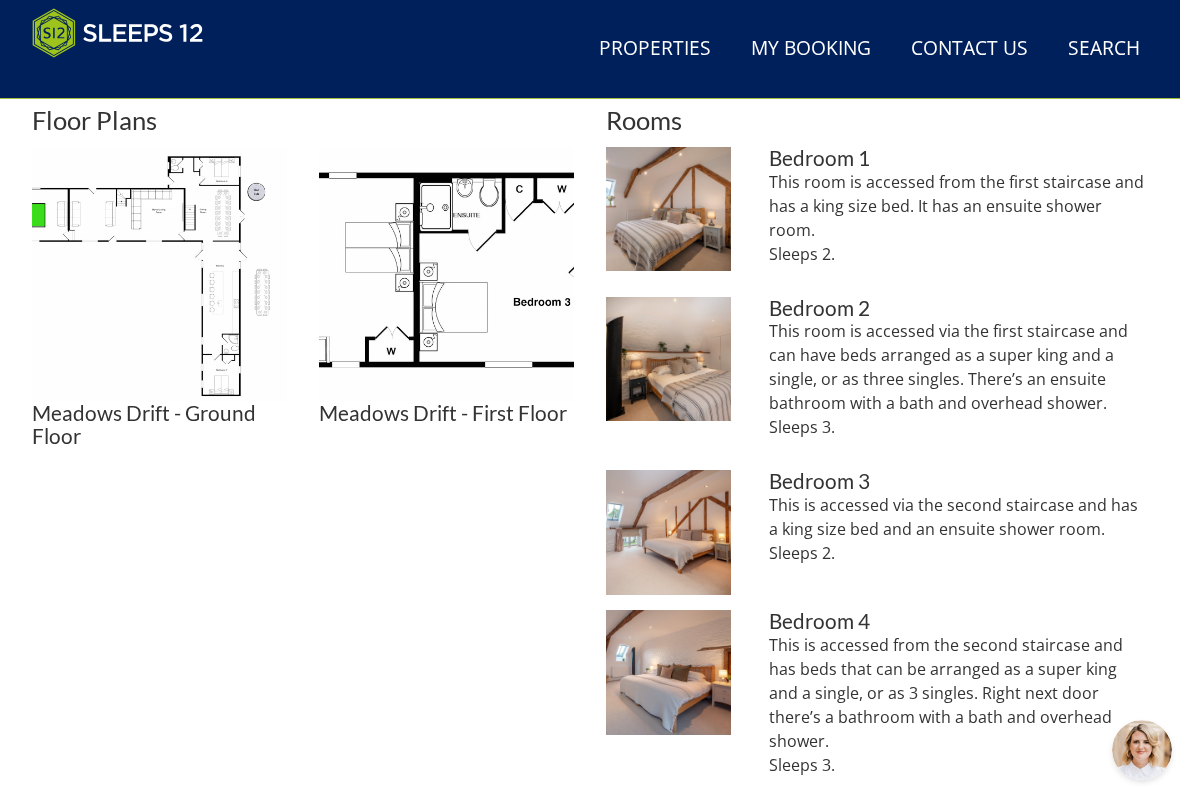 click at bounding box center (668, 532) 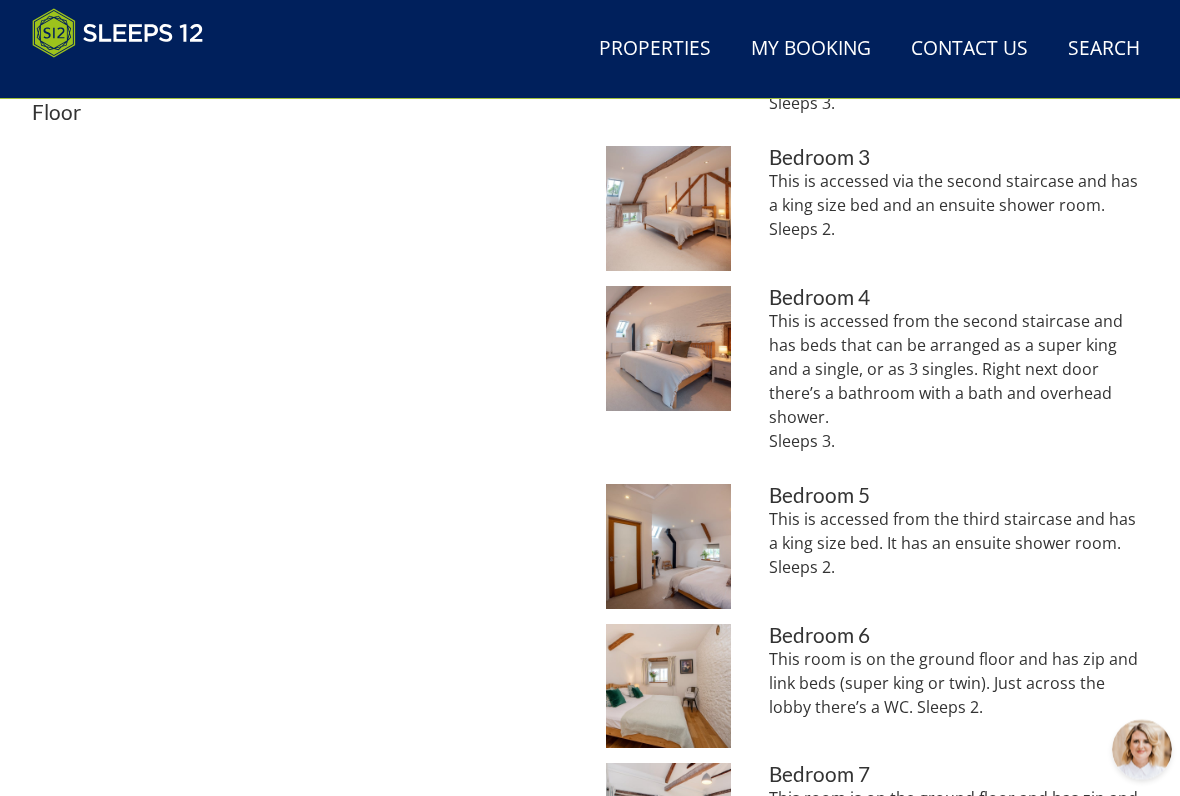 scroll, scrollTop: 1182, scrollLeft: 0, axis: vertical 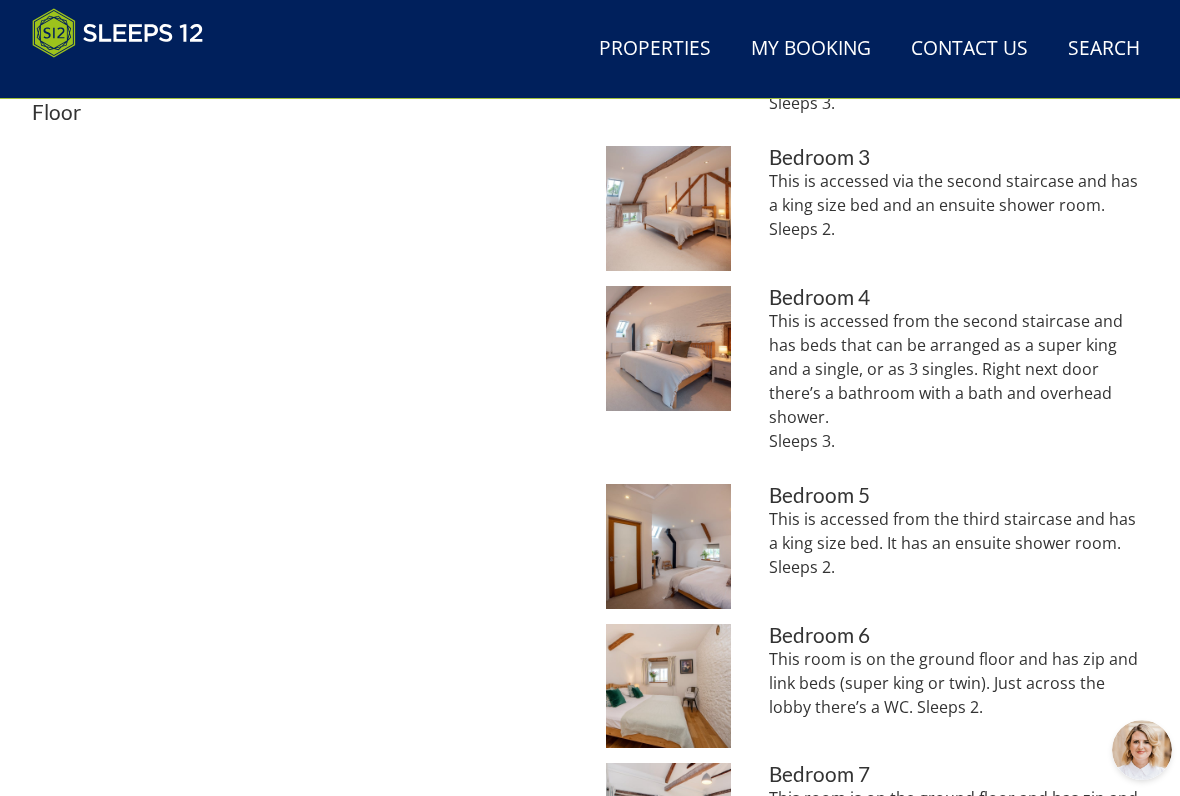 click at bounding box center (668, 546) 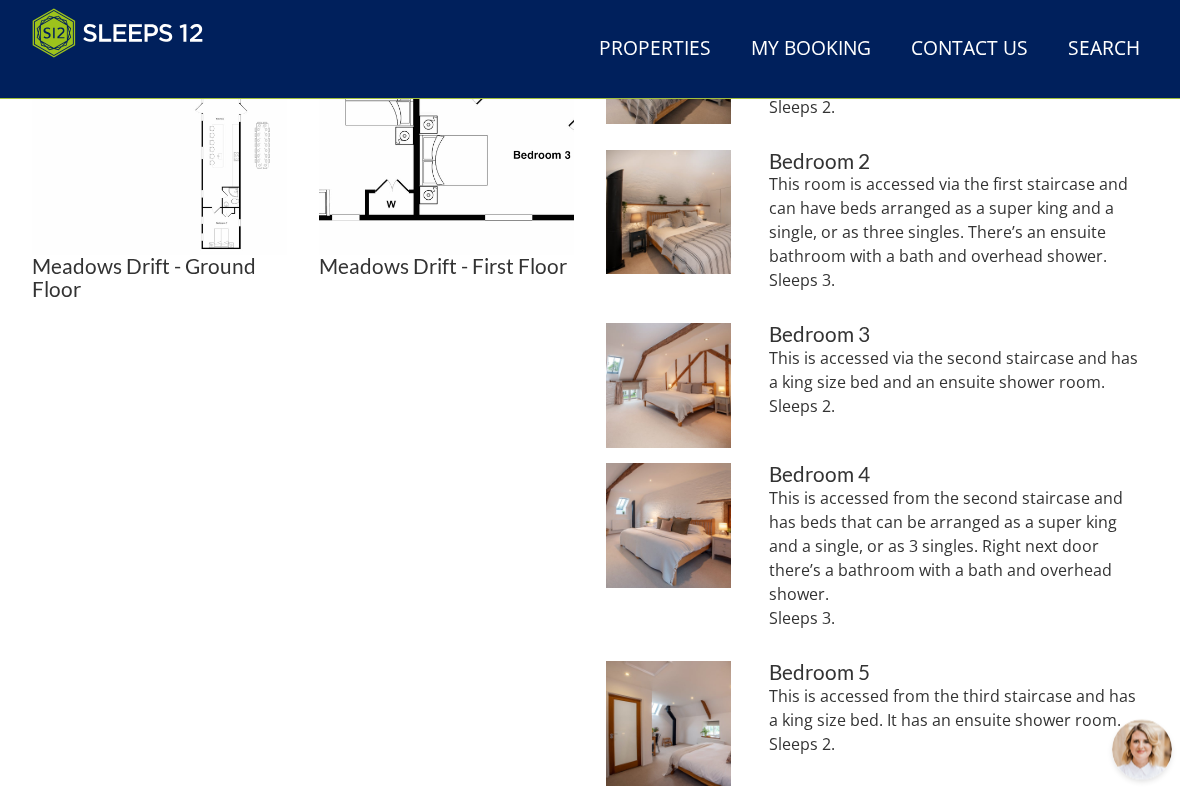 scroll, scrollTop: 1077, scrollLeft: 0, axis: vertical 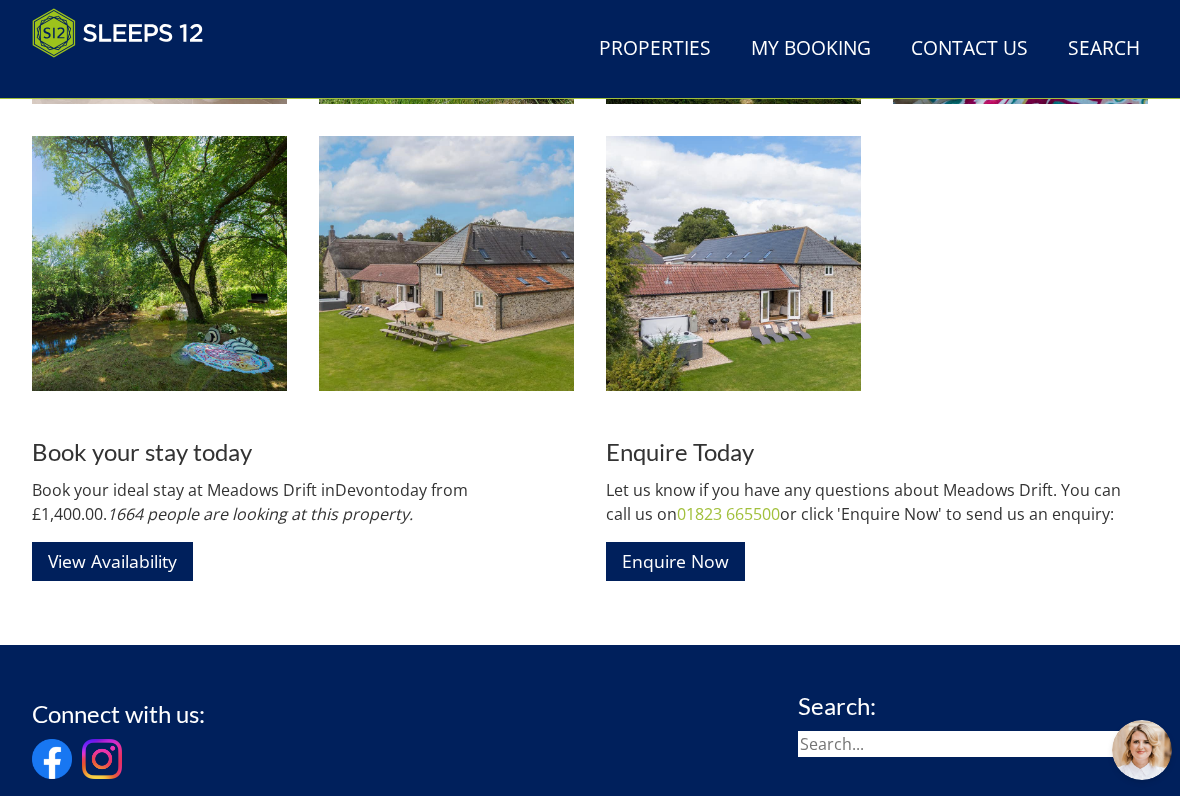 click on "View Availability" at bounding box center [112, 561] 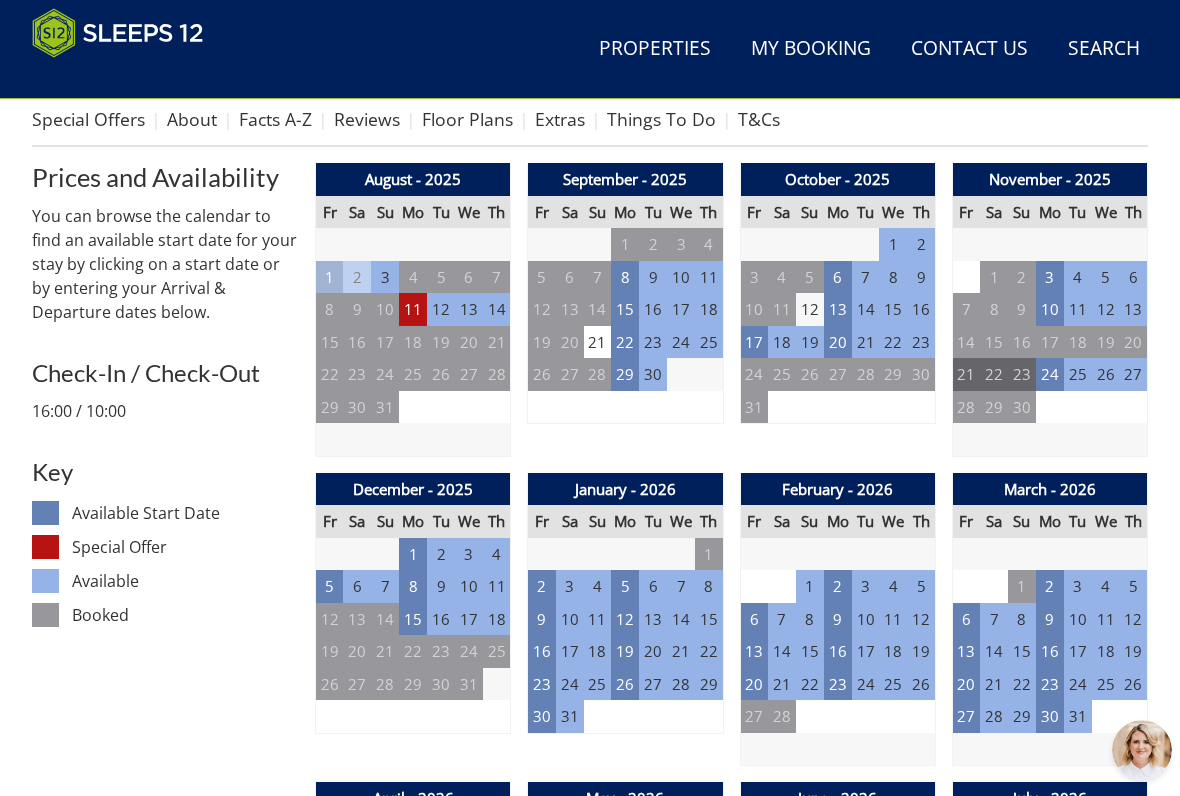 scroll, scrollTop: 759, scrollLeft: 0, axis: vertical 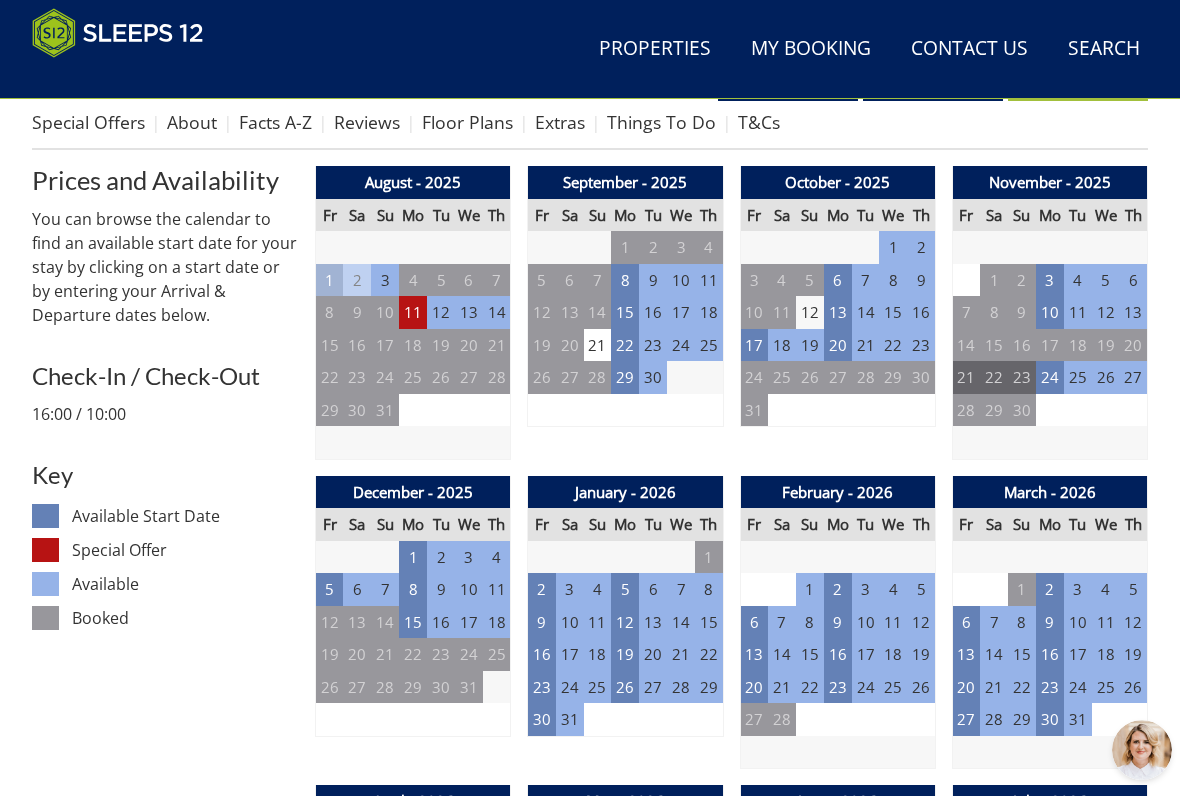 click on "11" at bounding box center (413, 312) 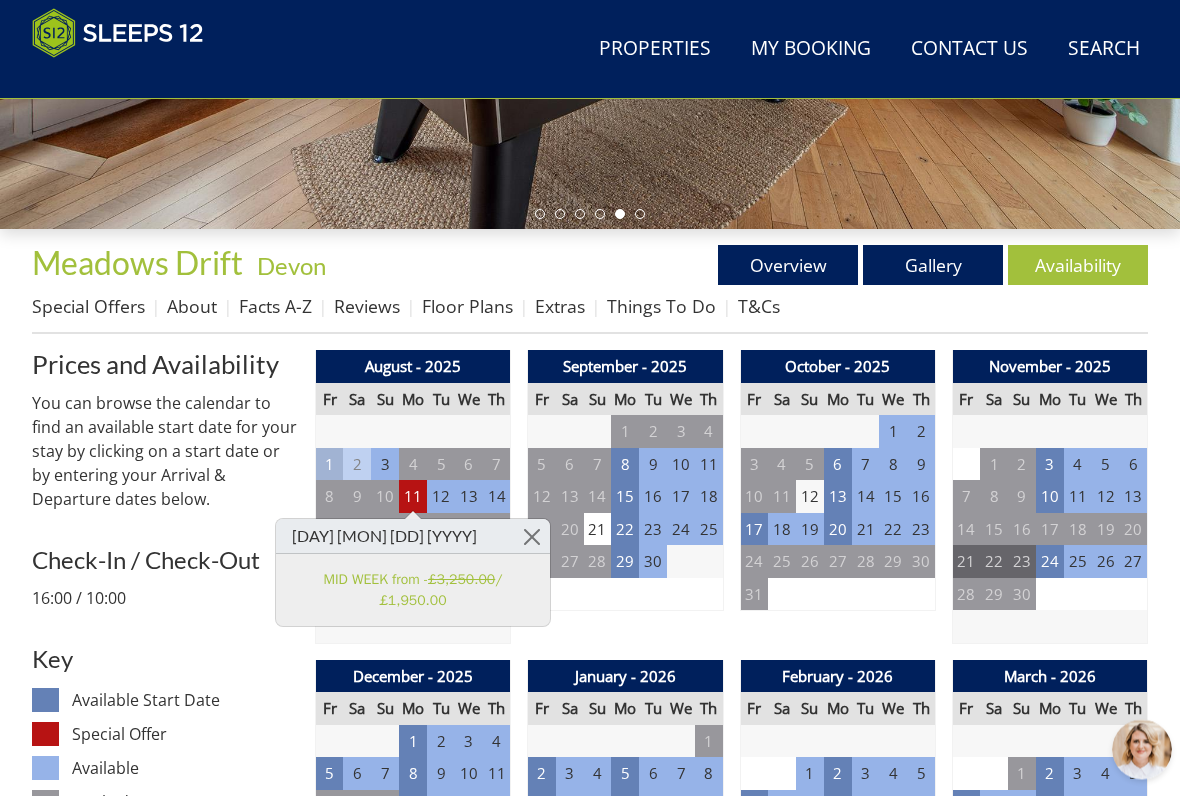 scroll, scrollTop: 575, scrollLeft: 0, axis: vertical 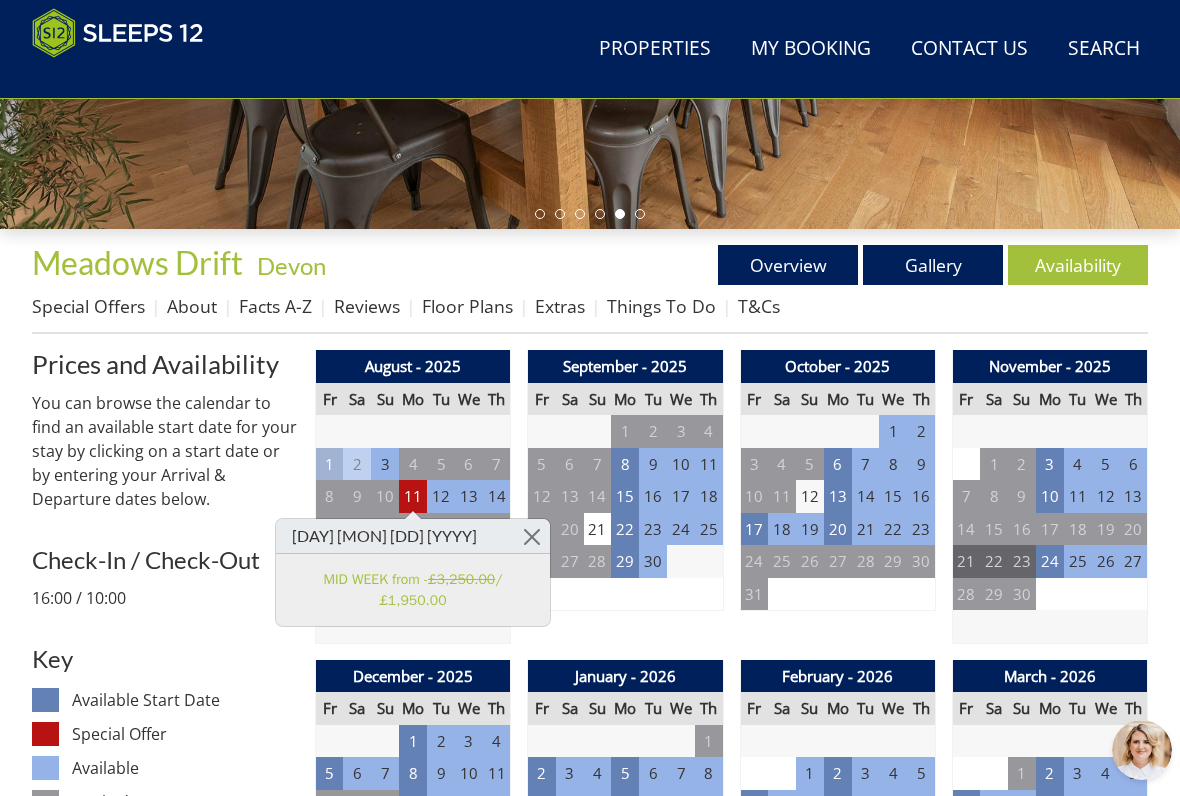 click on "Properties
Meadows Drift
-  Devon
Overview
Gallery
Availability
Special Offers
About
Facts A-Z
Reviews
Floor Plans
Extras
Things To Do
T&Cs
Prices and Availability
You can browse the calendar to find an available start date for your stay by clicking on a start date or by entering your Arrival & Departure dates below.
Search for a Stay
Search
Check-In / Check-Out
16:00 / 10:00
Key
Available Start Date
Special Offer" at bounding box center (590, 1813) 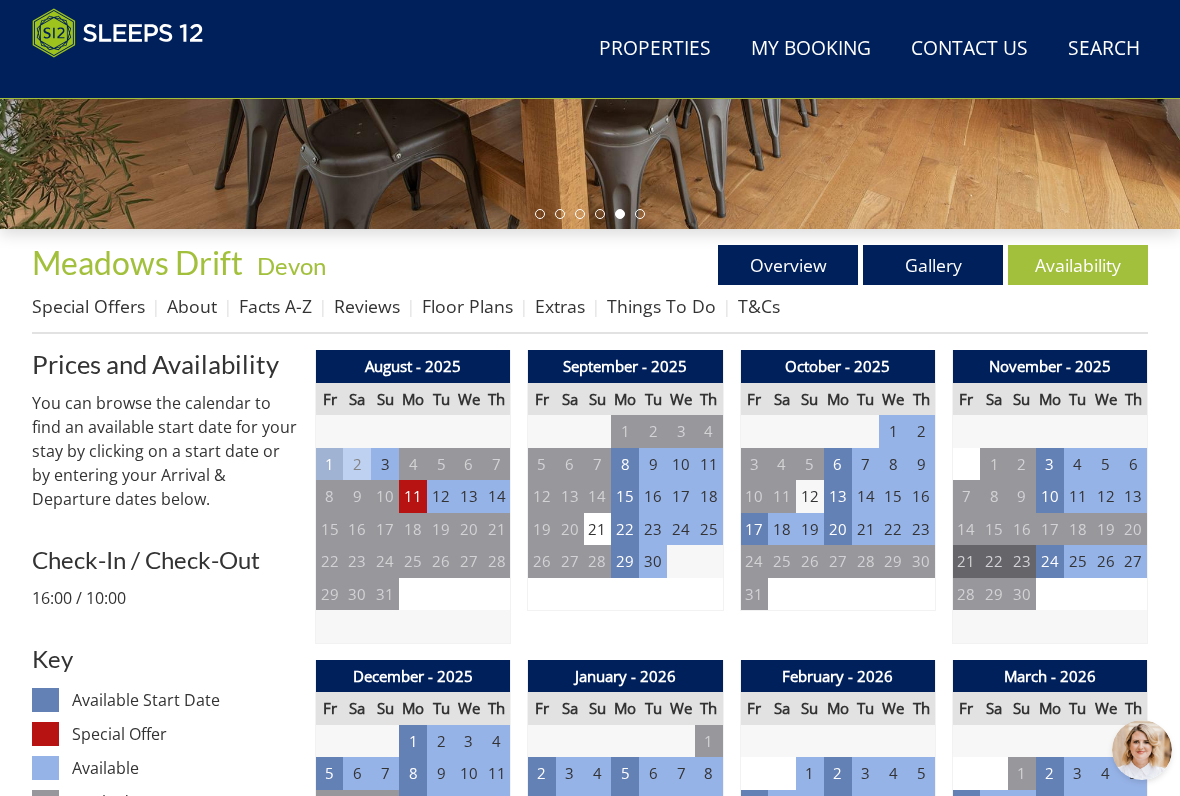 click on "12" at bounding box center (441, 496) 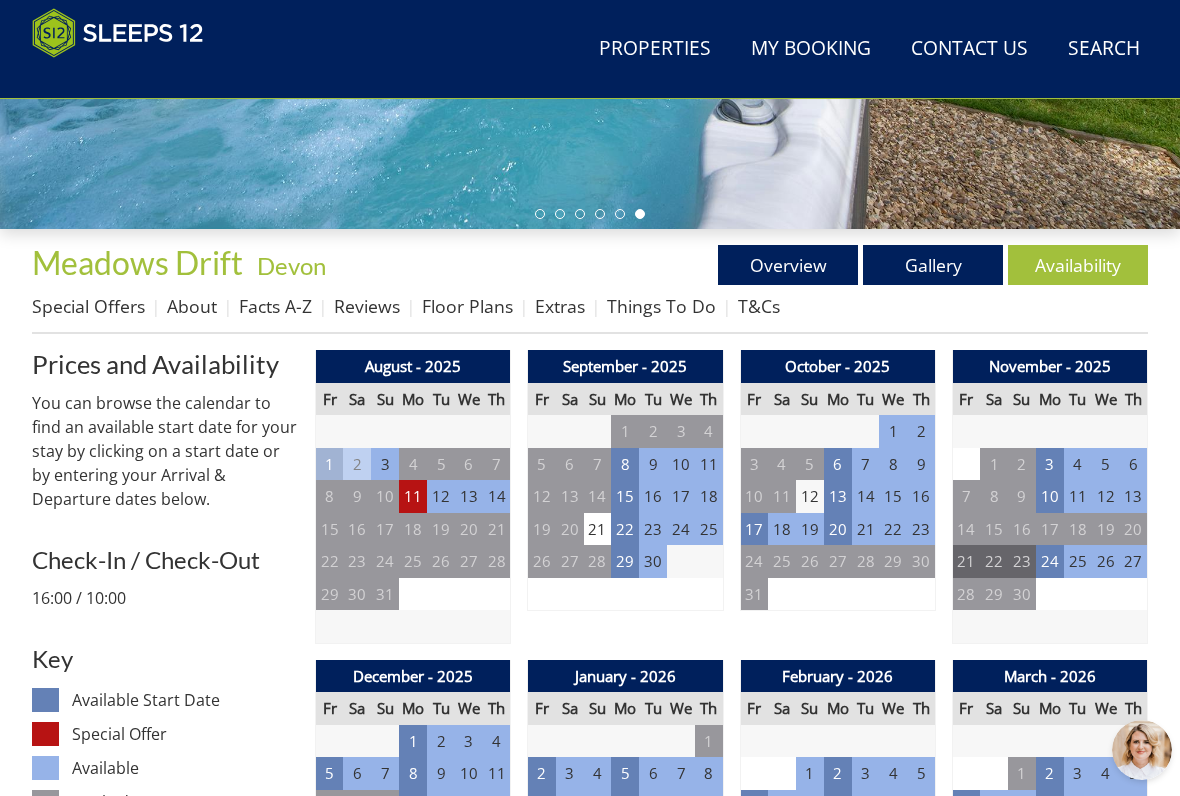 click on "11" at bounding box center (413, 496) 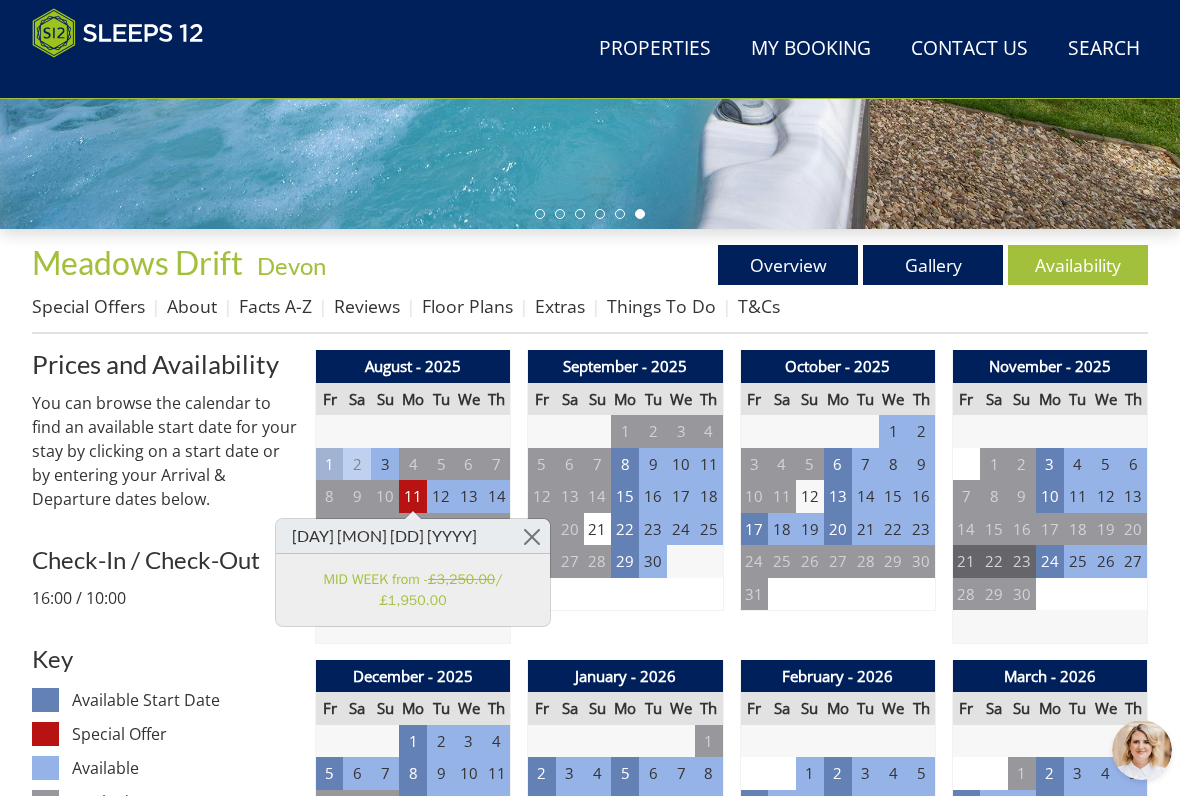 click at bounding box center (532, 536) 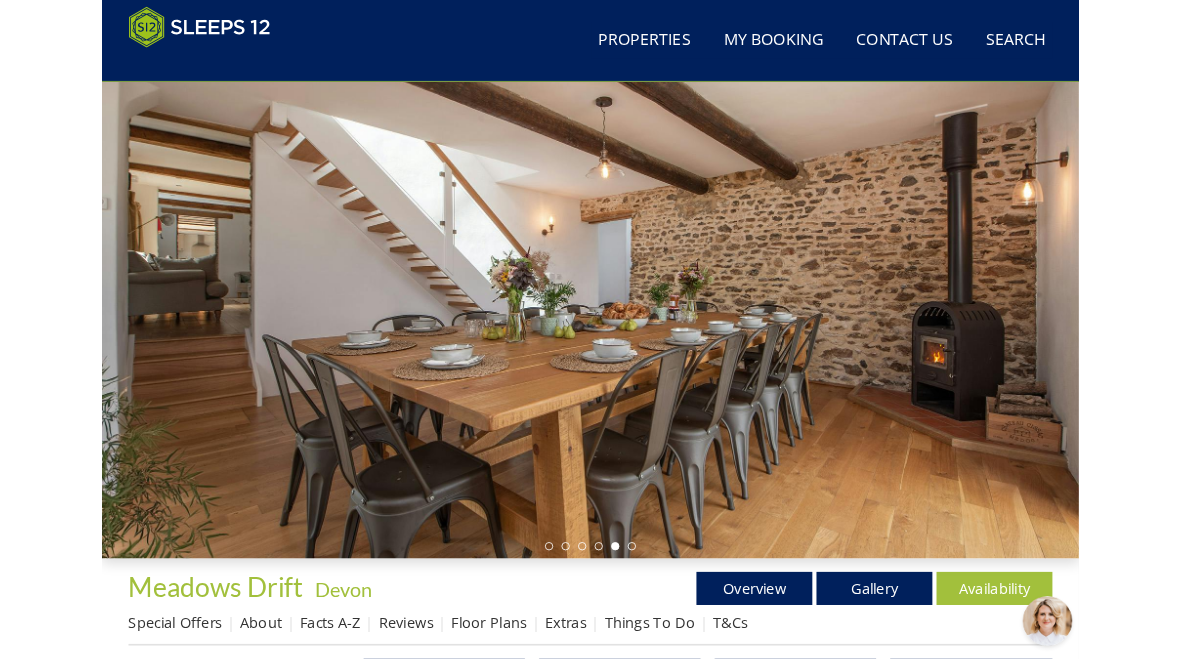 scroll, scrollTop: 0, scrollLeft: 0, axis: both 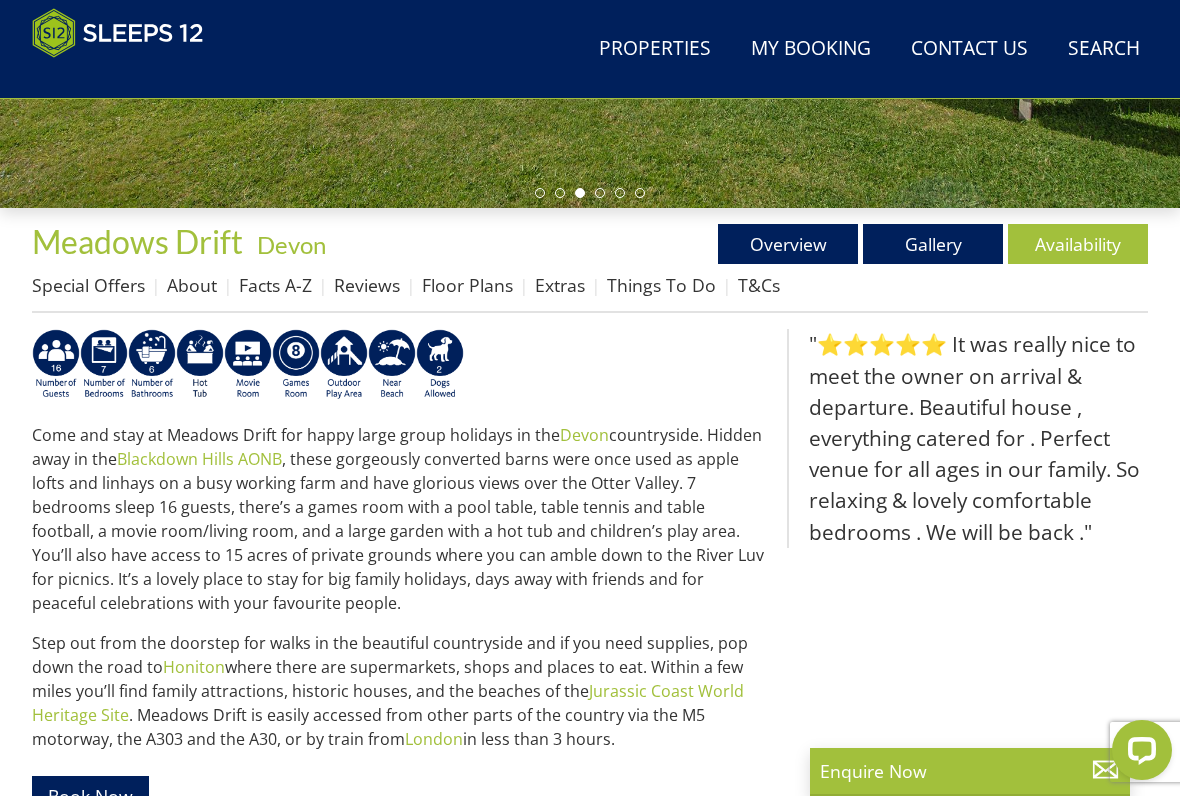 click on "Special Offers" at bounding box center [88, 285] 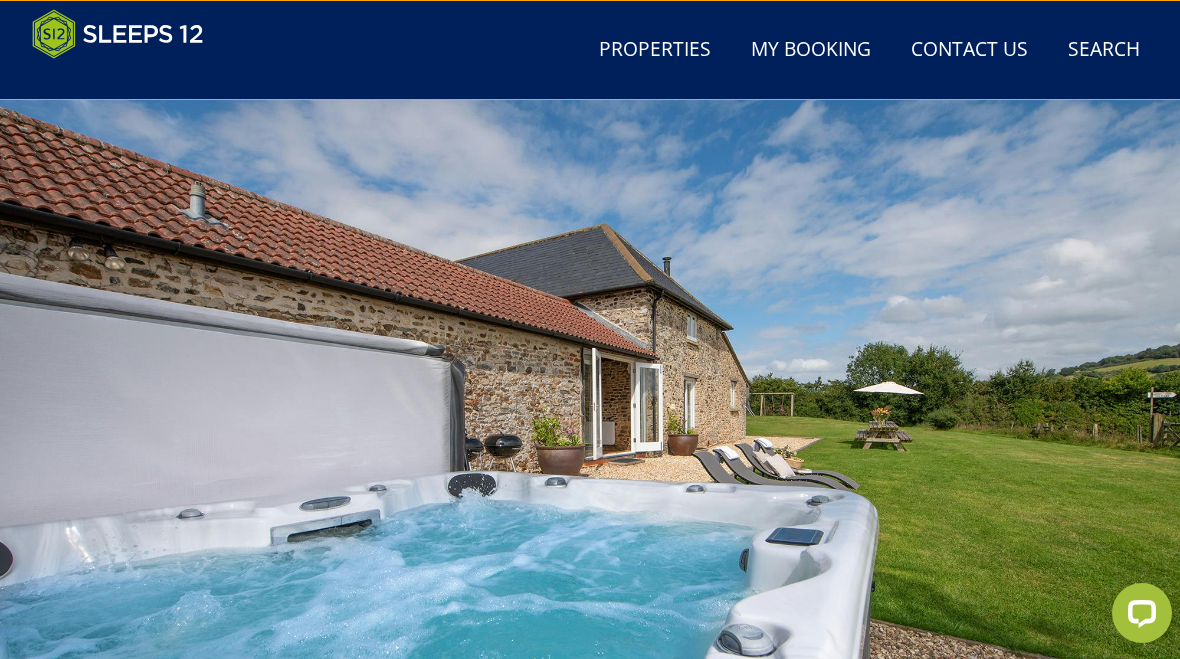 scroll, scrollTop: 0, scrollLeft: 0, axis: both 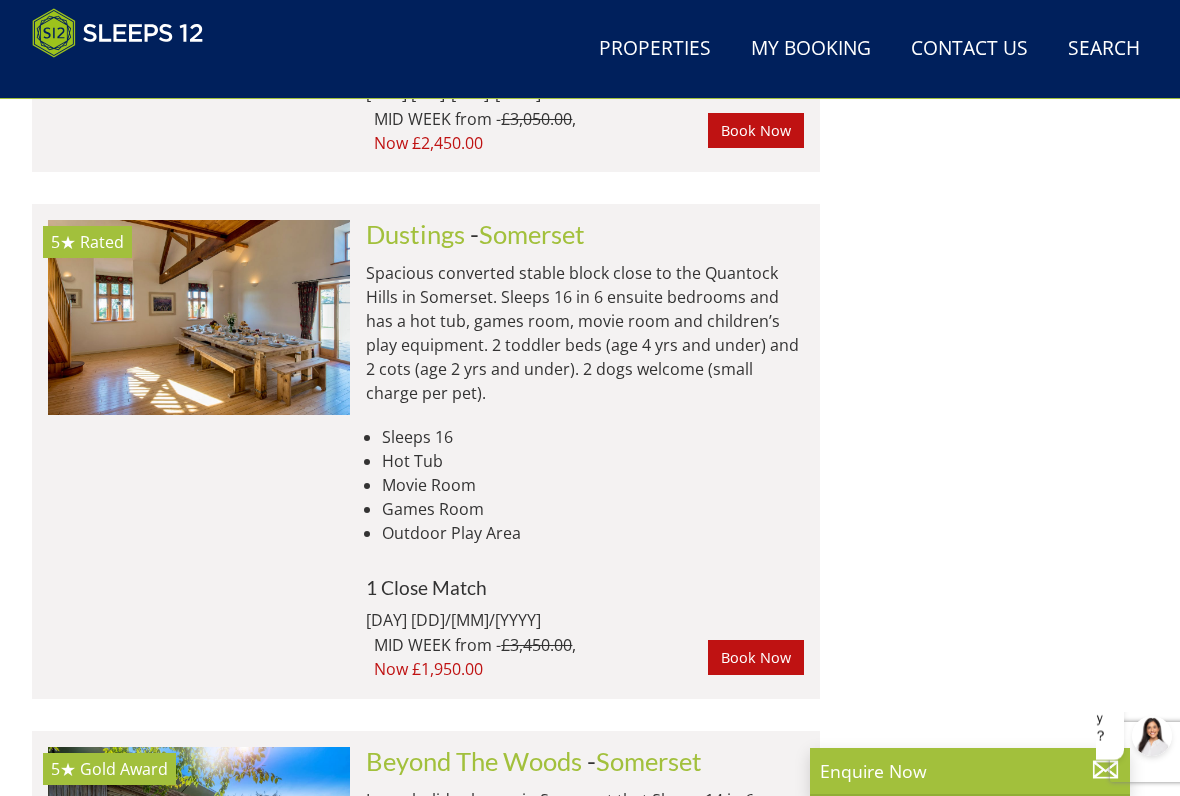 click at bounding box center [199, 317] 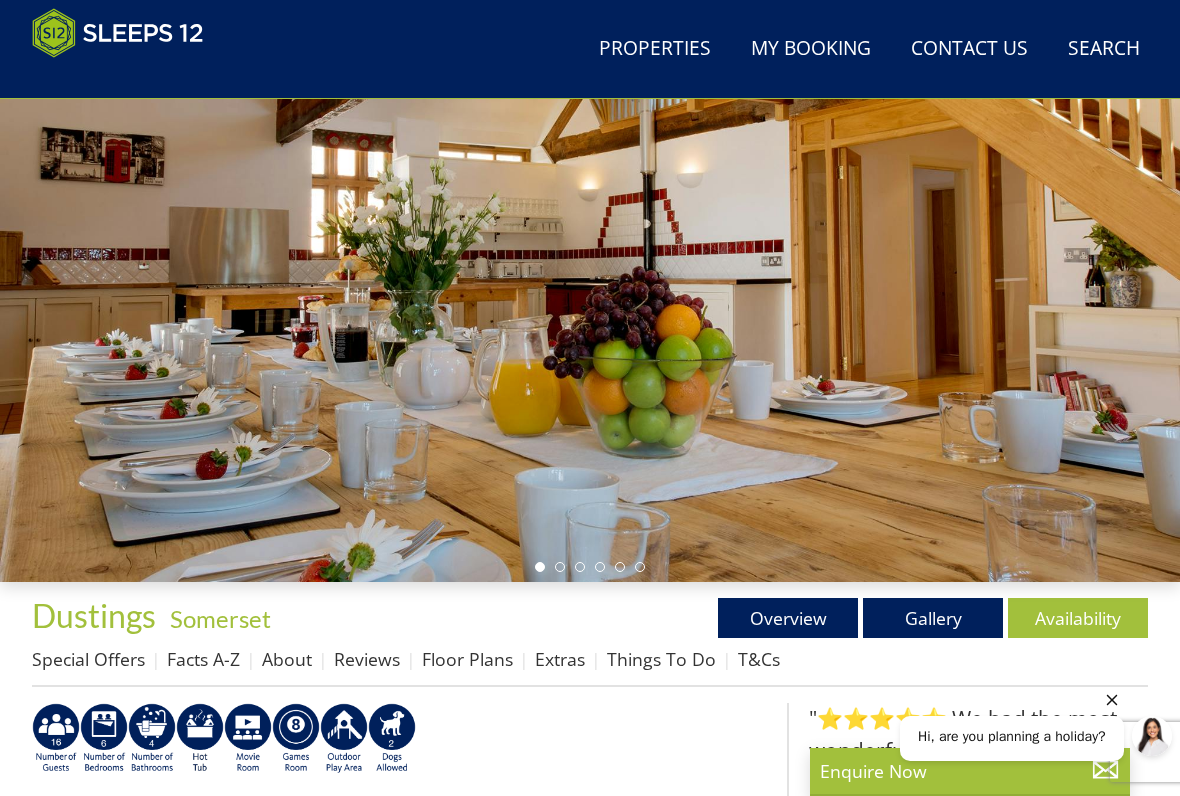 scroll, scrollTop: 223, scrollLeft: 0, axis: vertical 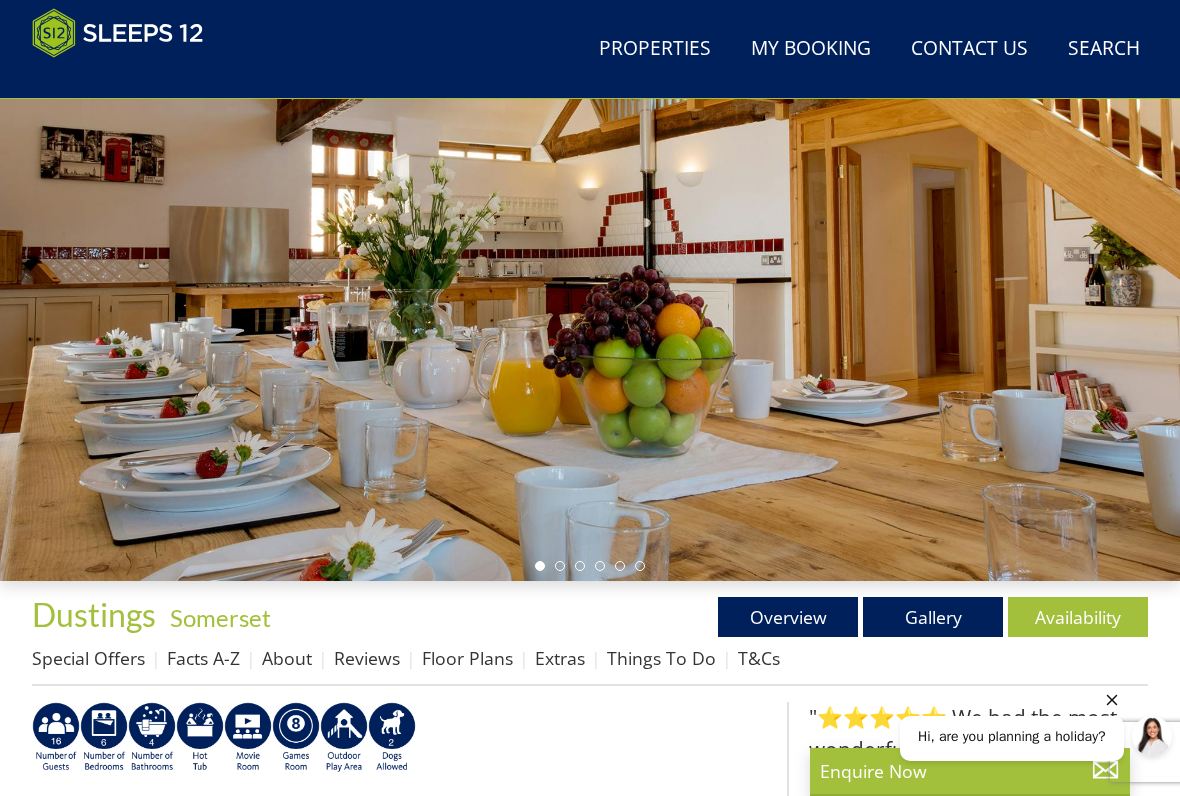 click on "Gallery" at bounding box center (933, 617) 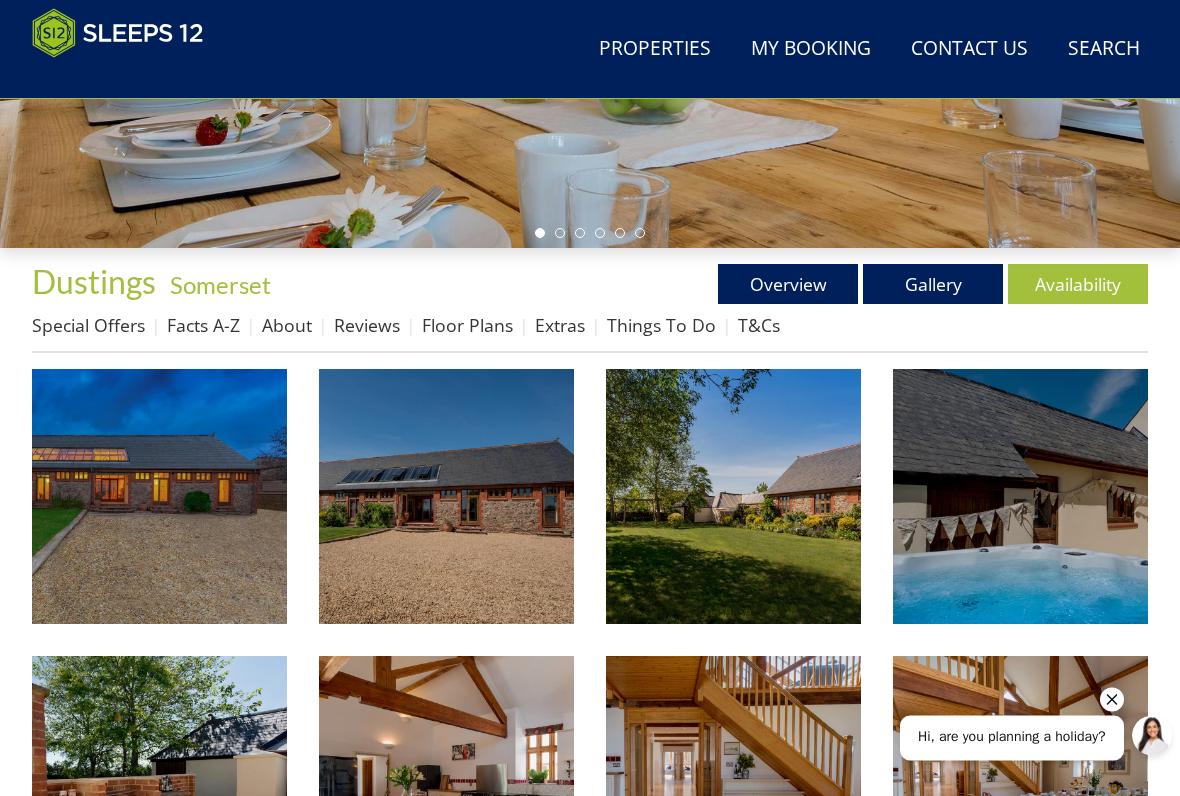 scroll, scrollTop: 556, scrollLeft: 0, axis: vertical 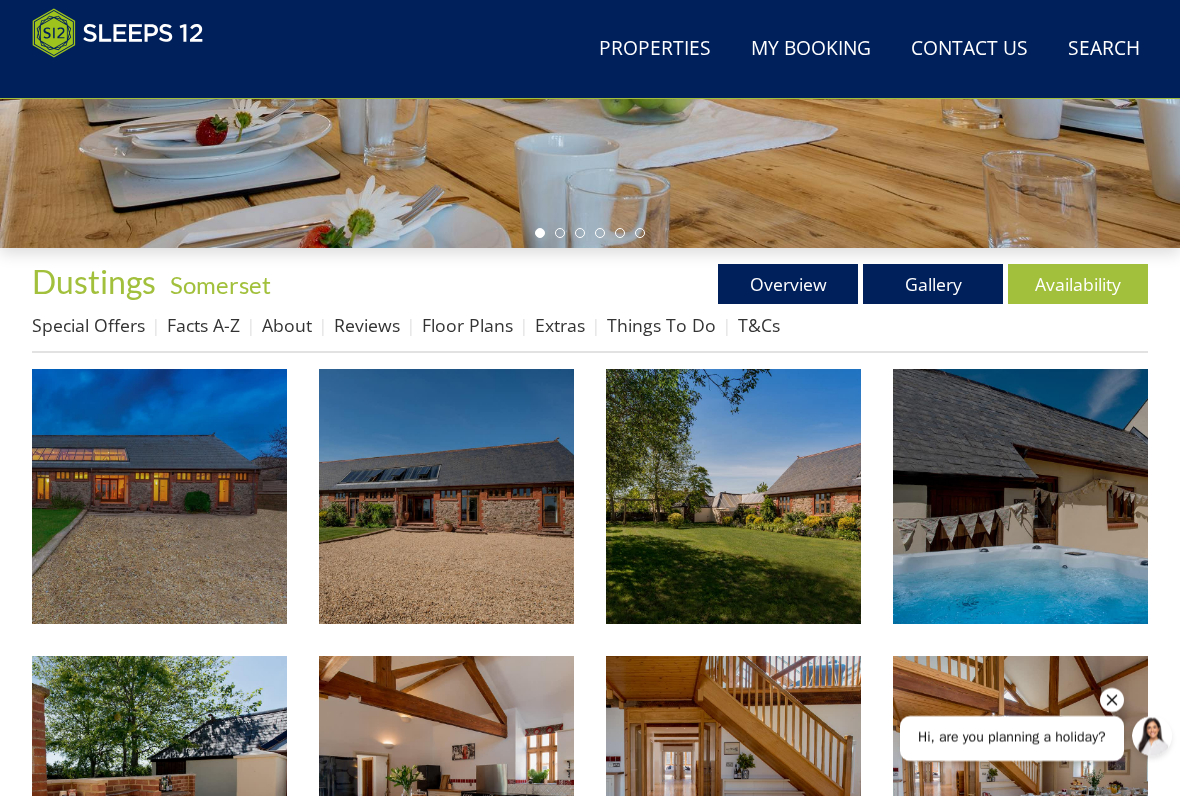 click at bounding box center [159, 496] 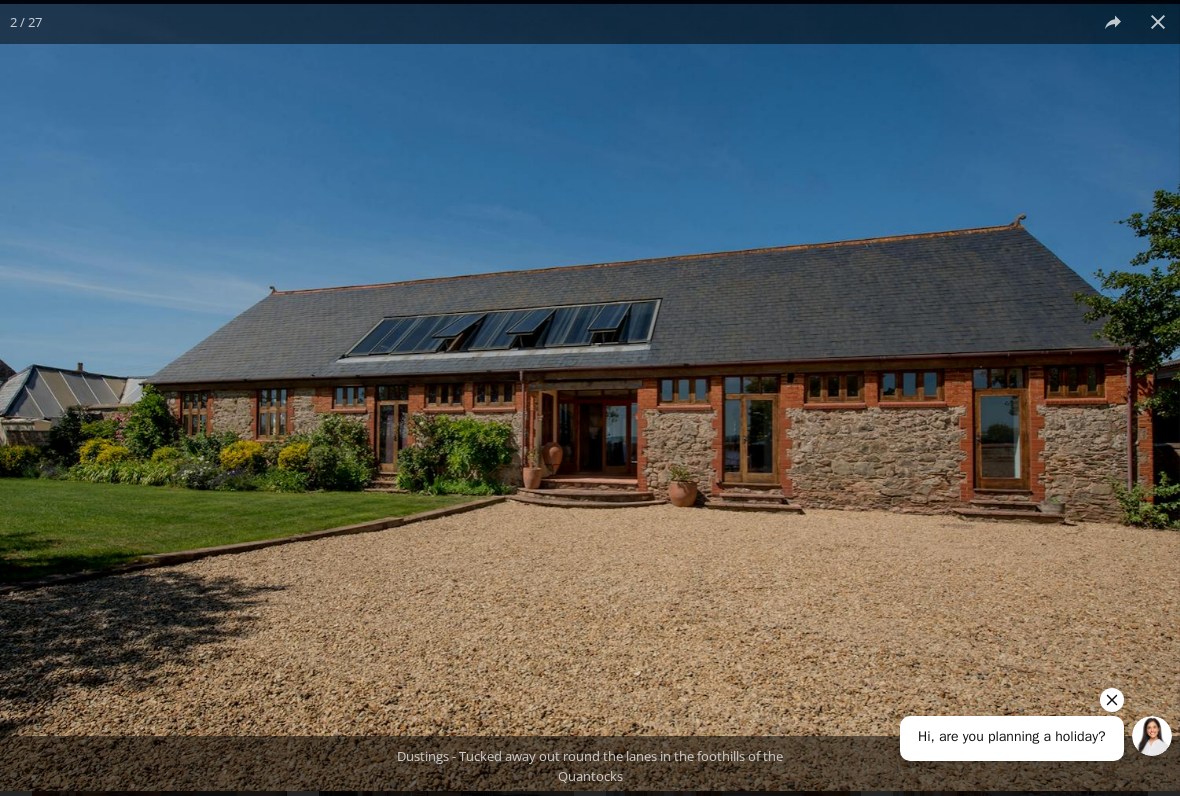 click 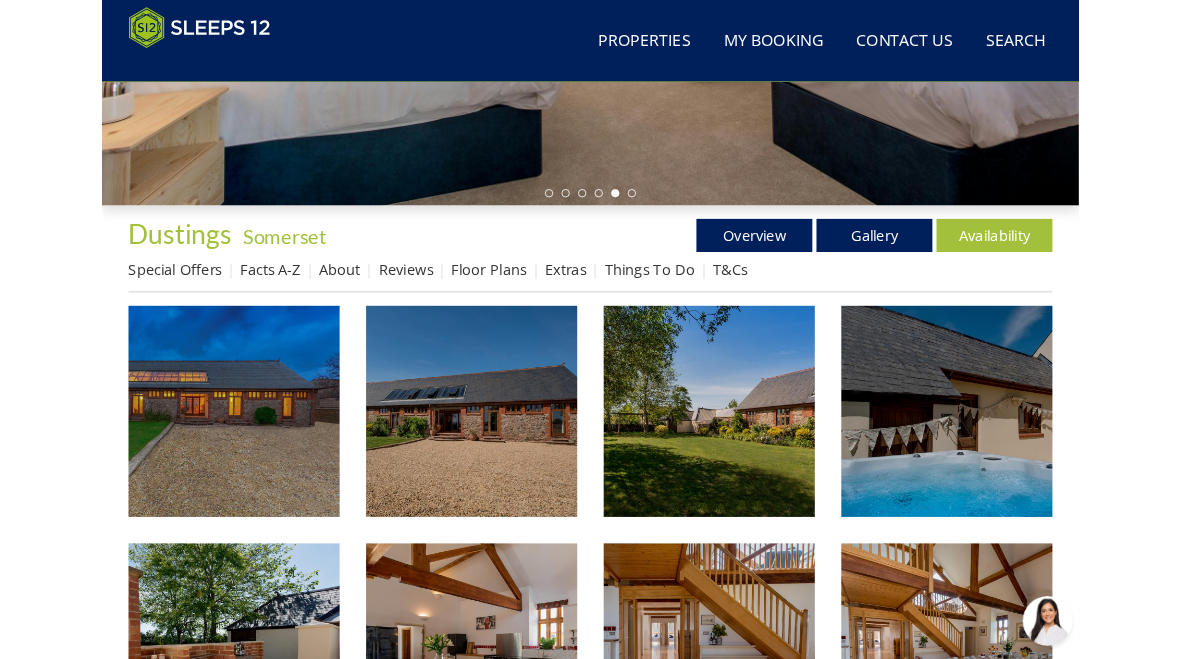 scroll, scrollTop: 0, scrollLeft: 0, axis: both 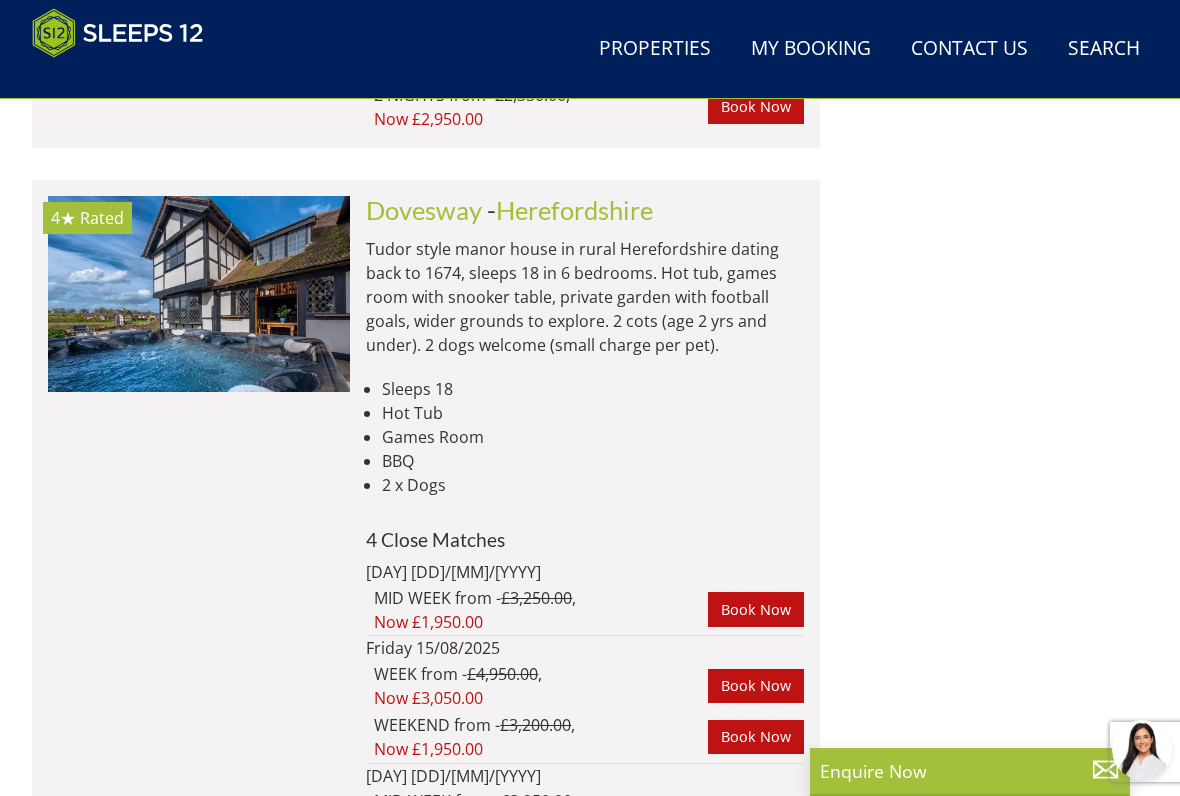 click at bounding box center [199, 293] 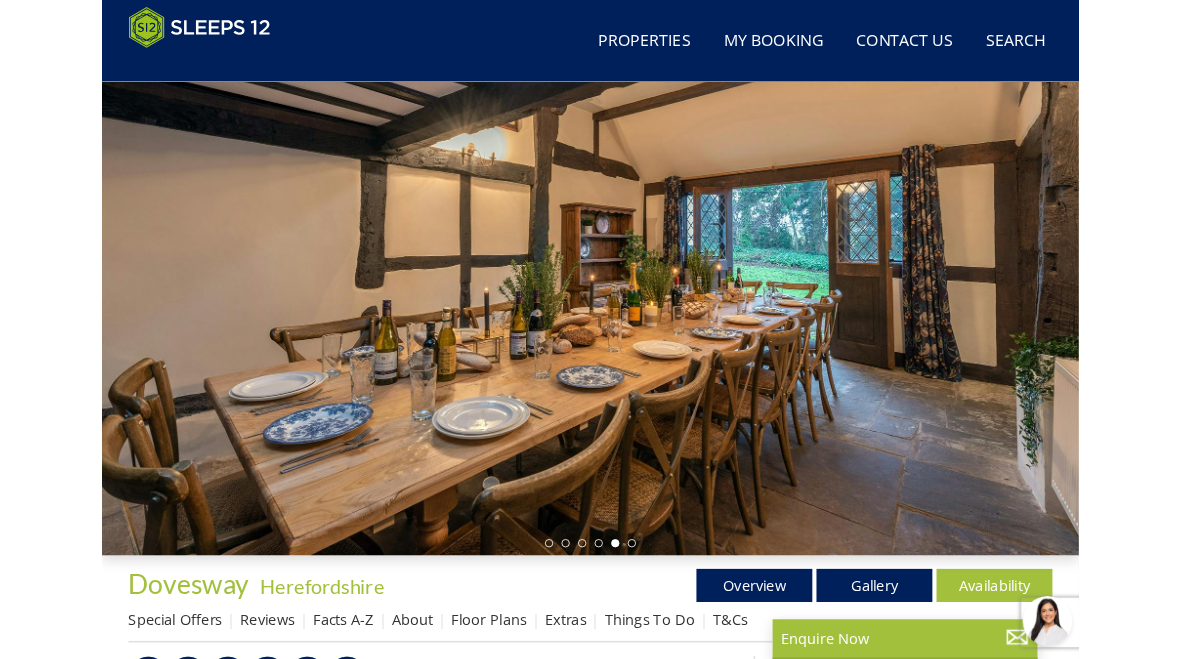 scroll, scrollTop: 0, scrollLeft: 0, axis: both 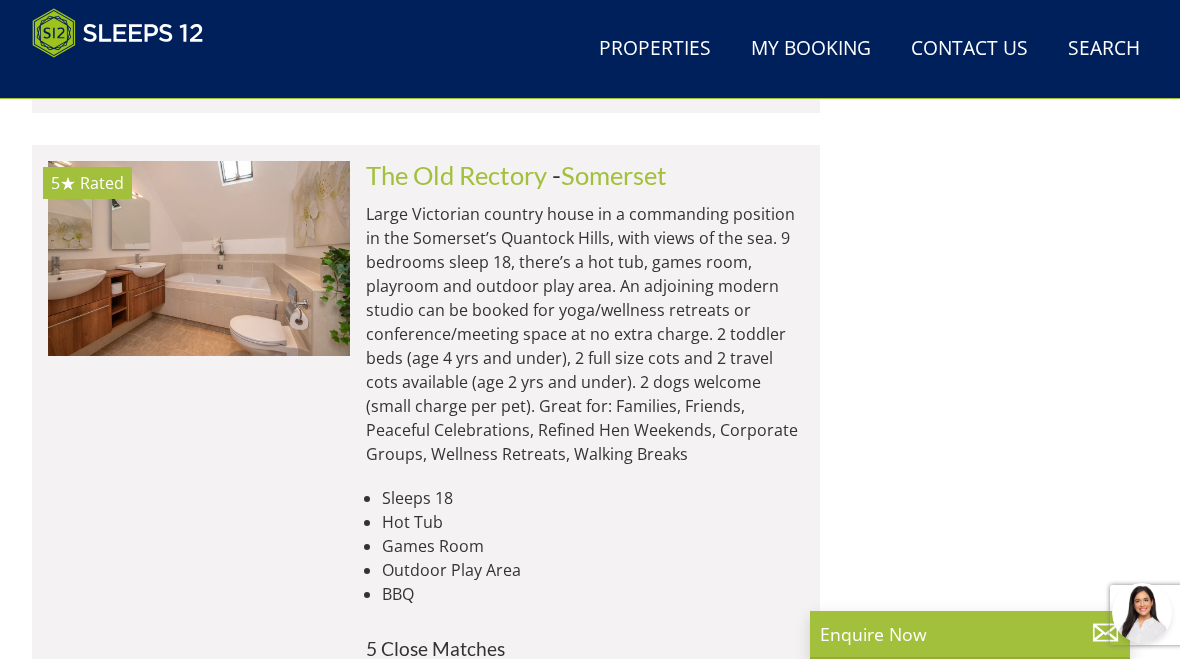 click at bounding box center (199, 258) 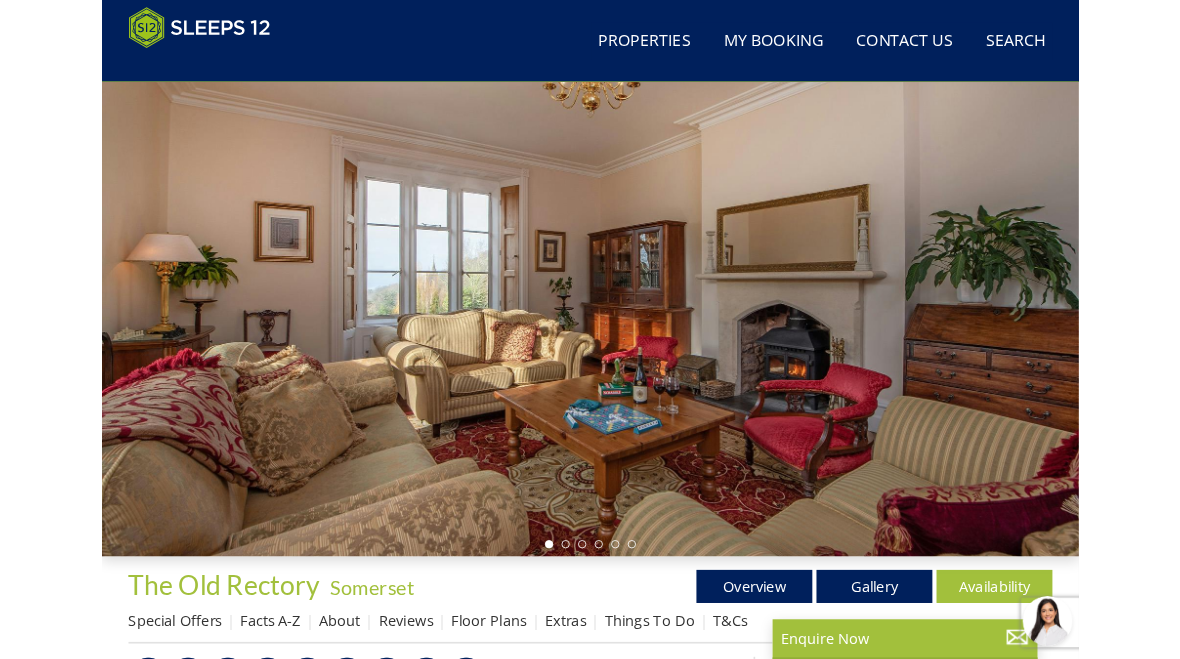 scroll, scrollTop: 0, scrollLeft: 0, axis: both 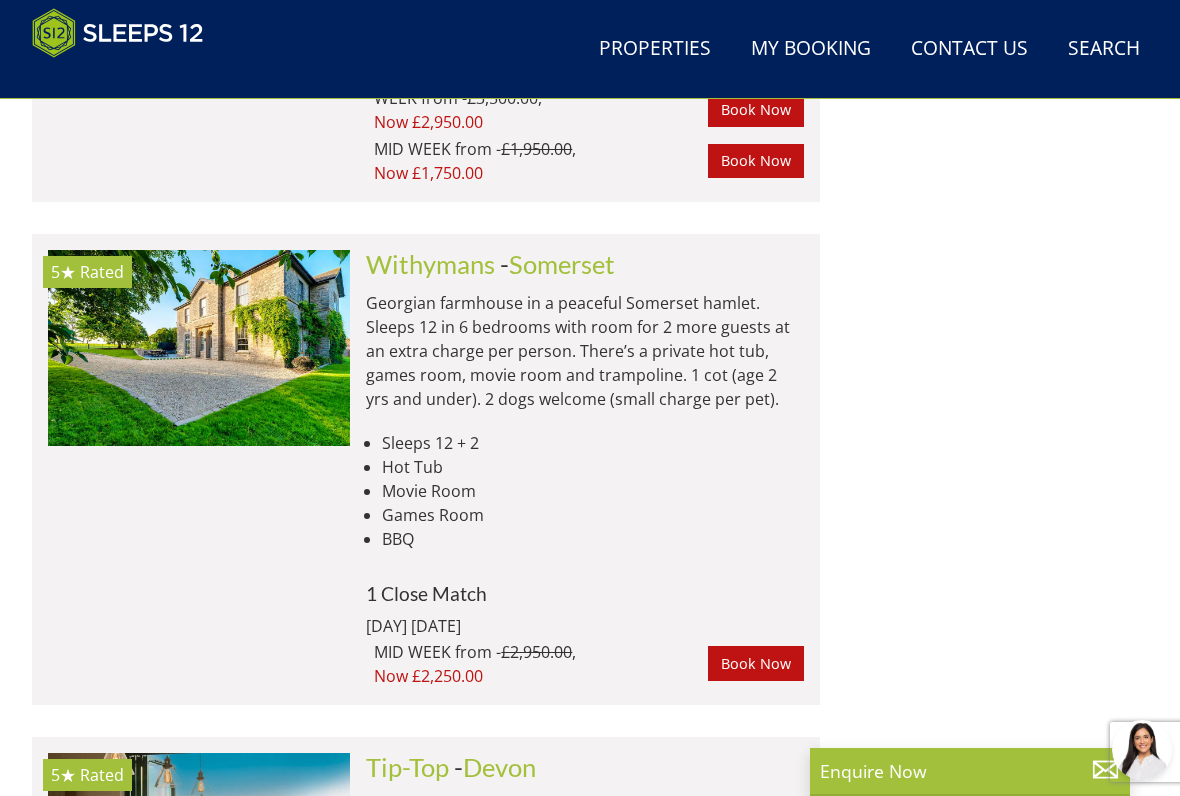click at bounding box center (199, 347) 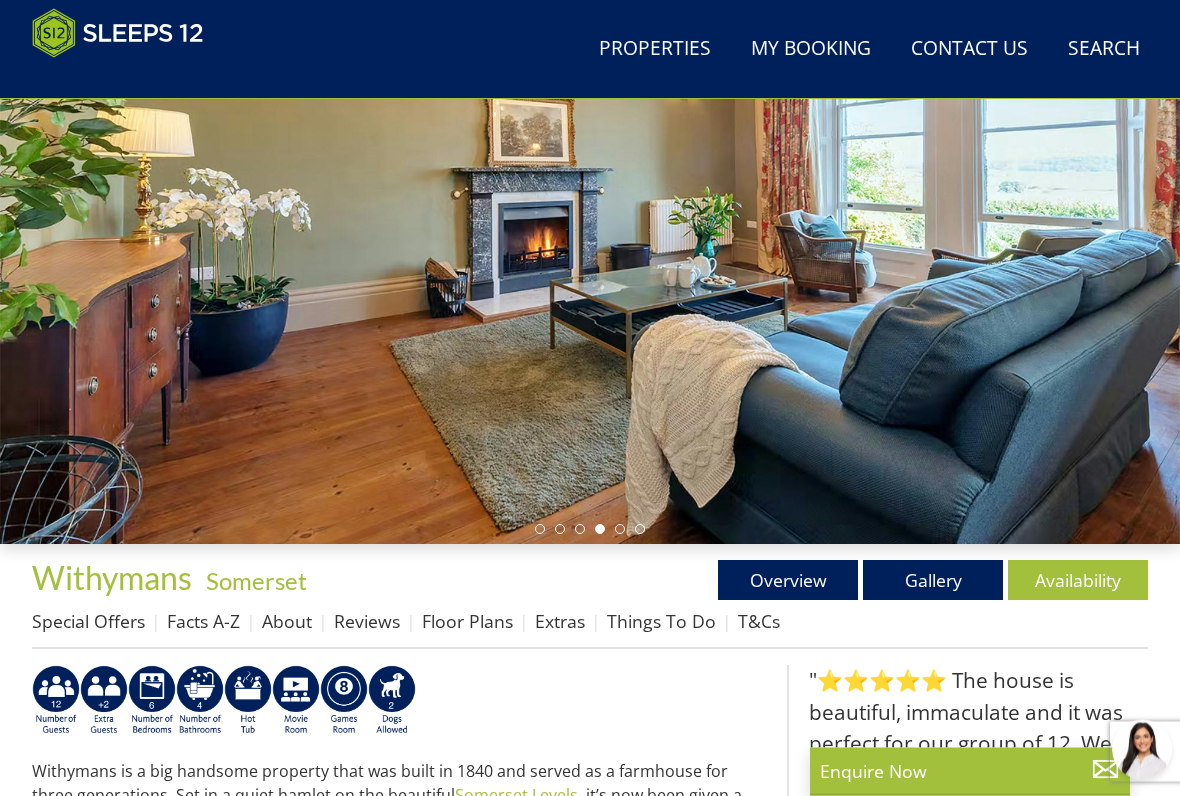 scroll, scrollTop: 260, scrollLeft: 0, axis: vertical 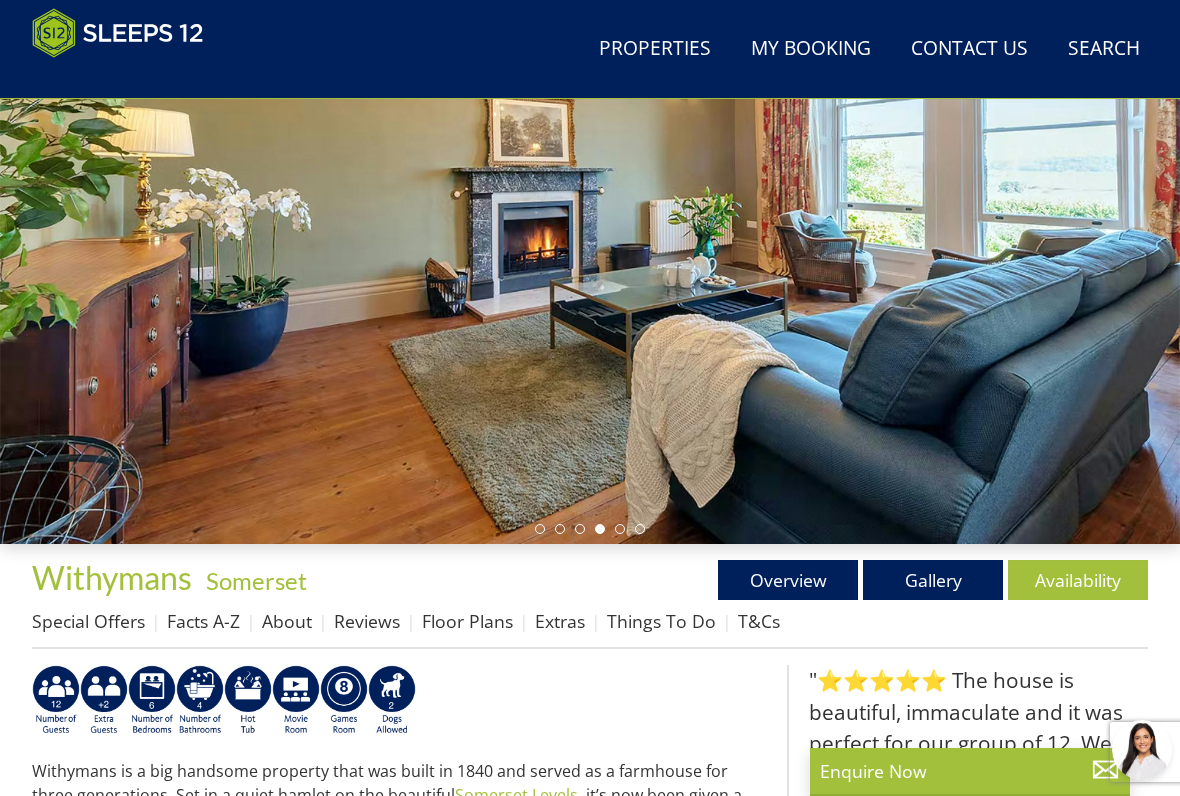 click on "Gallery" at bounding box center (933, 580) 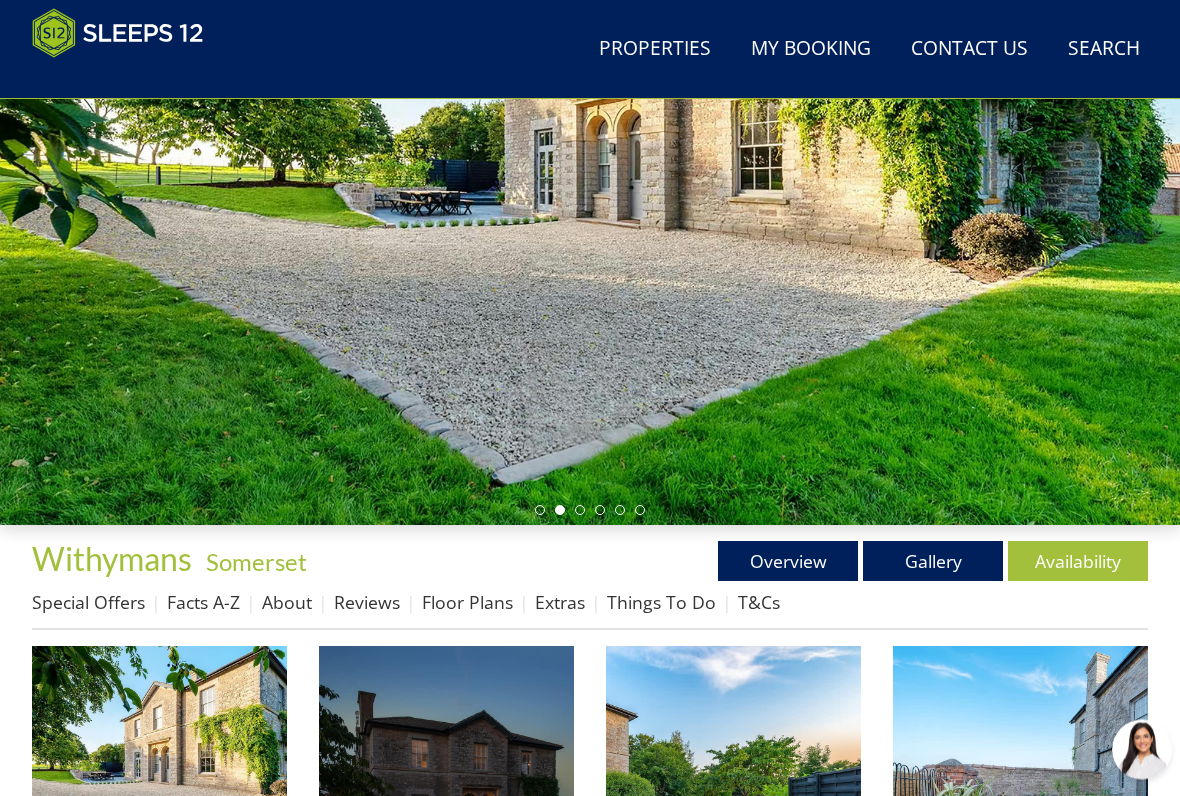 scroll, scrollTop: 279, scrollLeft: 0, axis: vertical 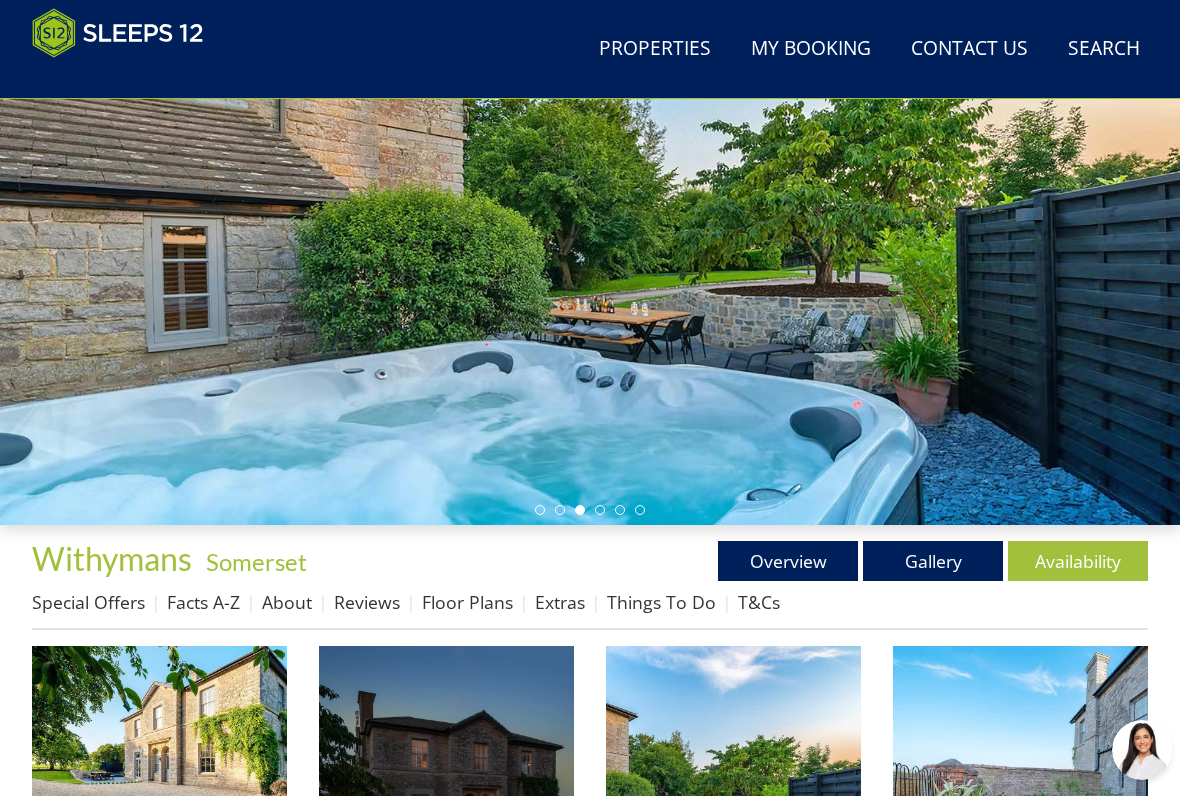 click on "Gallery" at bounding box center [933, 561] 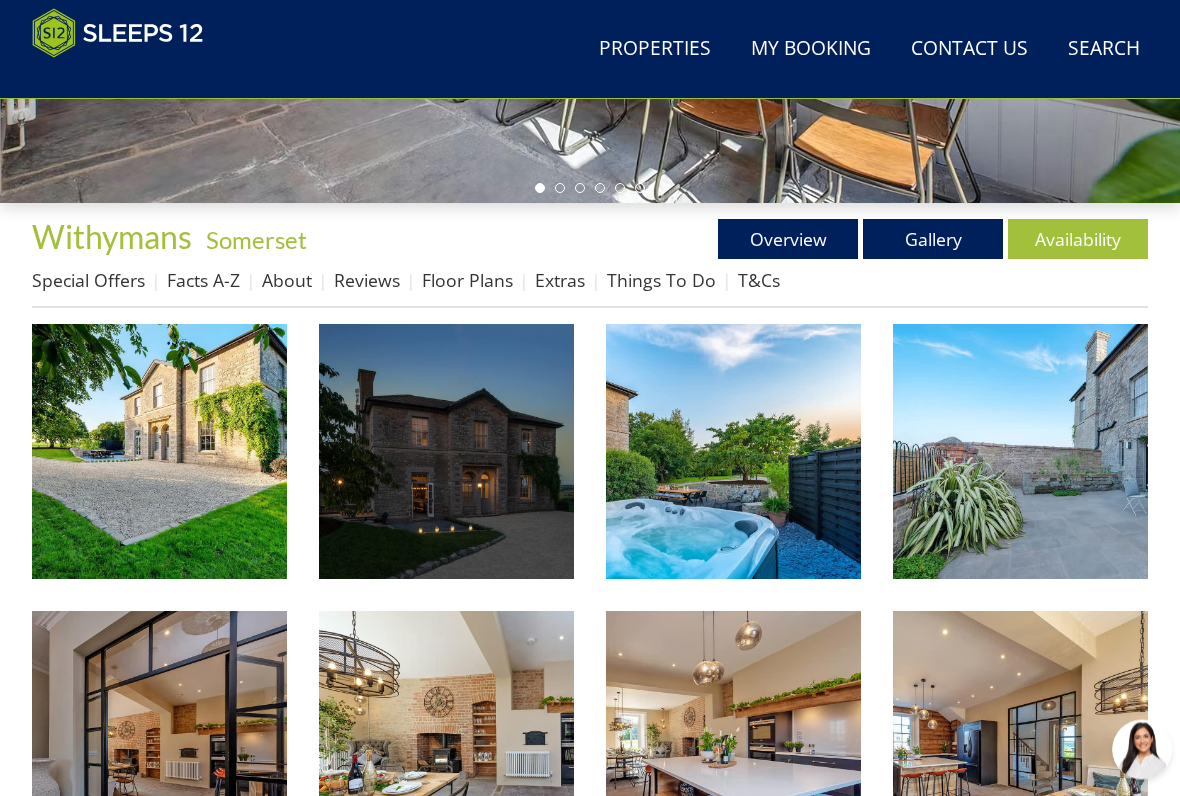 scroll, scrollTop: 601, scrollLeft: 0, axis: vertical 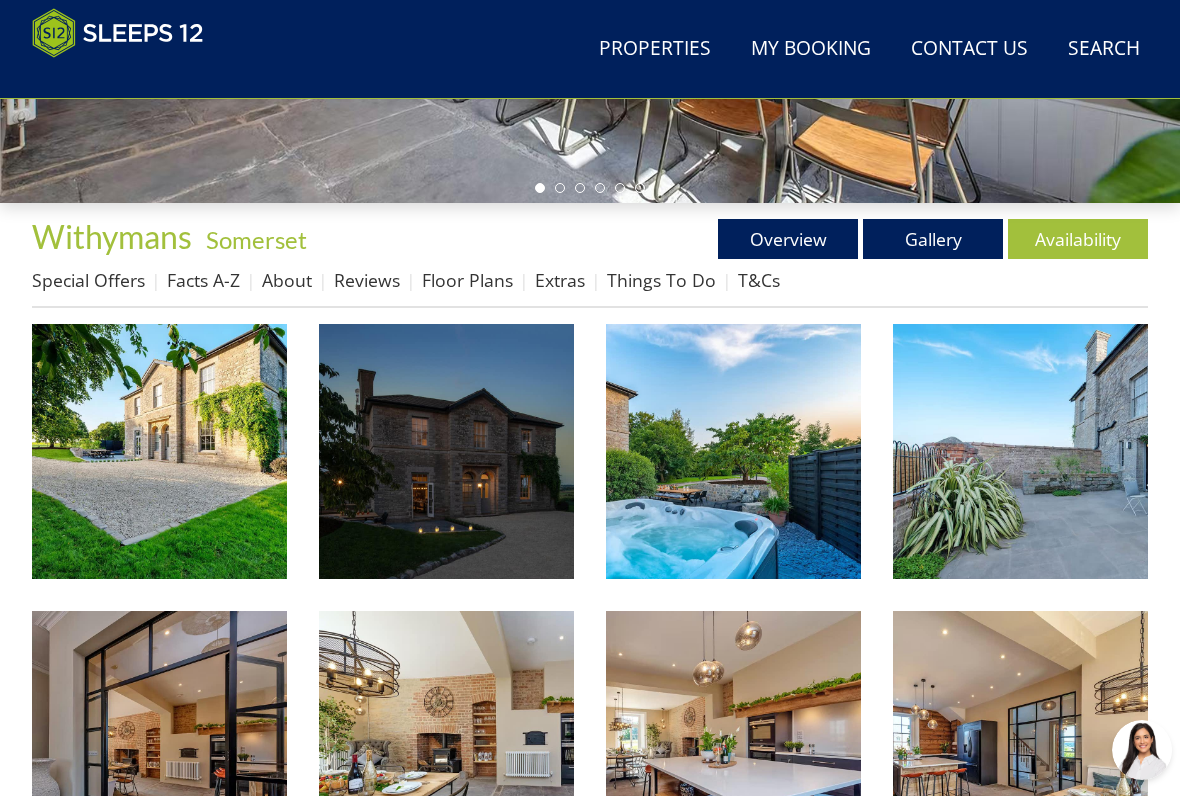 click at bounding box center [159, 451] 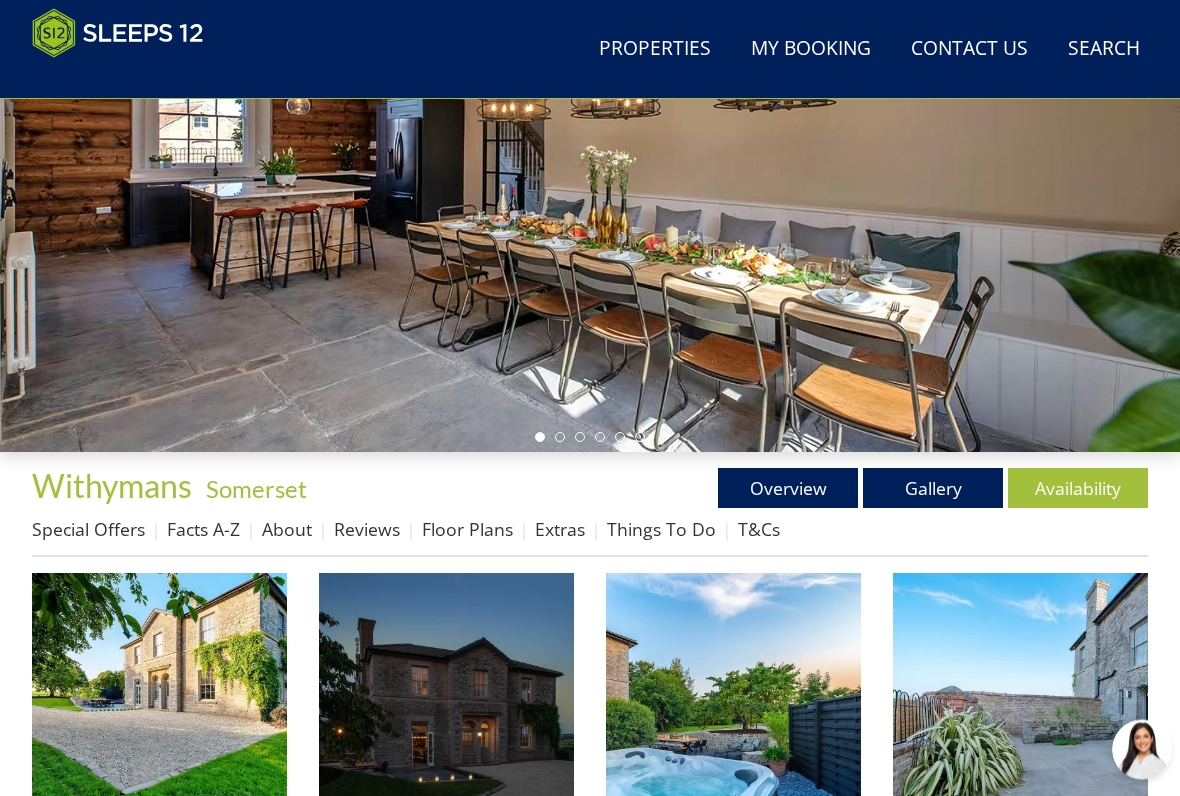 scroll, scrollTop: 352, scrollLeft: 0, axis: vertical 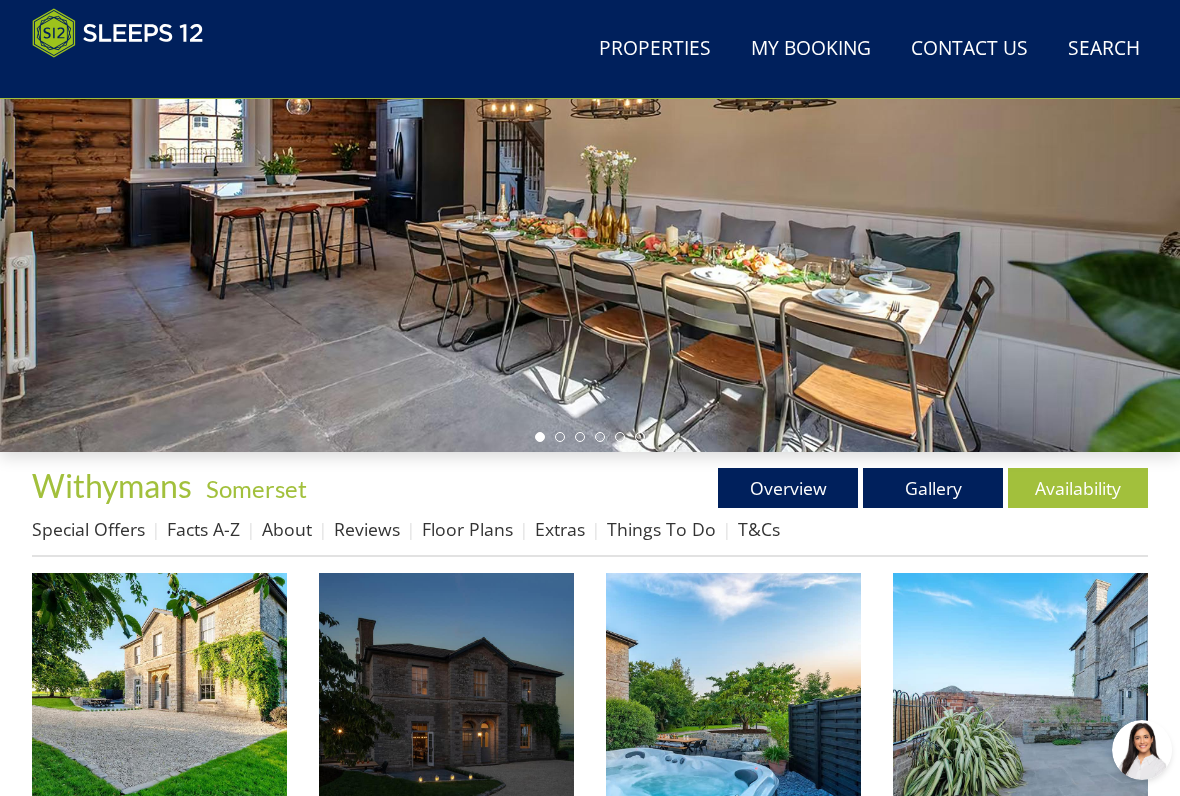 click on "Availability" at bounding box center (1078, 488) 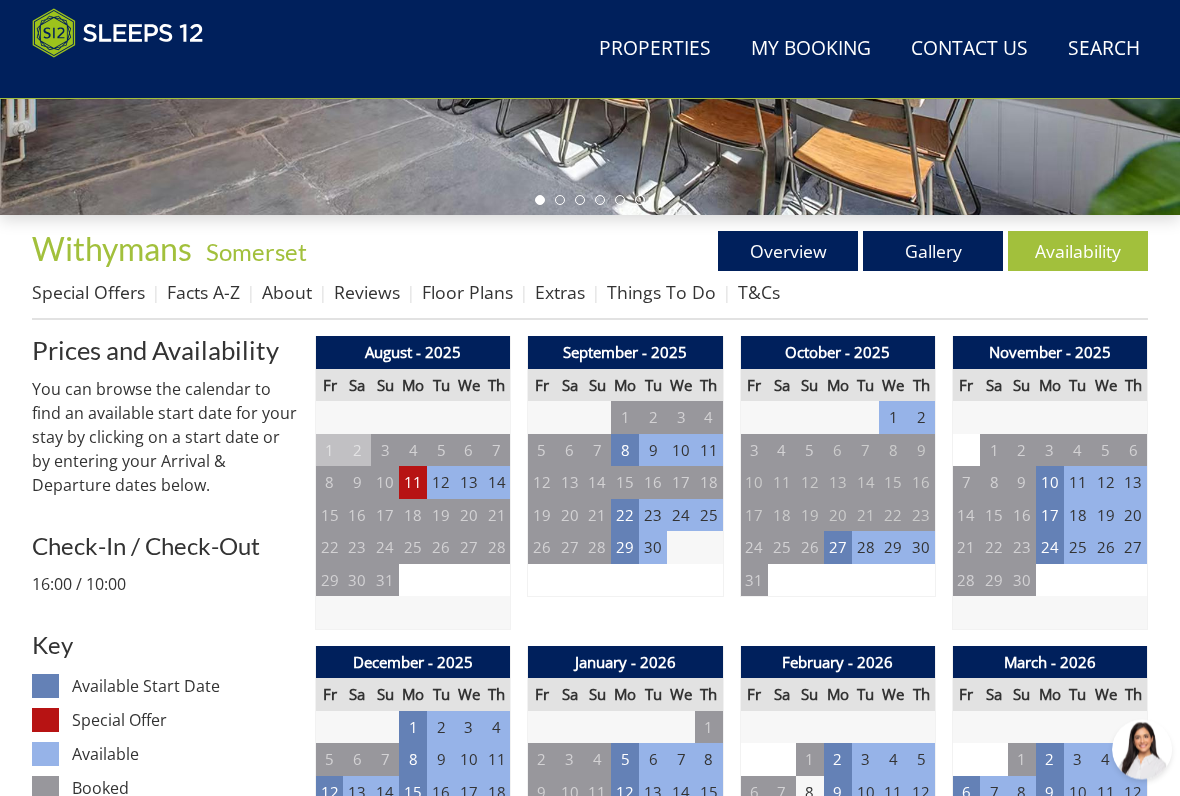 scroll, scrollTop: 624, scrollLeft: 0, axis: vertical 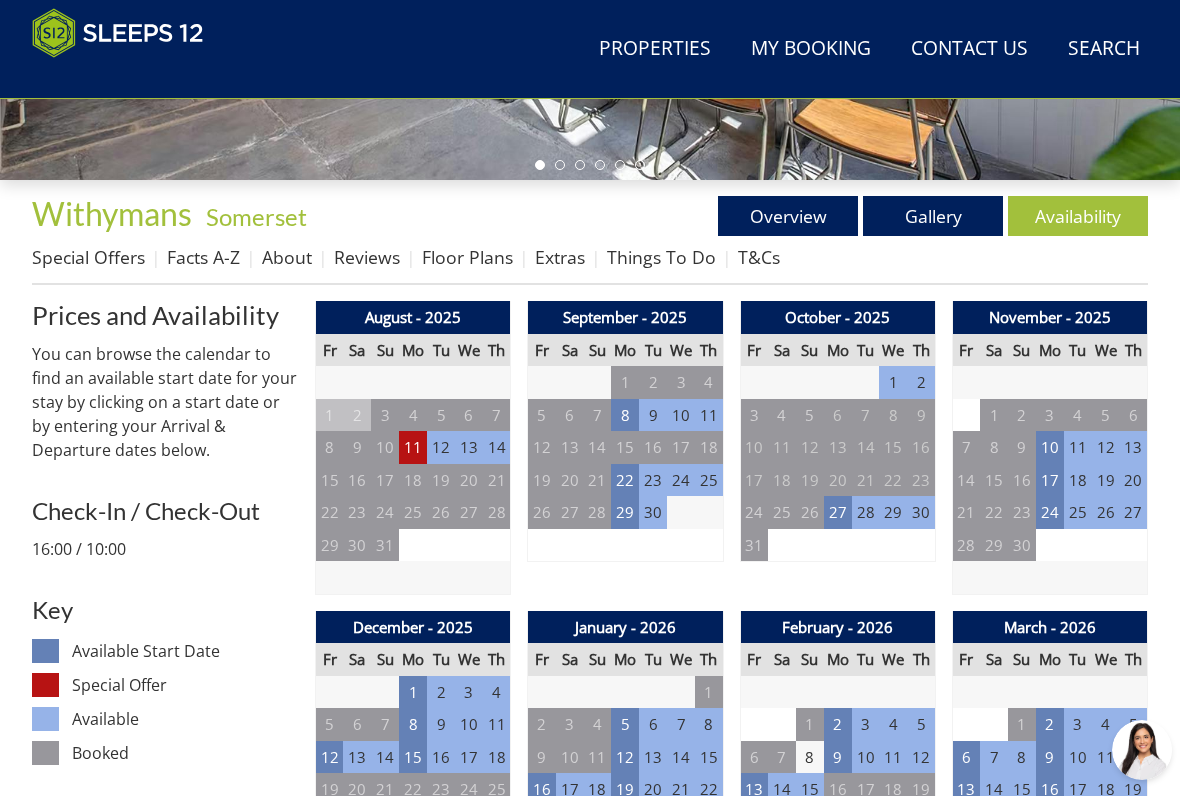 click on "11" at bounding box center [413, 447] 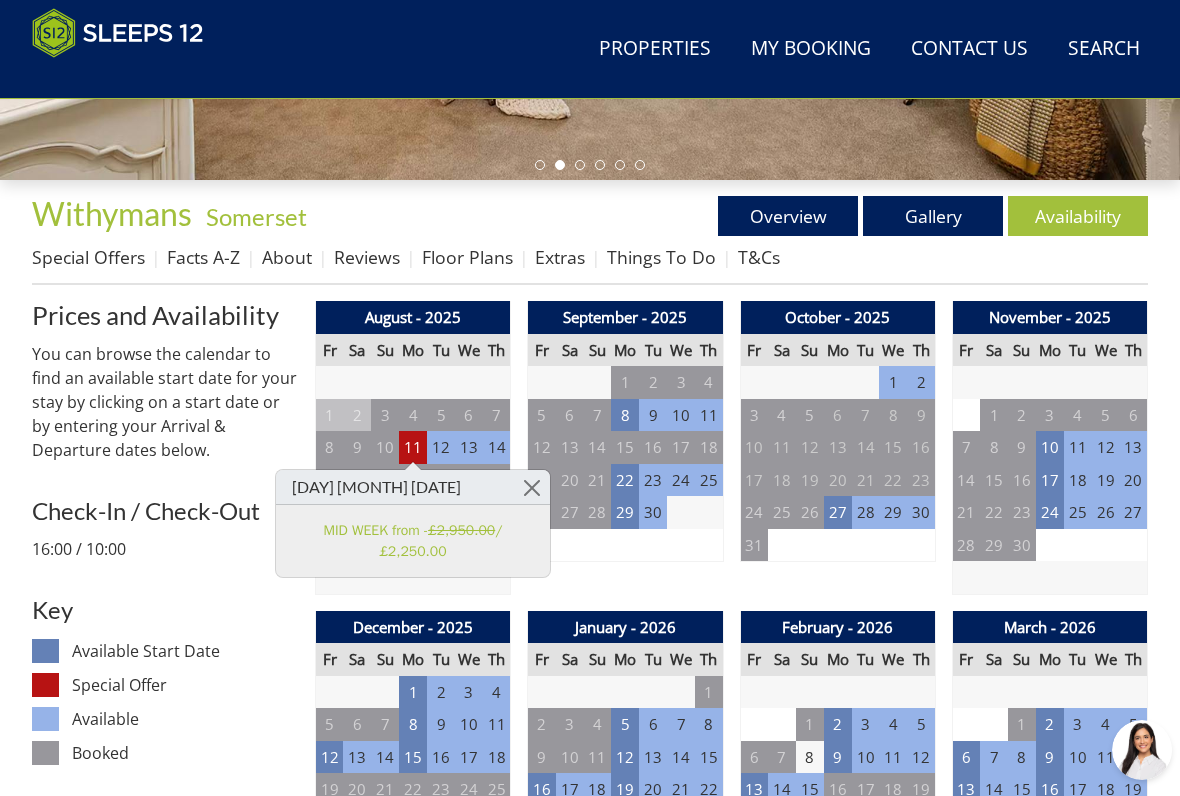 click on "19" at bounding box center [542, 480] 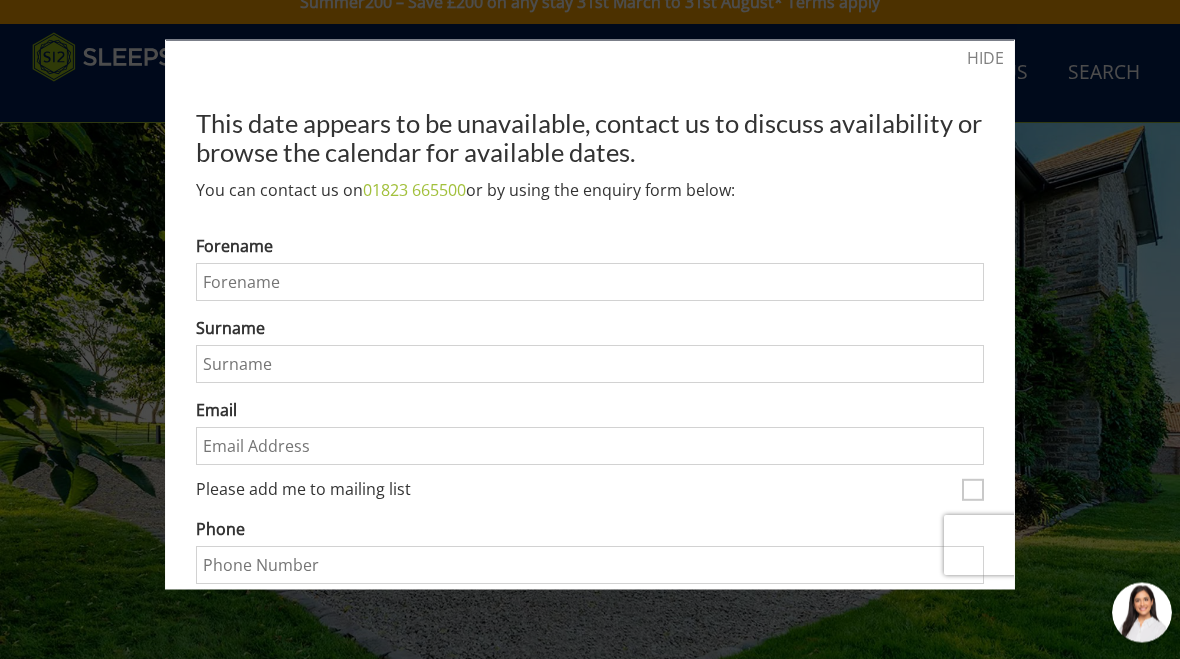 scroll, scrollTop: 0, scrollLeft: 0, axis: both 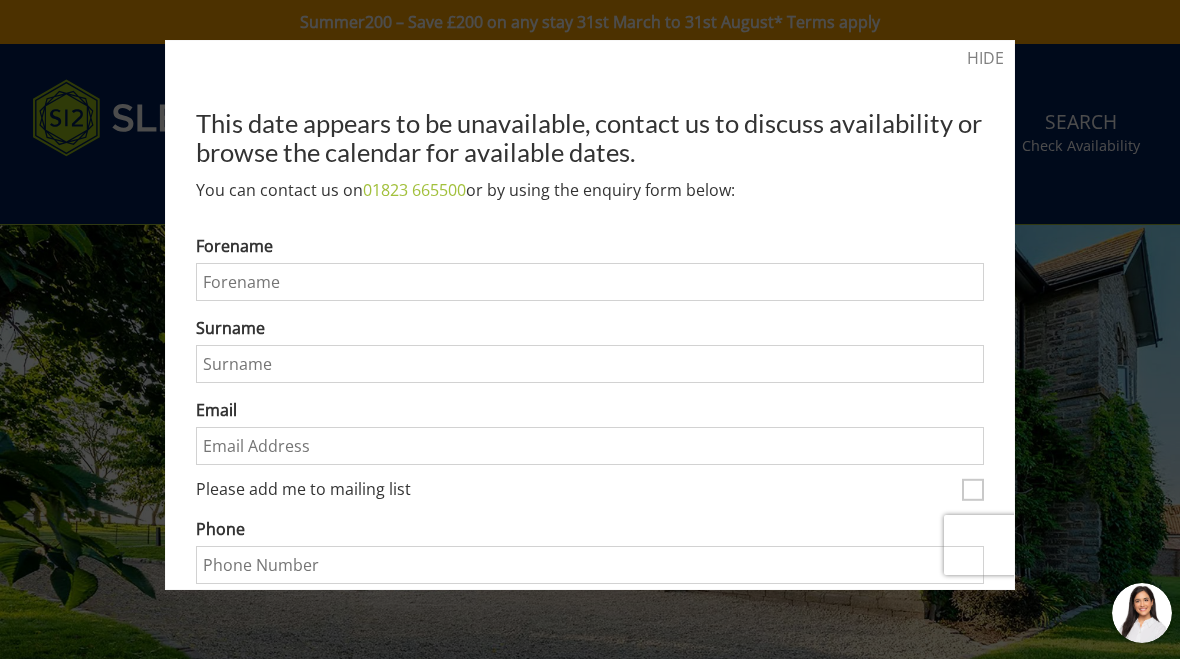 click on "HIDE" at bounding box center (985, 58) 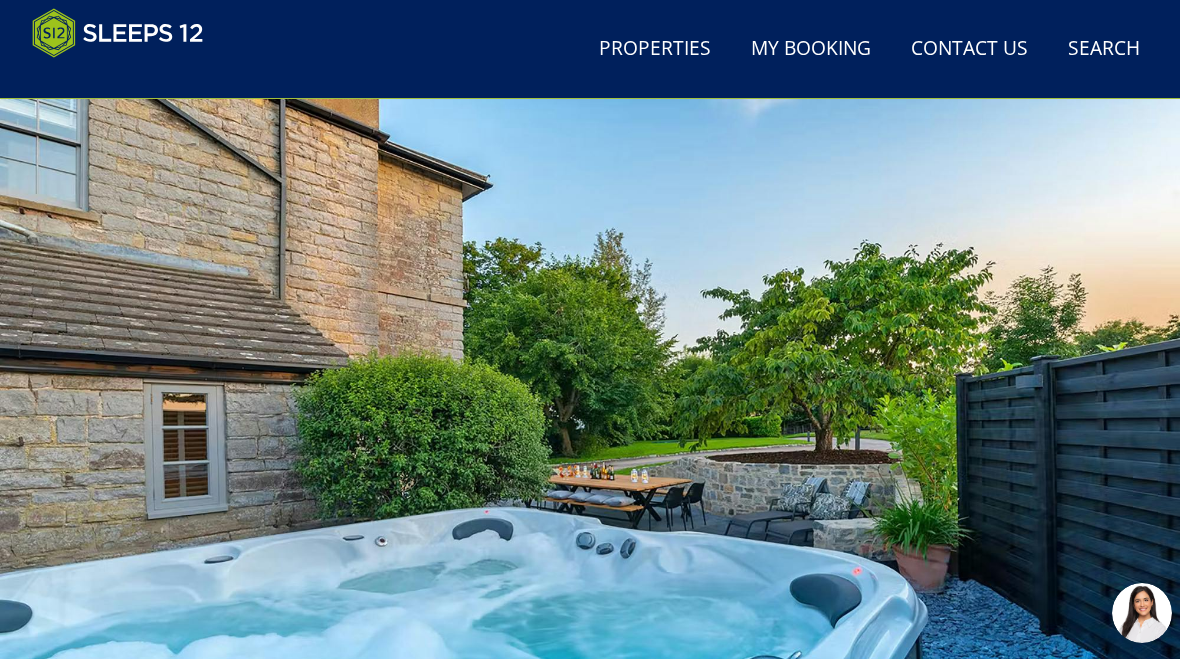 scroll, scrollTop: 0, scrollLeft: 0, axis: both 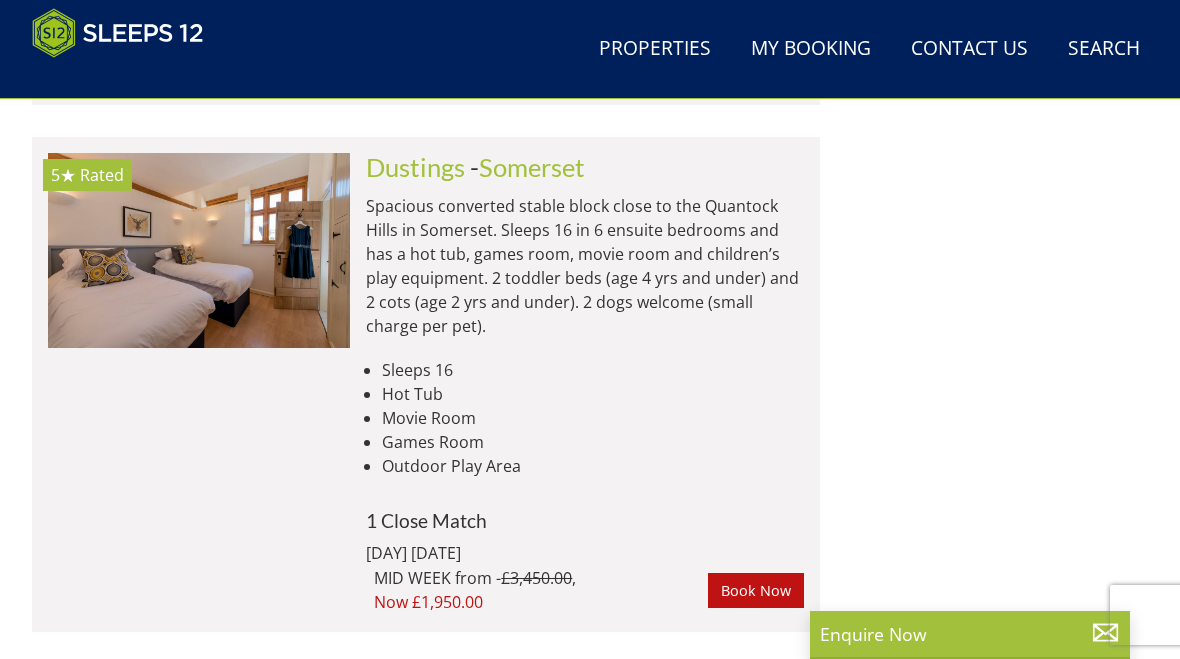 click at bounding box center [199, 250] 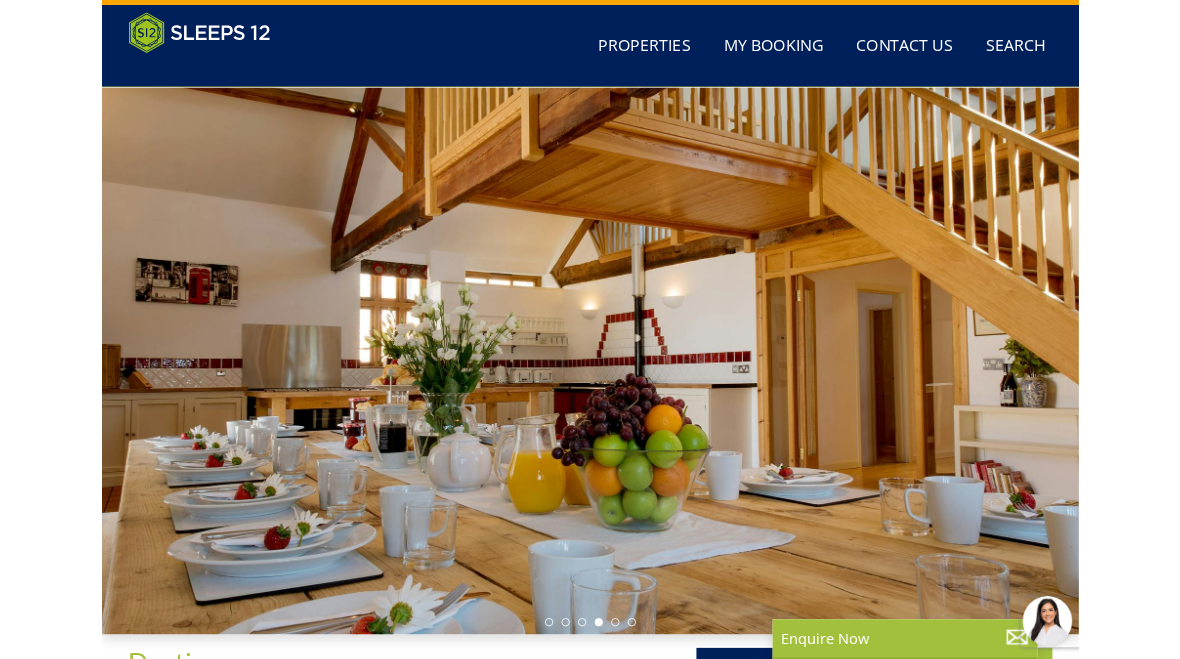 scroll, scrollTop: 0, scrollLeft: 0, axis: both 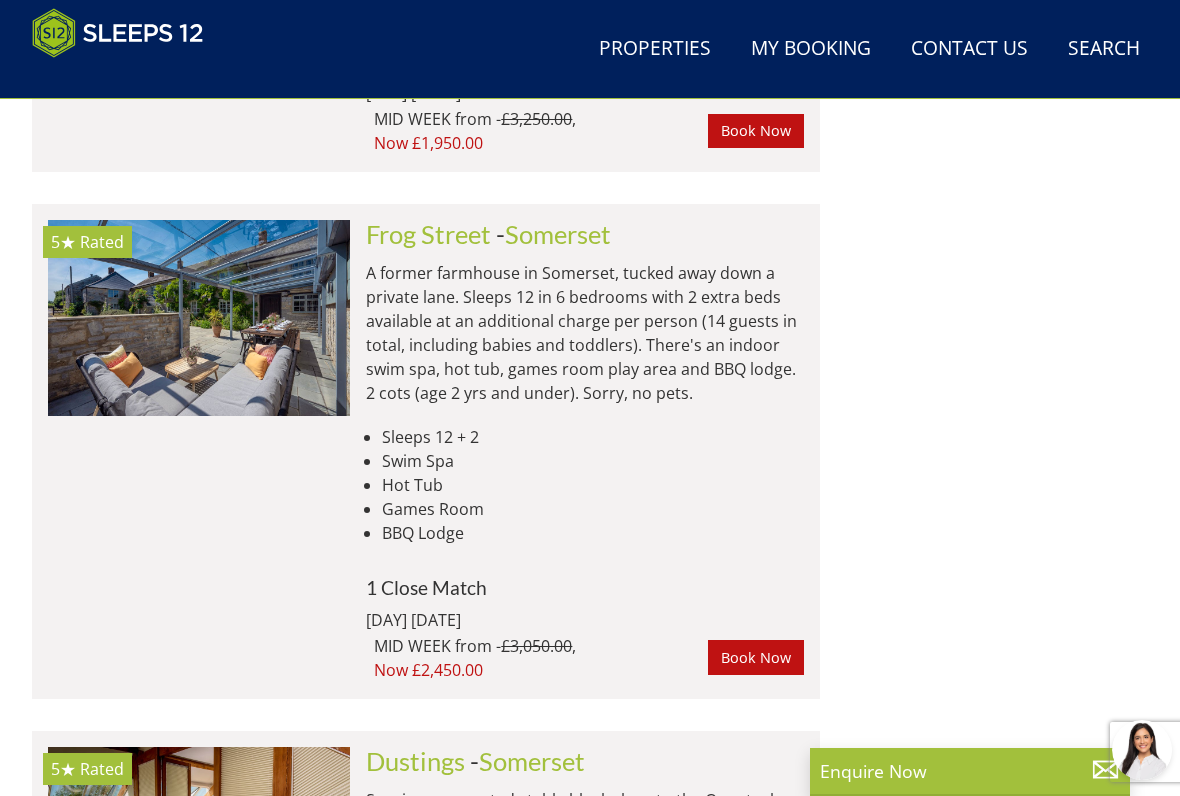 click at bounding box center (199, 317) 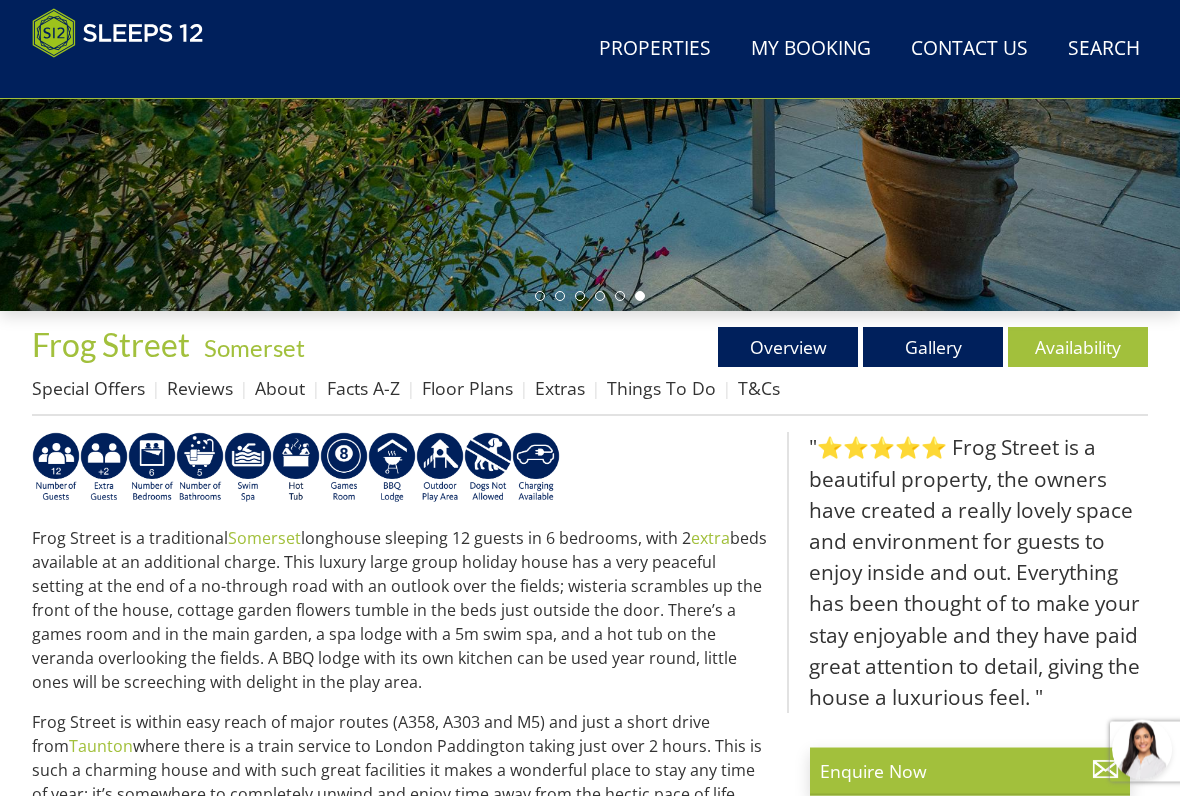 scroll, scrollTop: 493, scrollLeft: 0, axis: vertical 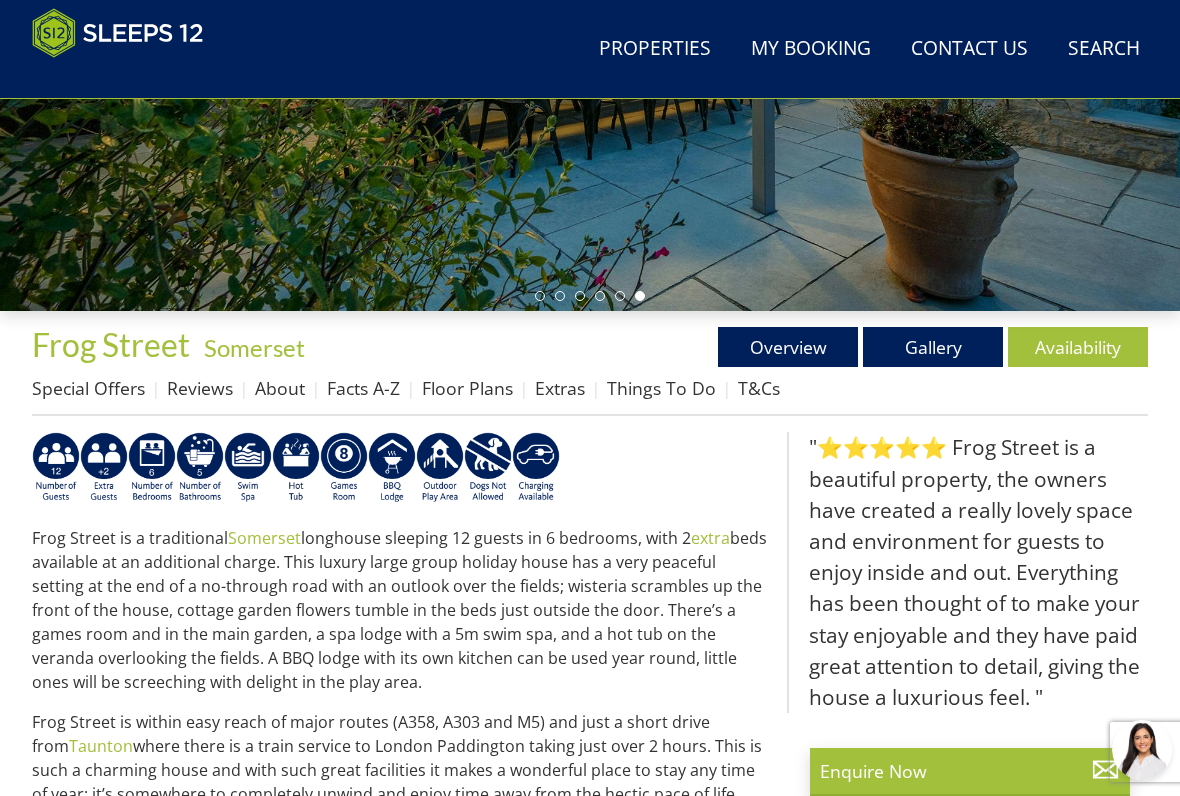 click on "Availability" at bounding box center [1078, 347] 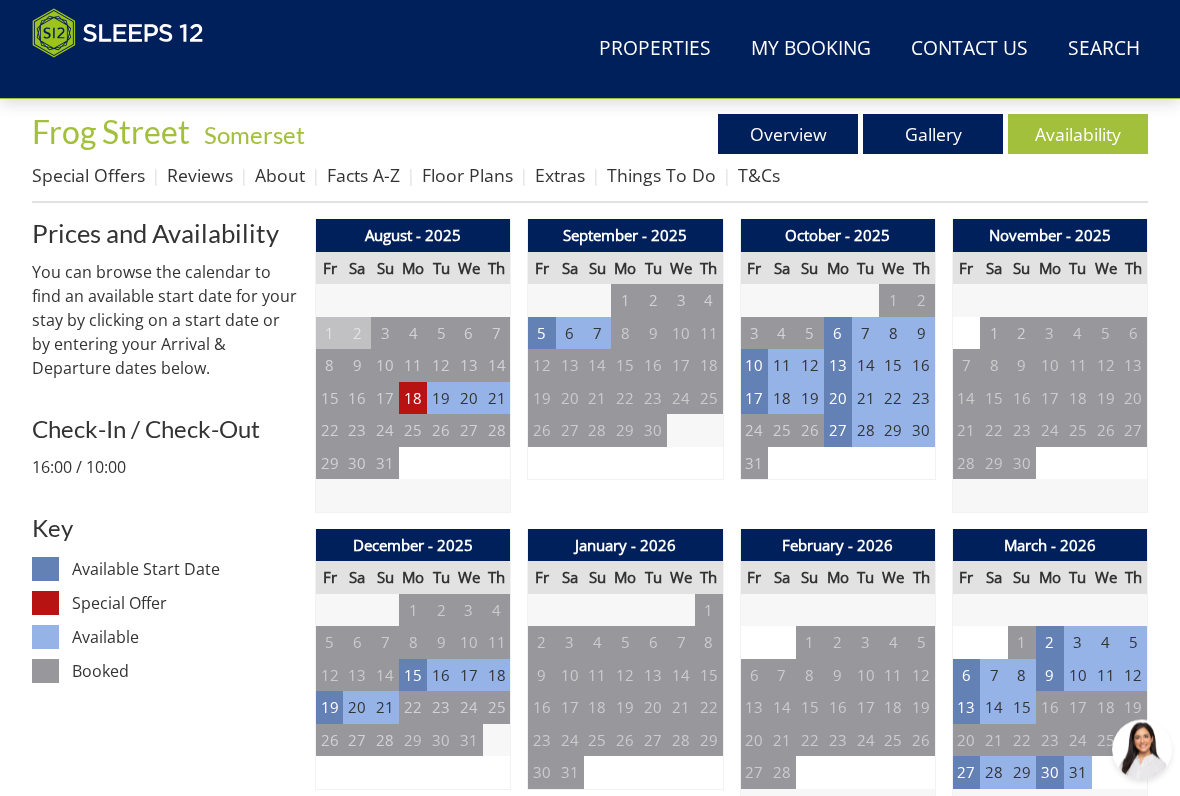 scroll, scrollTop: 706, scrollLeft: 0, axis: vertical 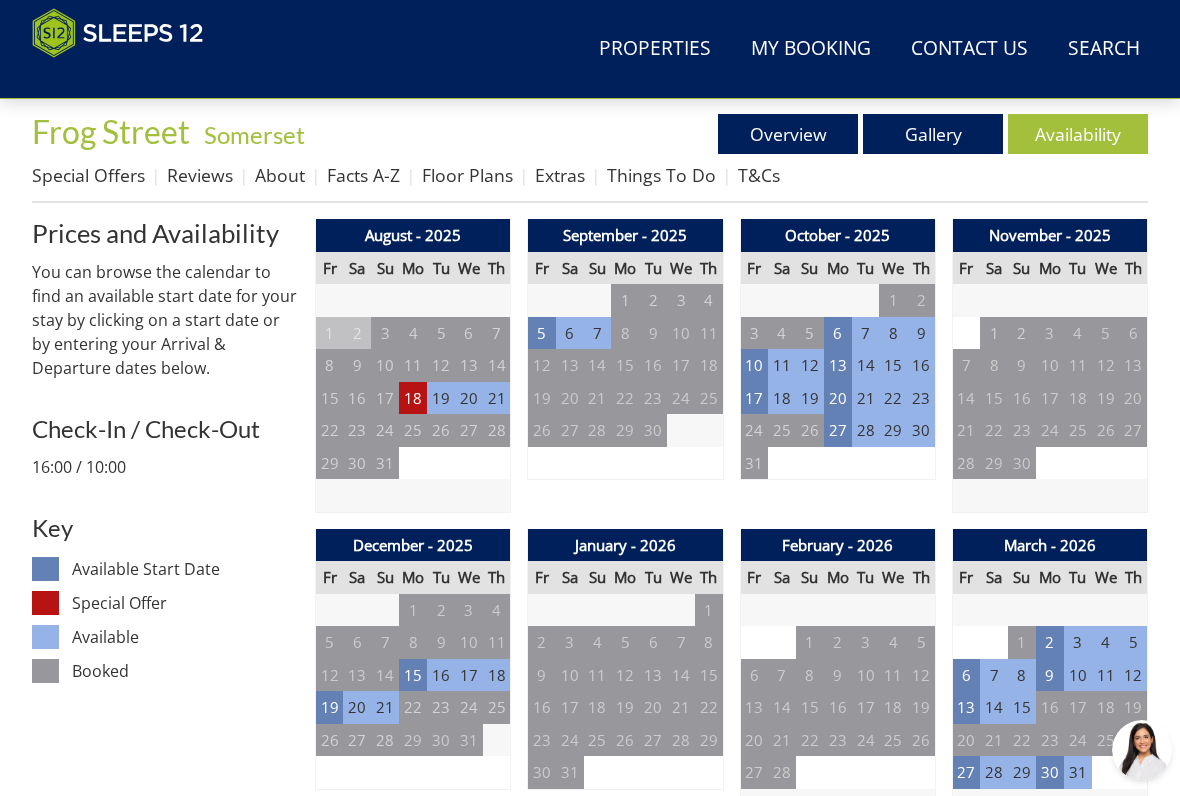click on "18" at bounding box center [413, 398] 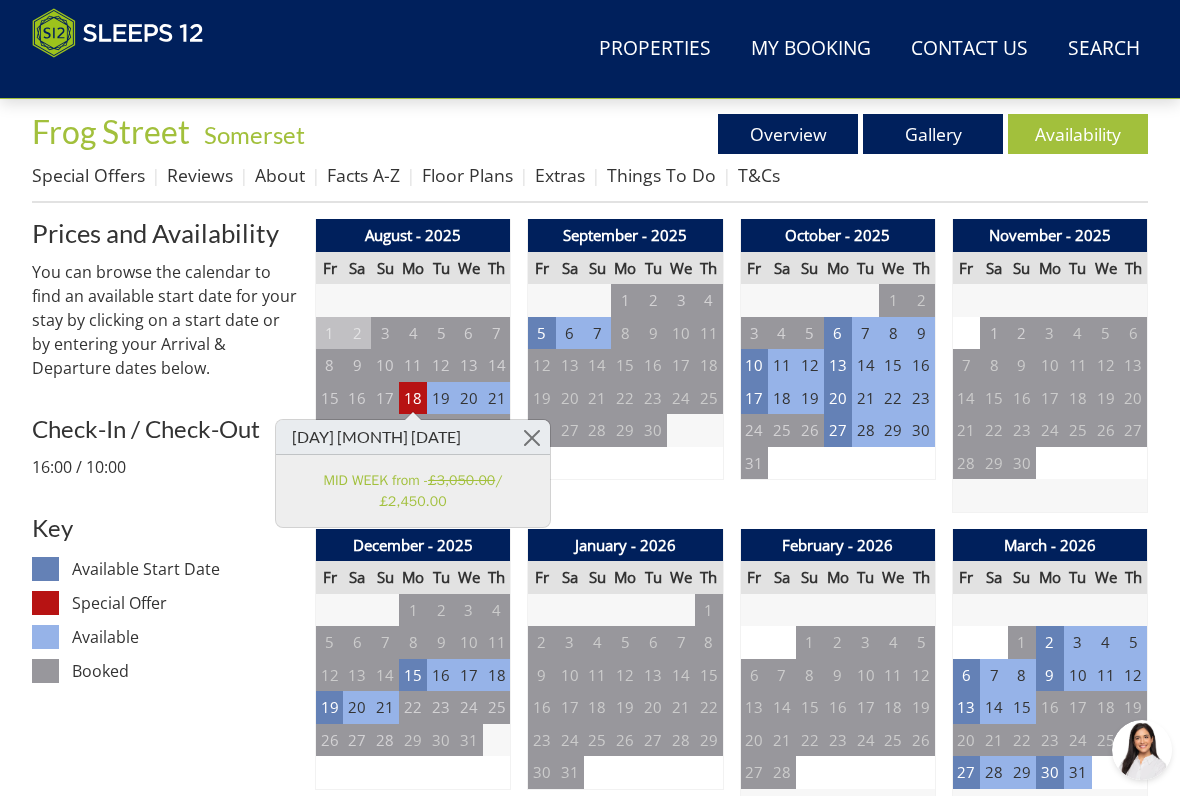 click at bounding box center [532, 437] 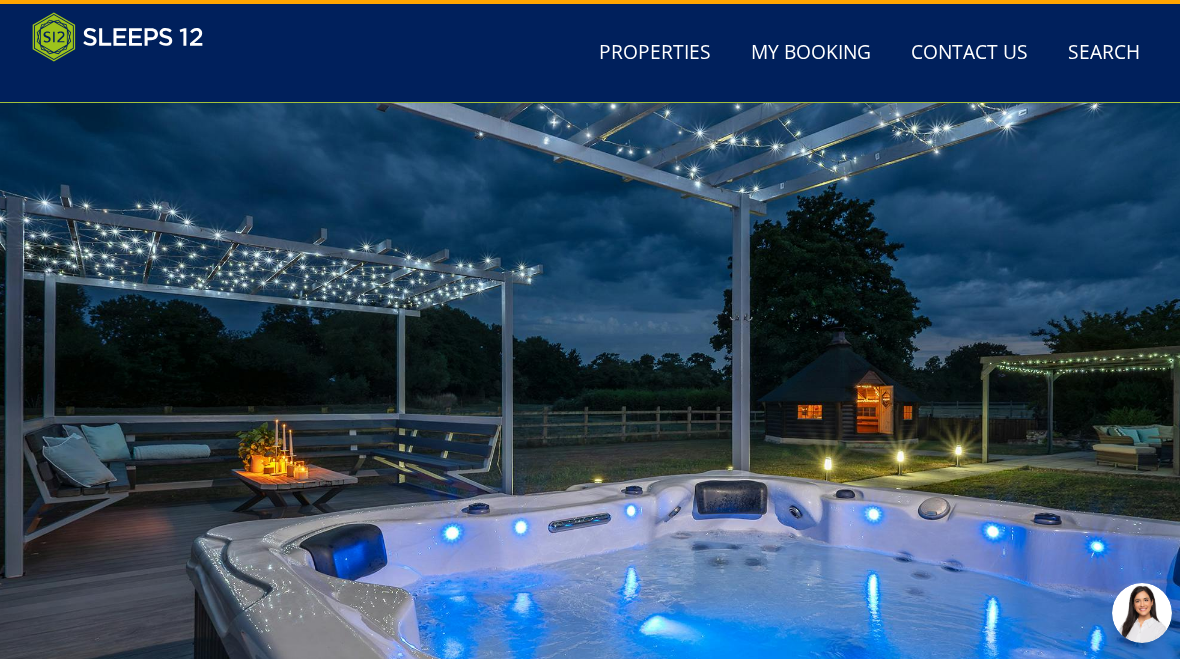 scroll, scrollTop: 0, scrollLeft: 0, axis: both 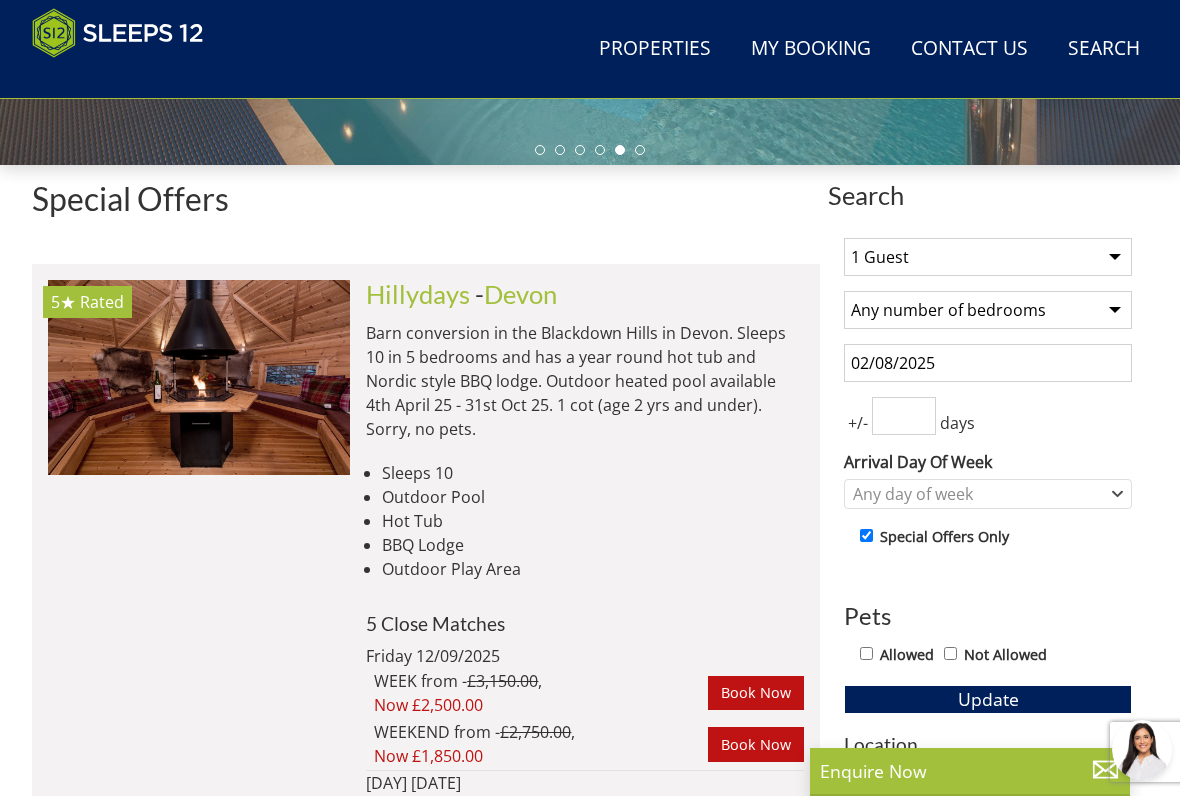 click at bounding box center (199, 377) 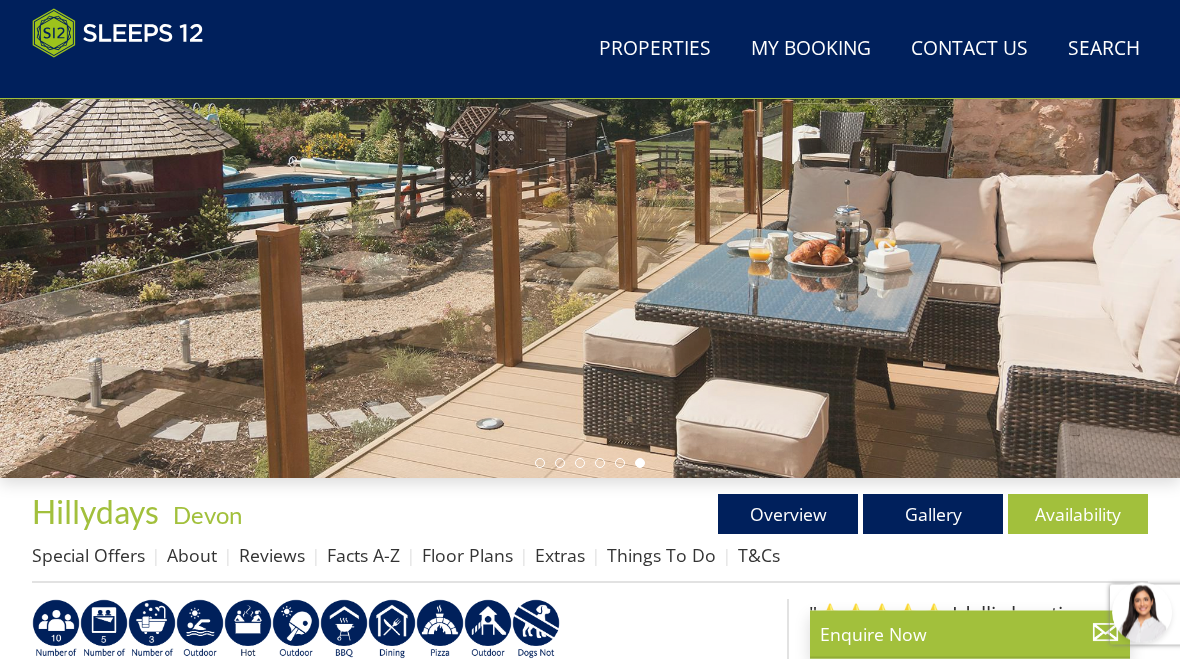 scroll, scrollTop: 290, scrollLeft: 0, axis: vertical 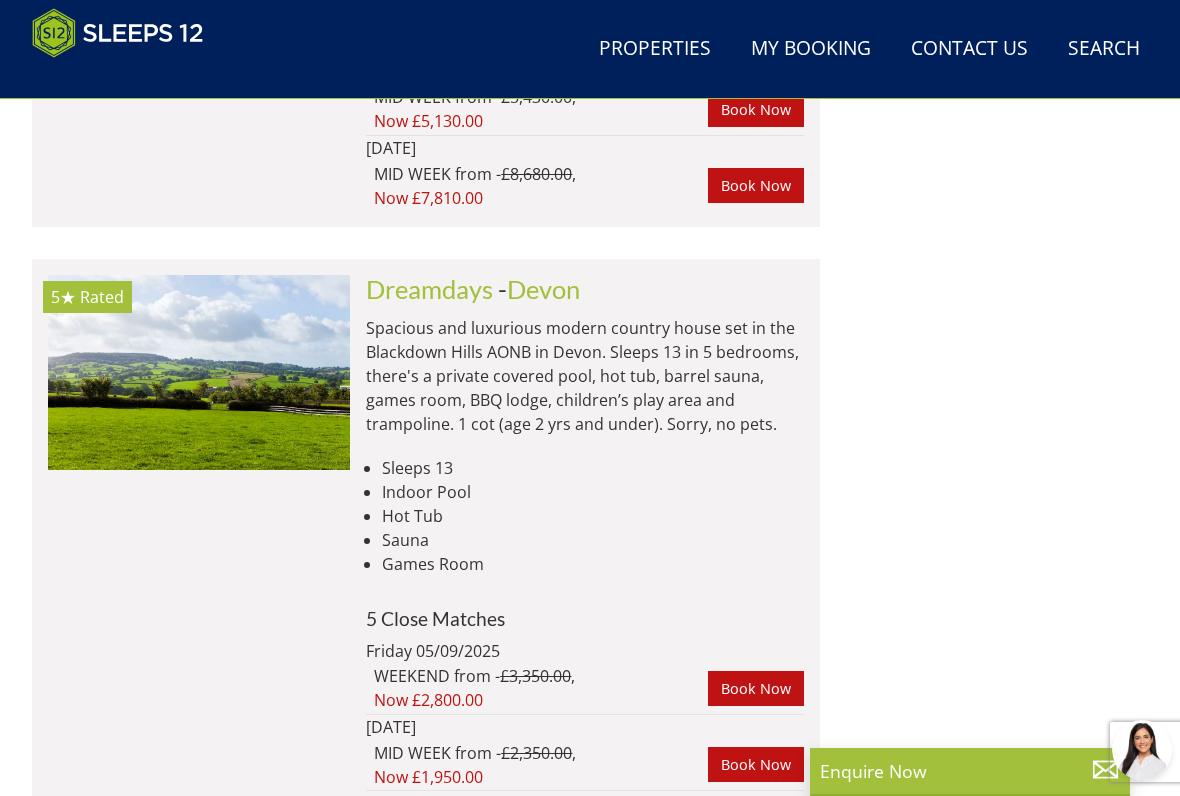 click at bounding box center [199, 372] 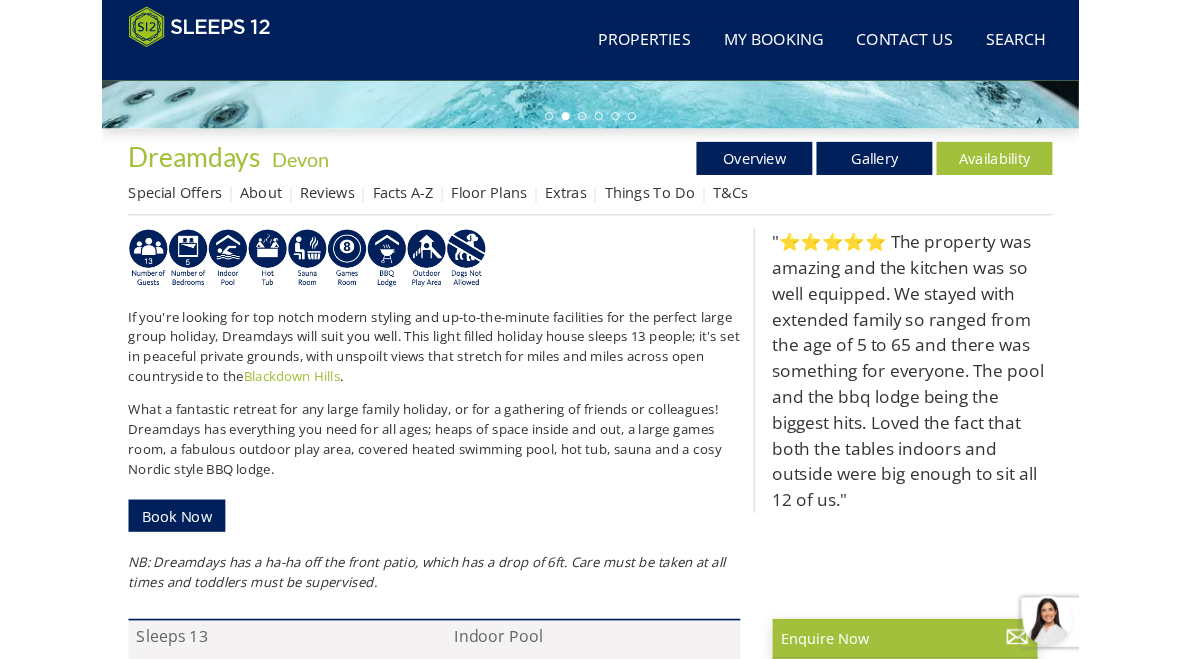 scroll, scrollTop: 646, scrollLeft: 0, axis: vertical 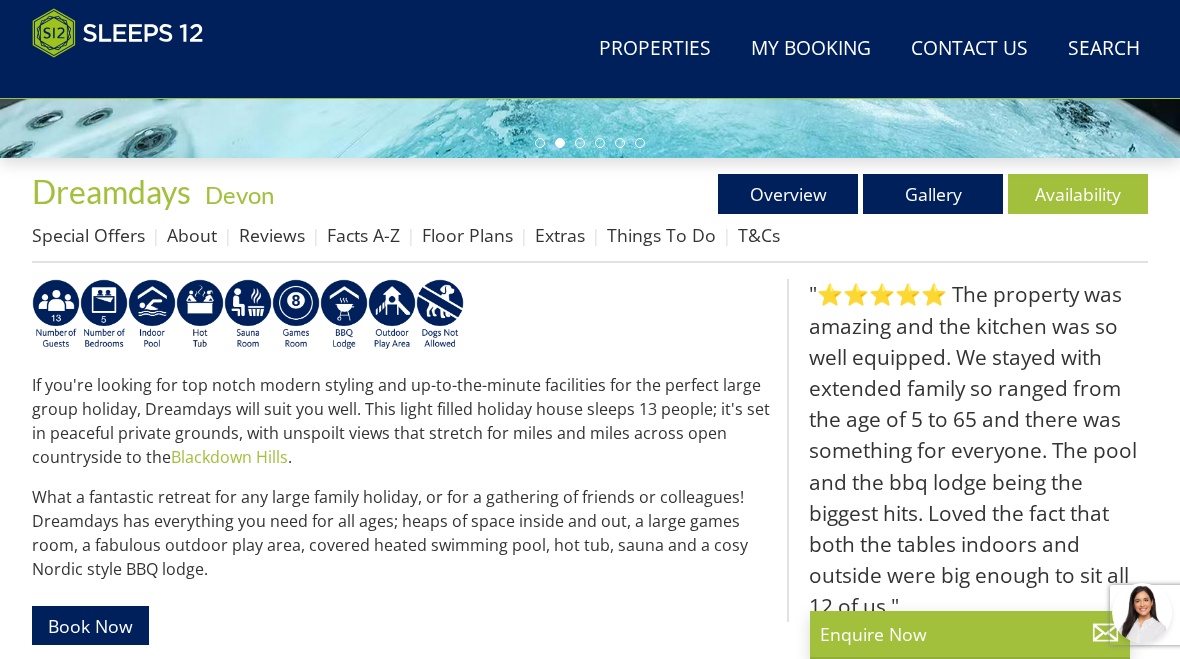 click on "Special Offers" at bounding box center (88, 235) 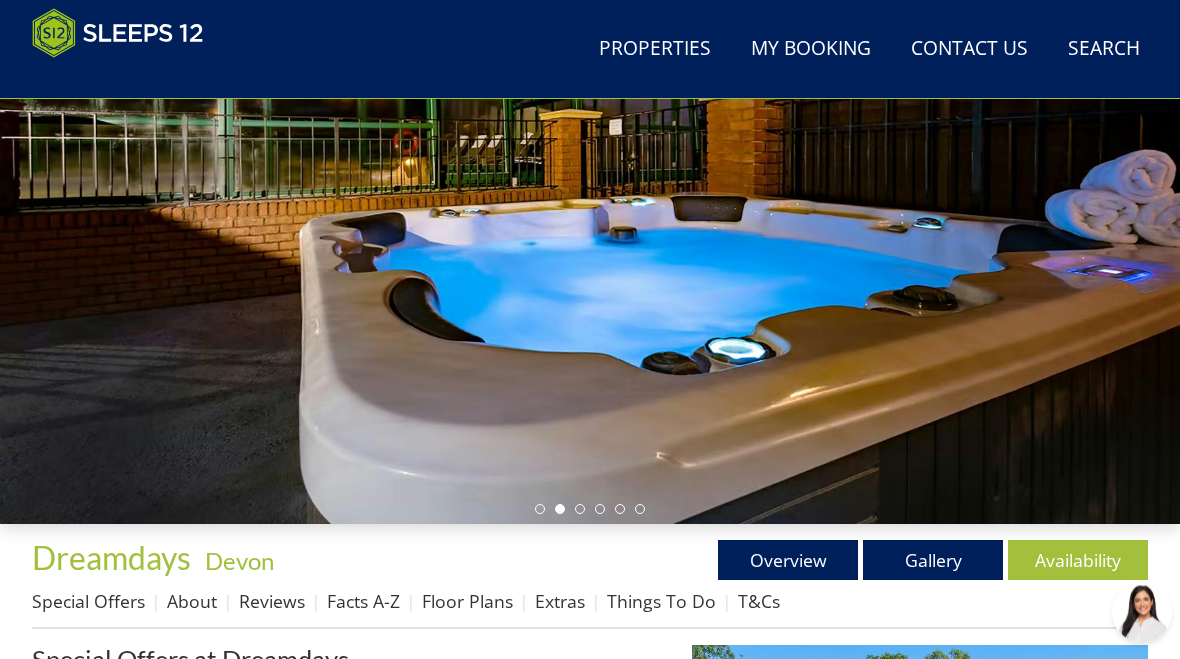 scroll, scrollTop: 0, scrollLeft: 0, axis: both 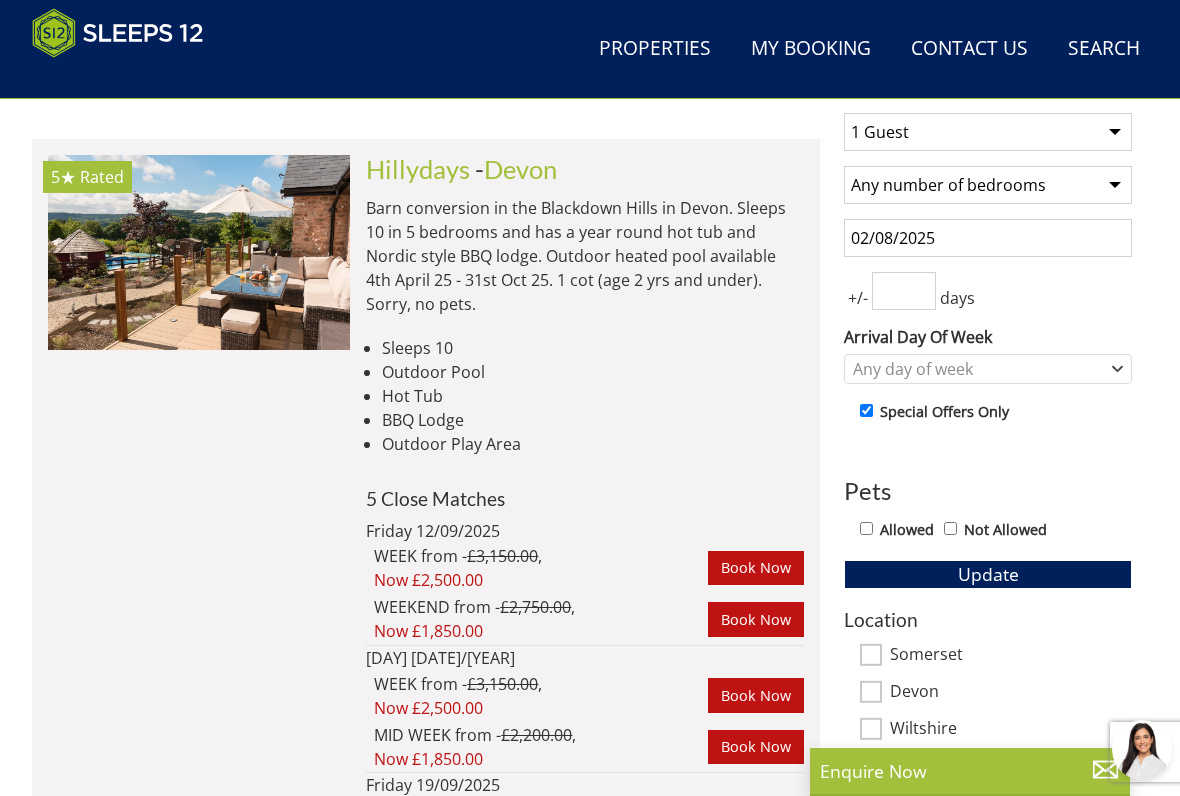 click at bounding box center [199, 252] 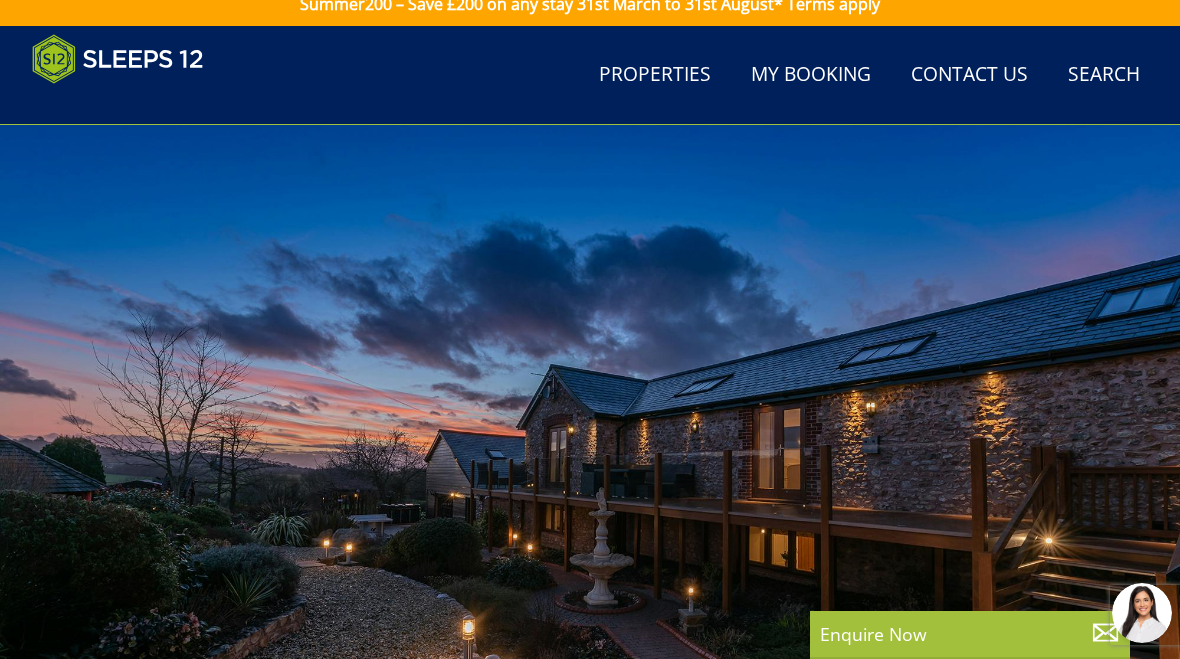 scroll, scrollTop: 0, scrollLeft: 0, axis: both 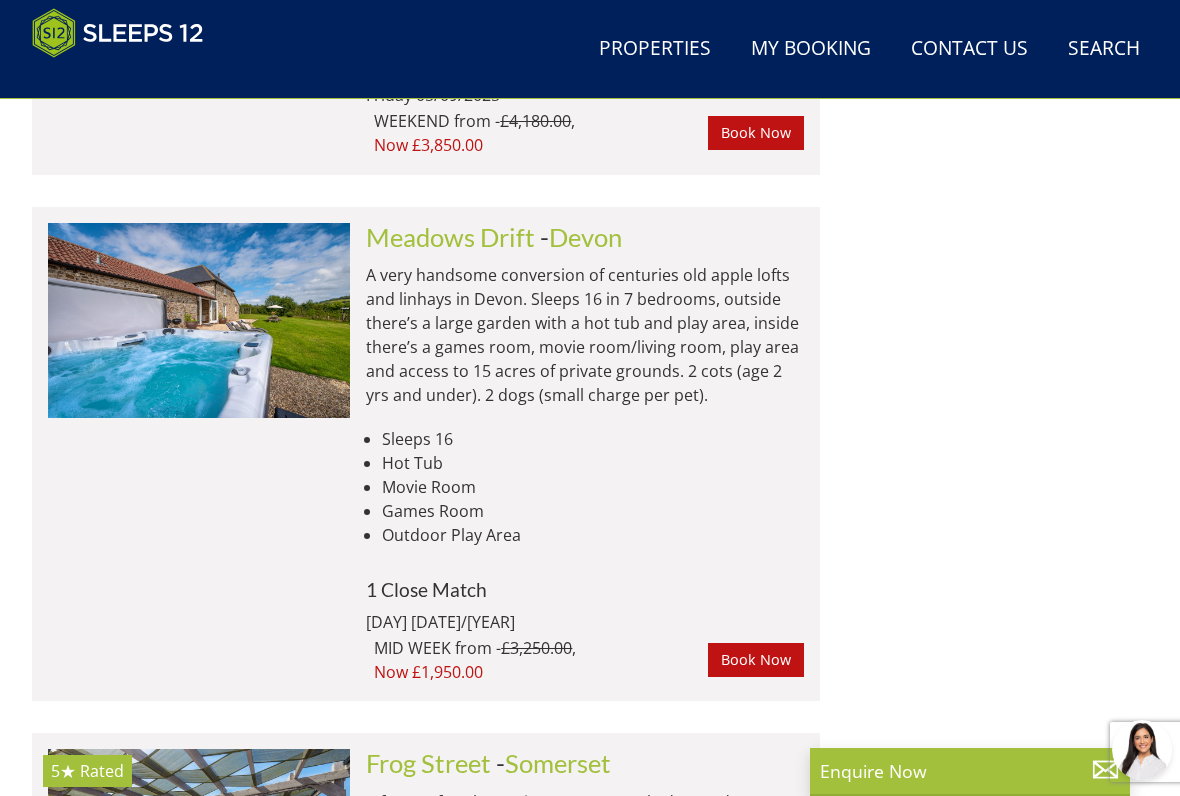 click at bounding box center [199, 320] 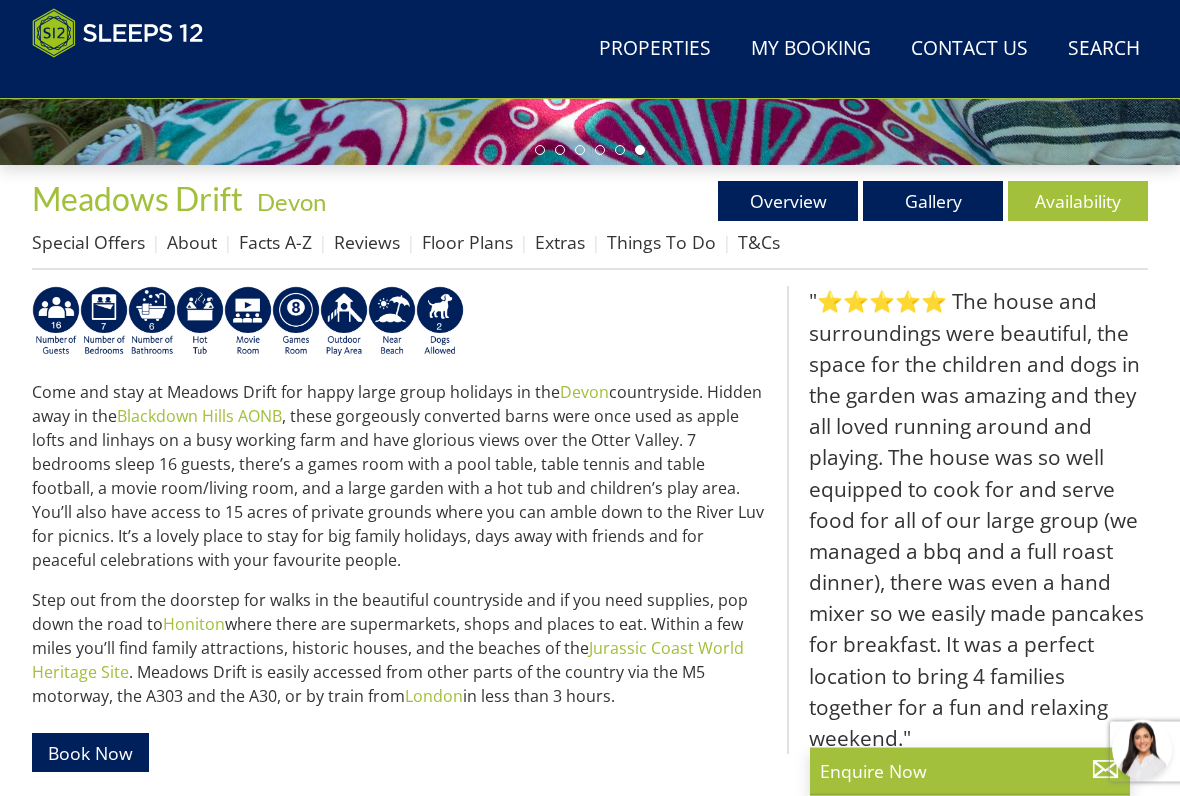 scroll, scrollTop: 639, scrollLeft: 0, axis: vertical 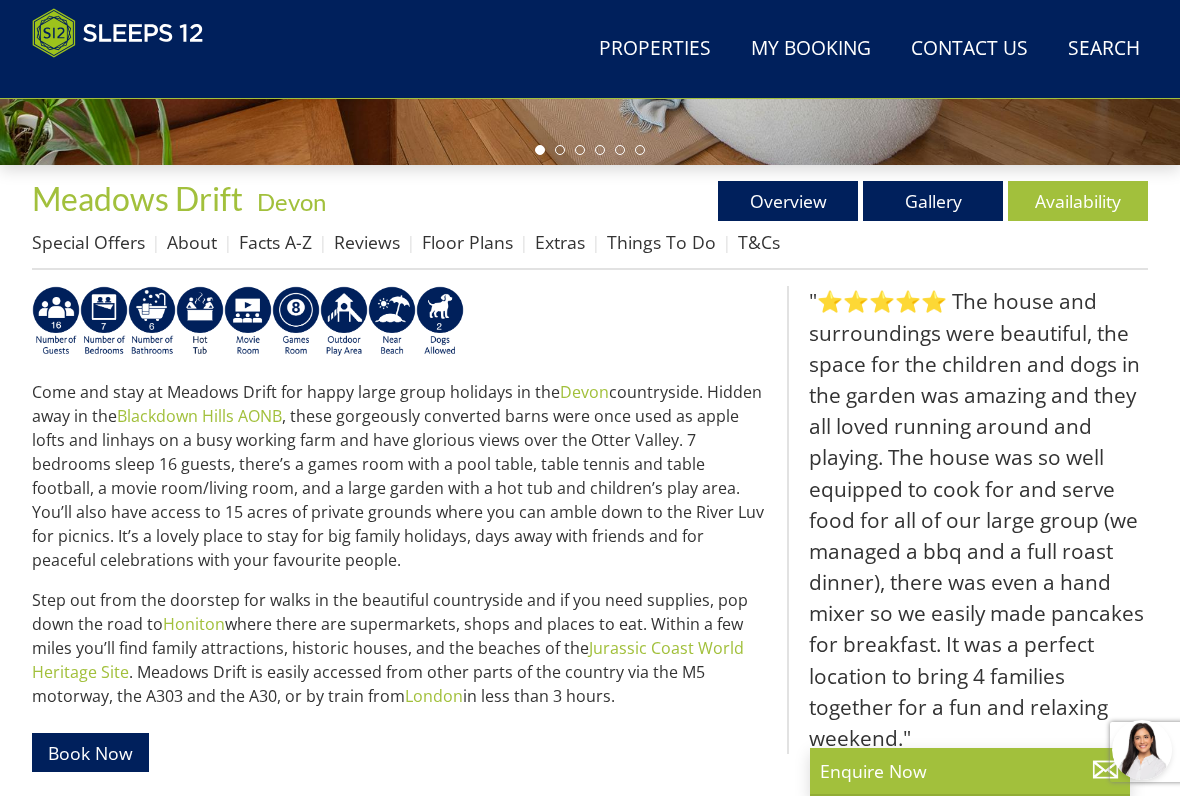 click on "Availability" at bounding box center [1078, 201] 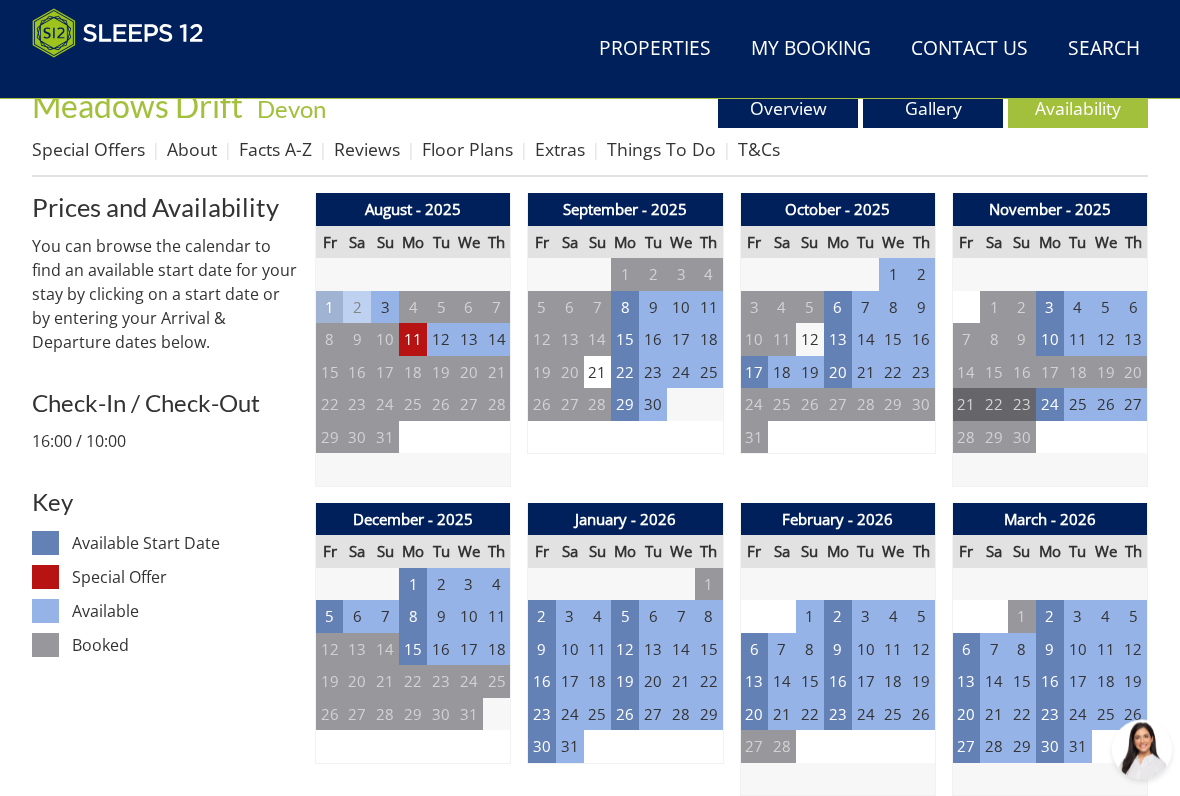 scroll, scrollTop: 732, scrollLeft: 0, axis: vertical 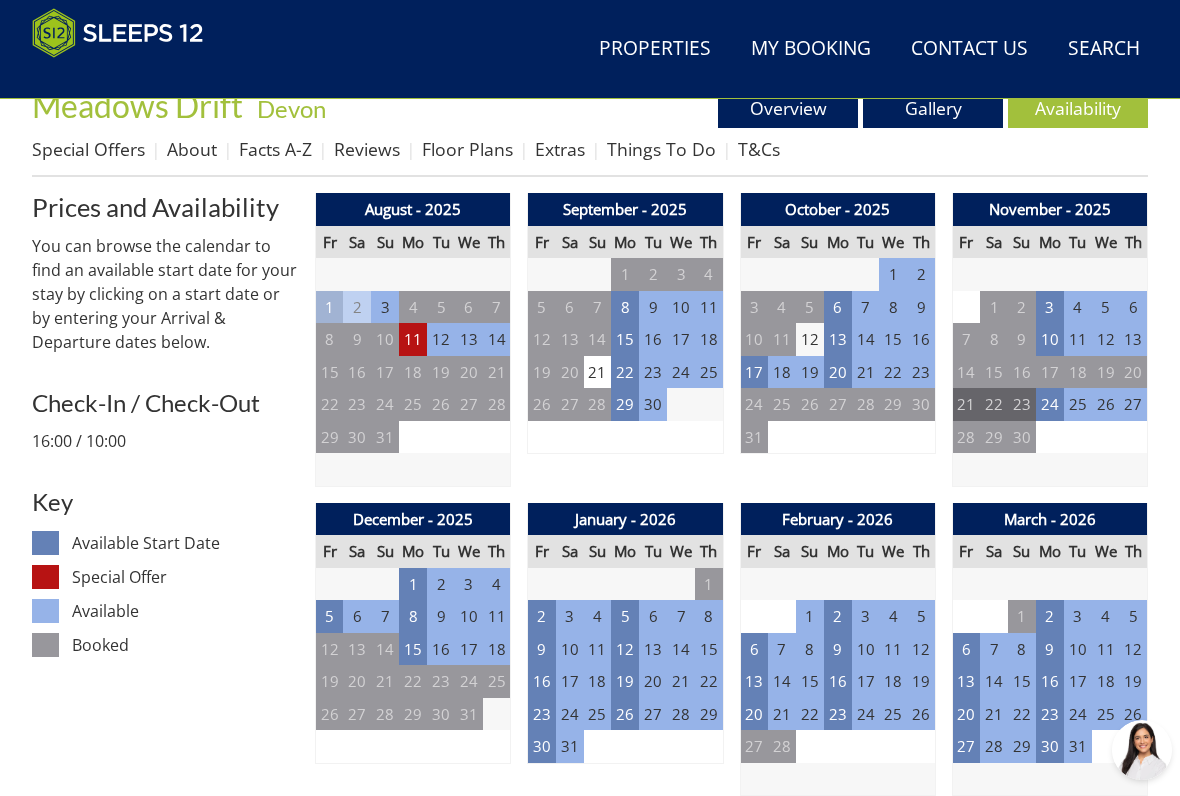 click on "11" at bounding box center [413, 339] 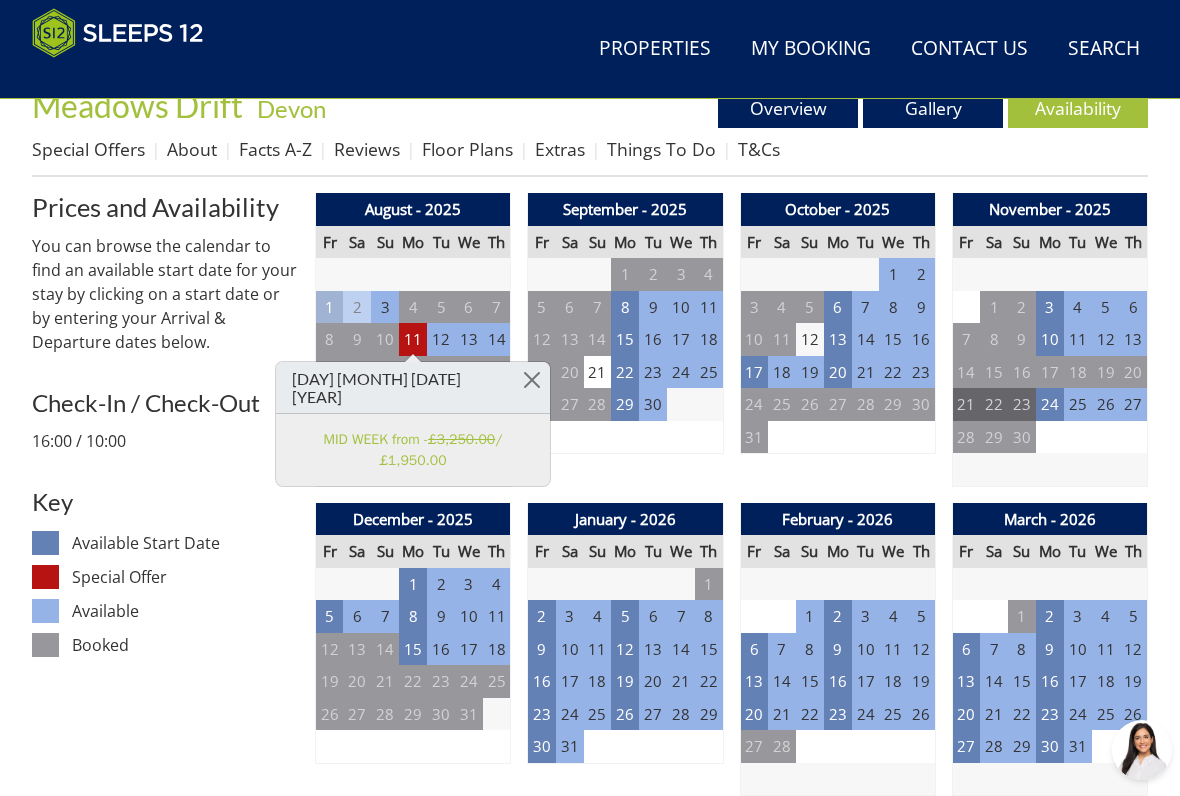 click at bounding box center [532, 379] 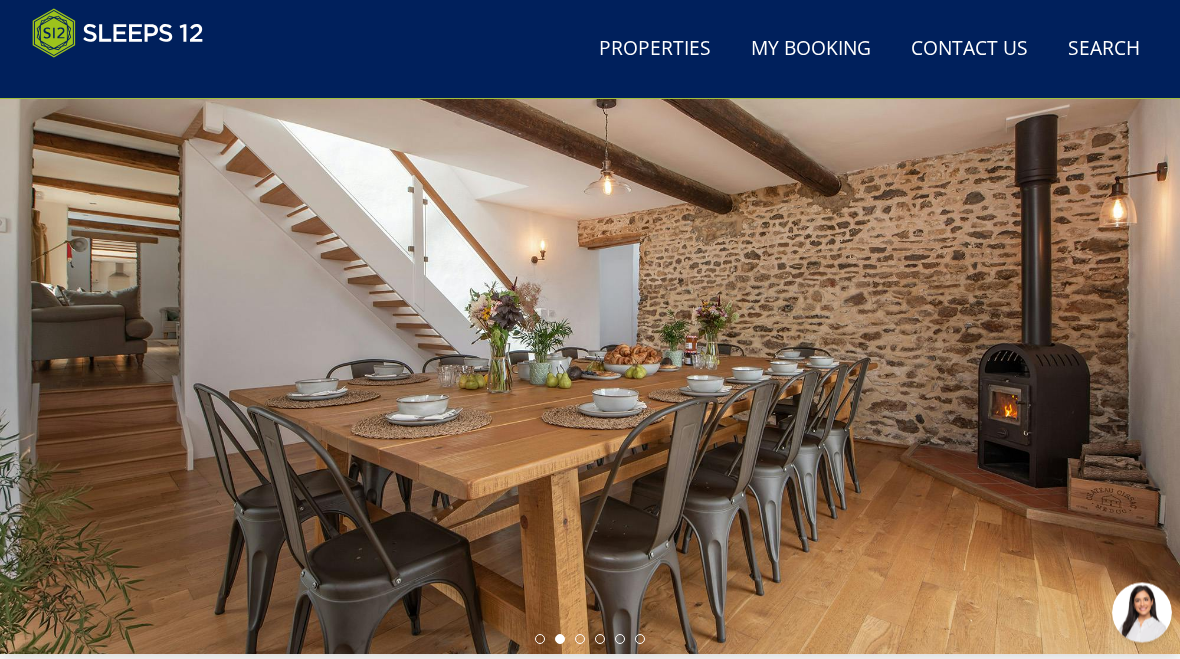 scroll, scrollTop: 150, scrollLeft: 0, axis: vertical 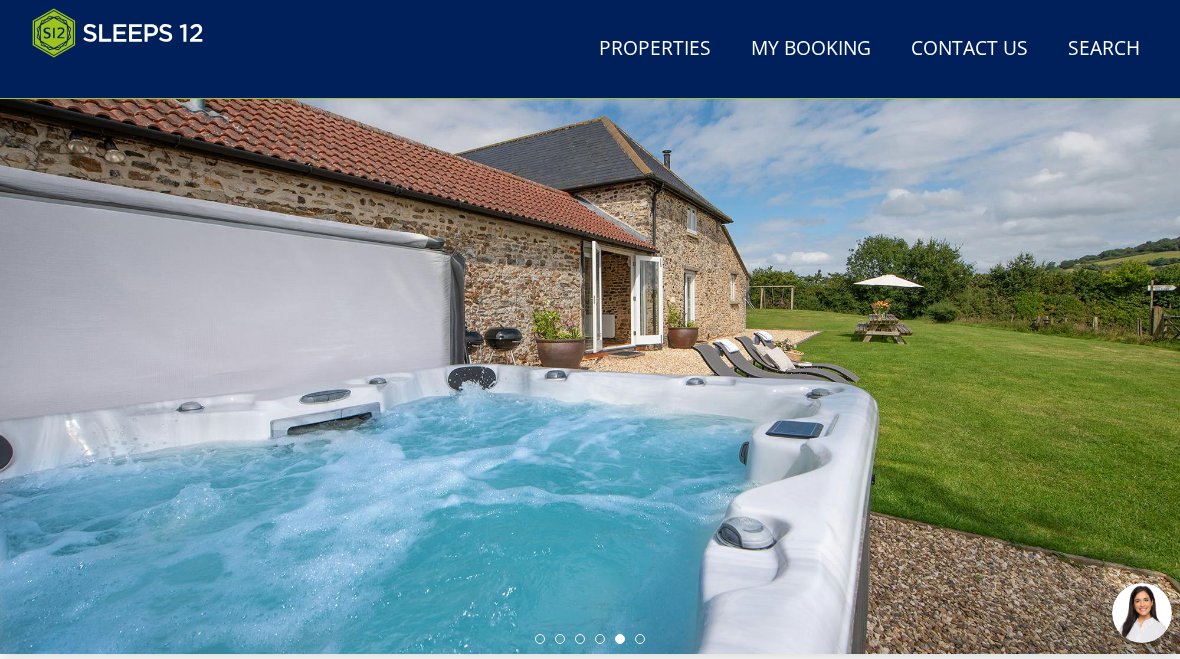 click at bounding box center (590, 323) 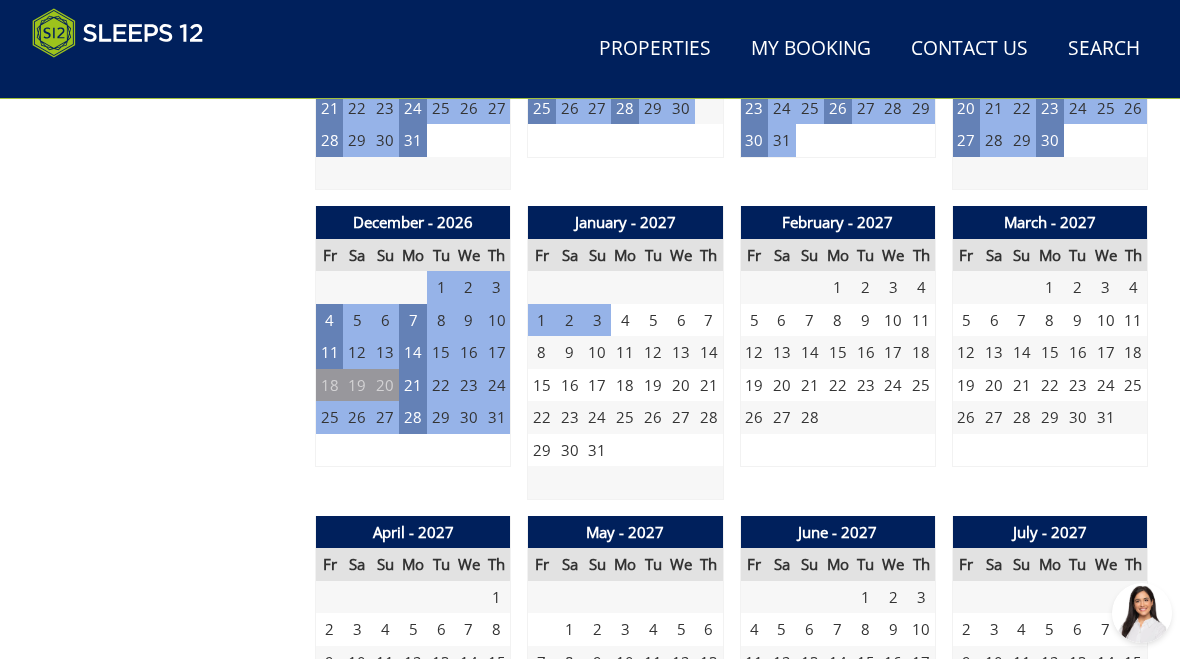 scroll, scrollTop: 1955, scrollLeft: 0, axis: vertical 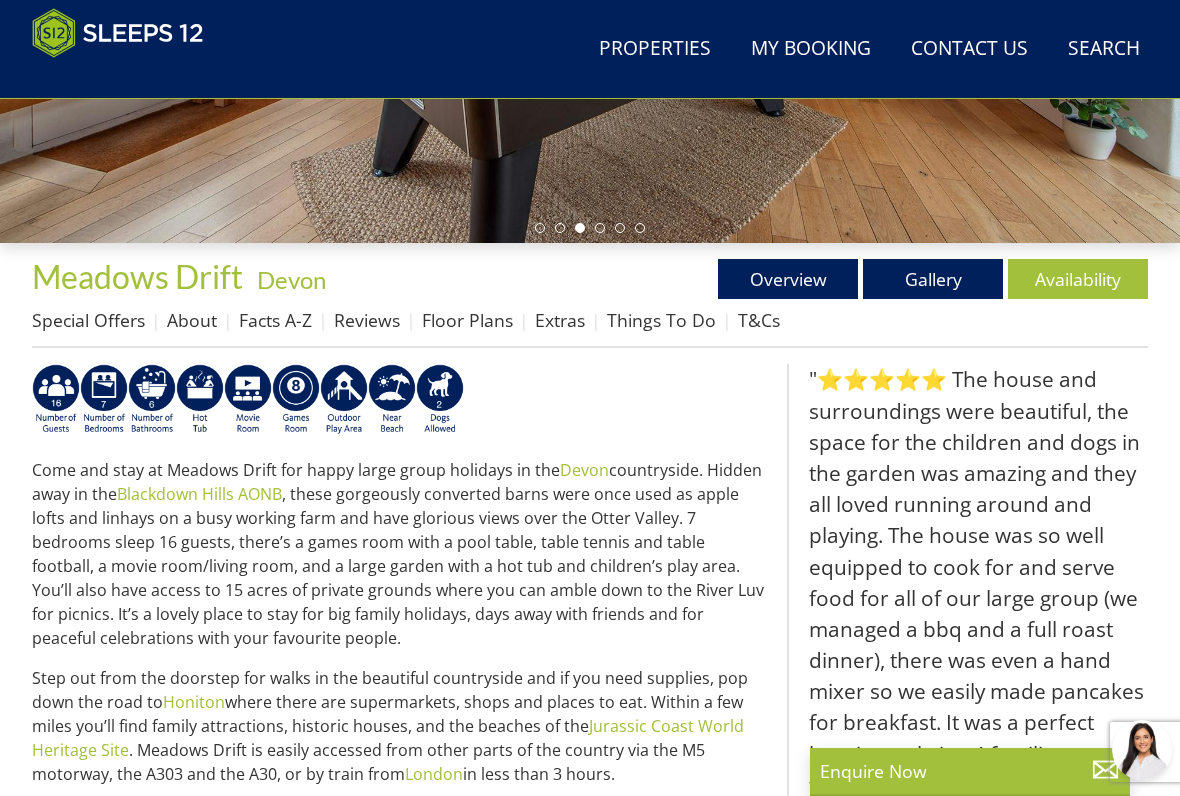 click on "Facts A-Z" at bounding box center [275, 320] 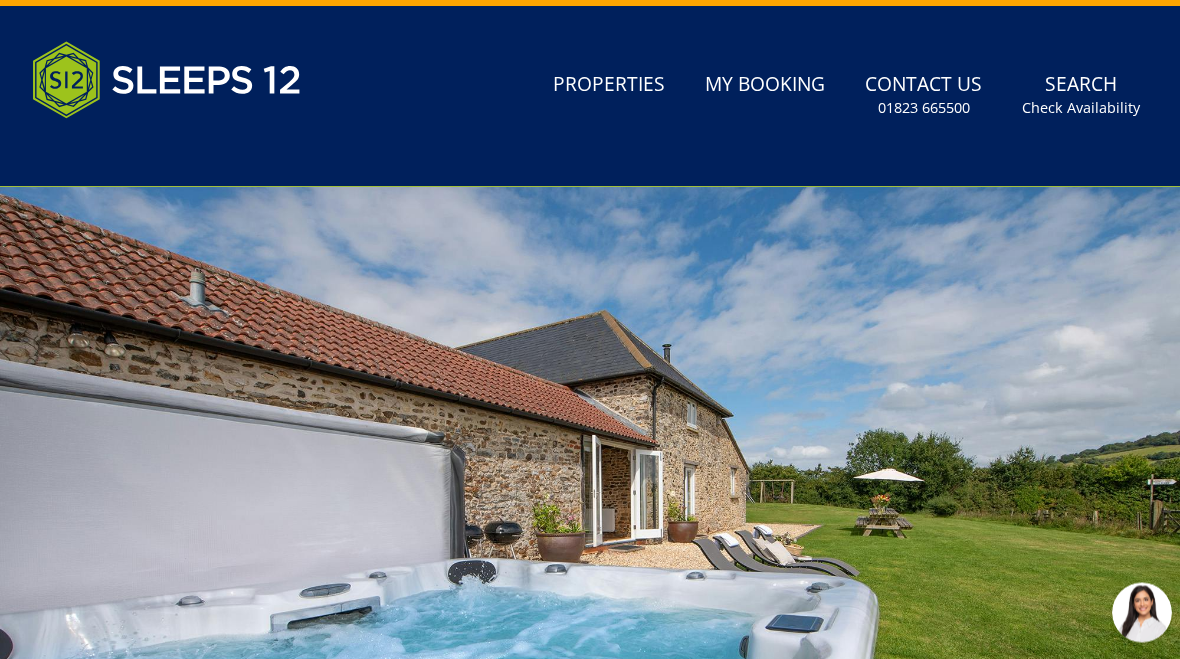 scroll, scrollTop: 0, scrollLeft: 0, axis: both 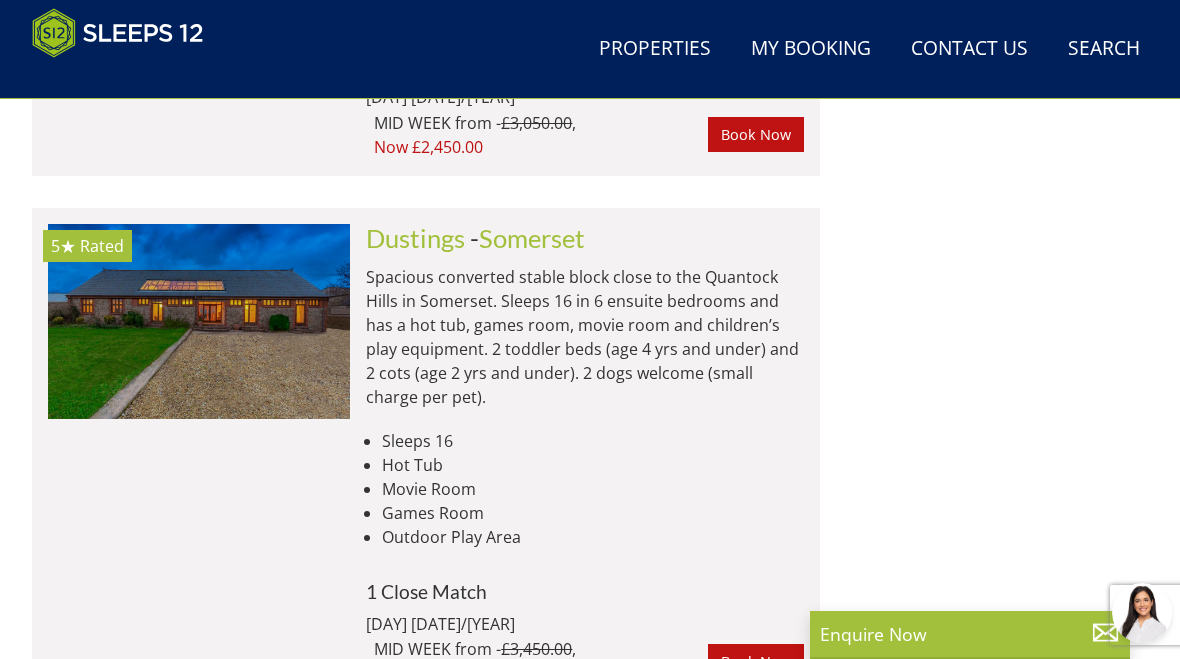 click at bounding box center (199, 321) 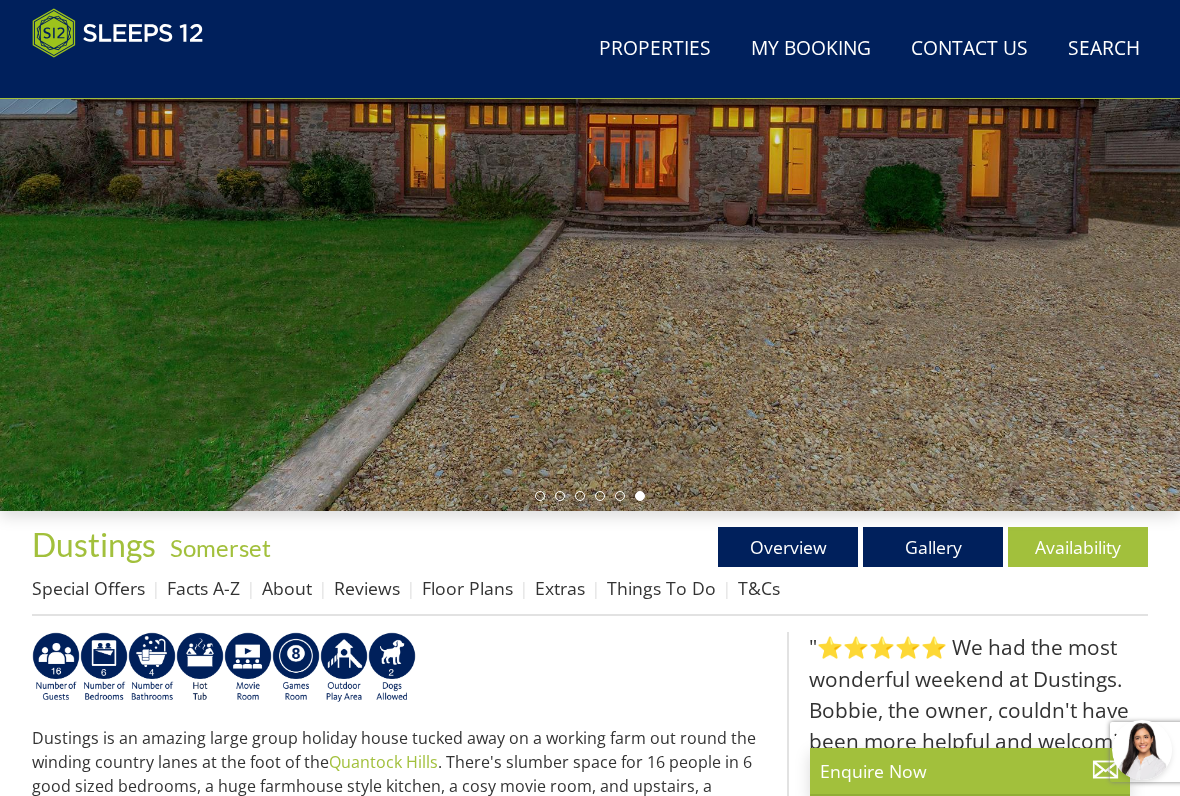 scroll, scrollTop: 294, scrollLeft: 0, axis: vertical 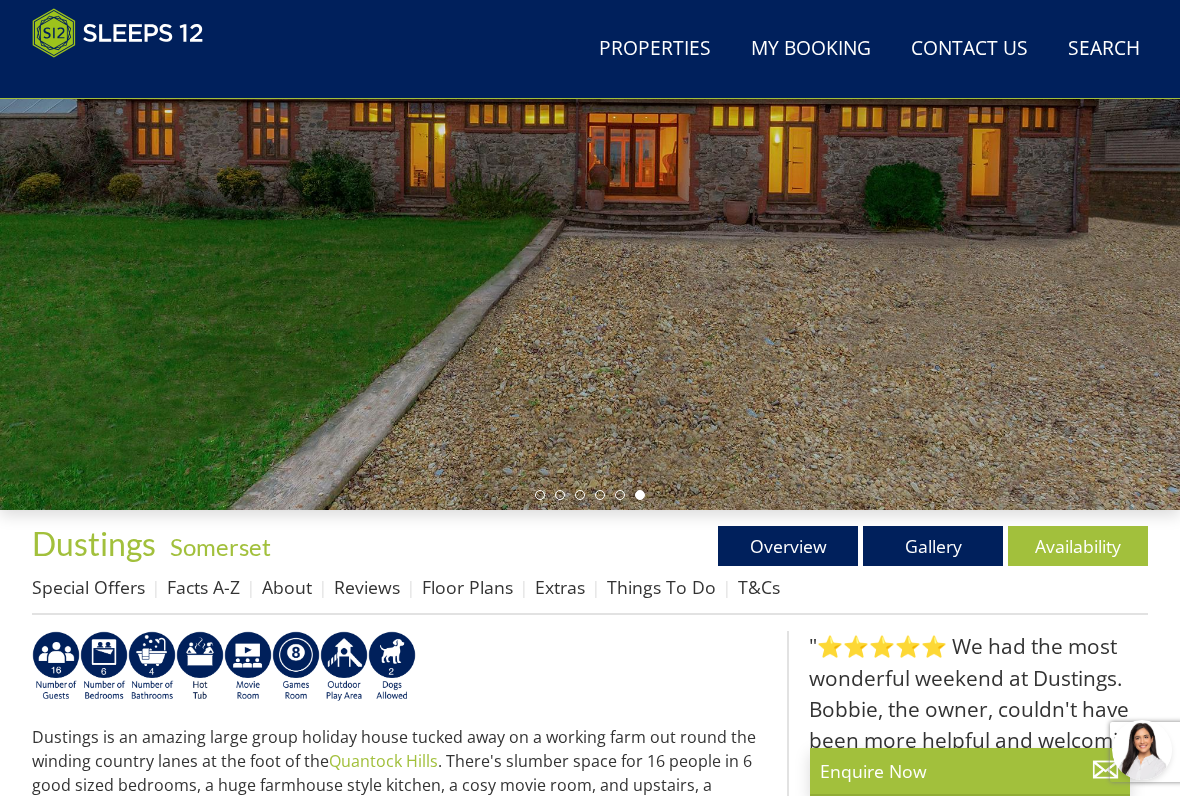 click on "Gallery" at bounding box center [933, 546] 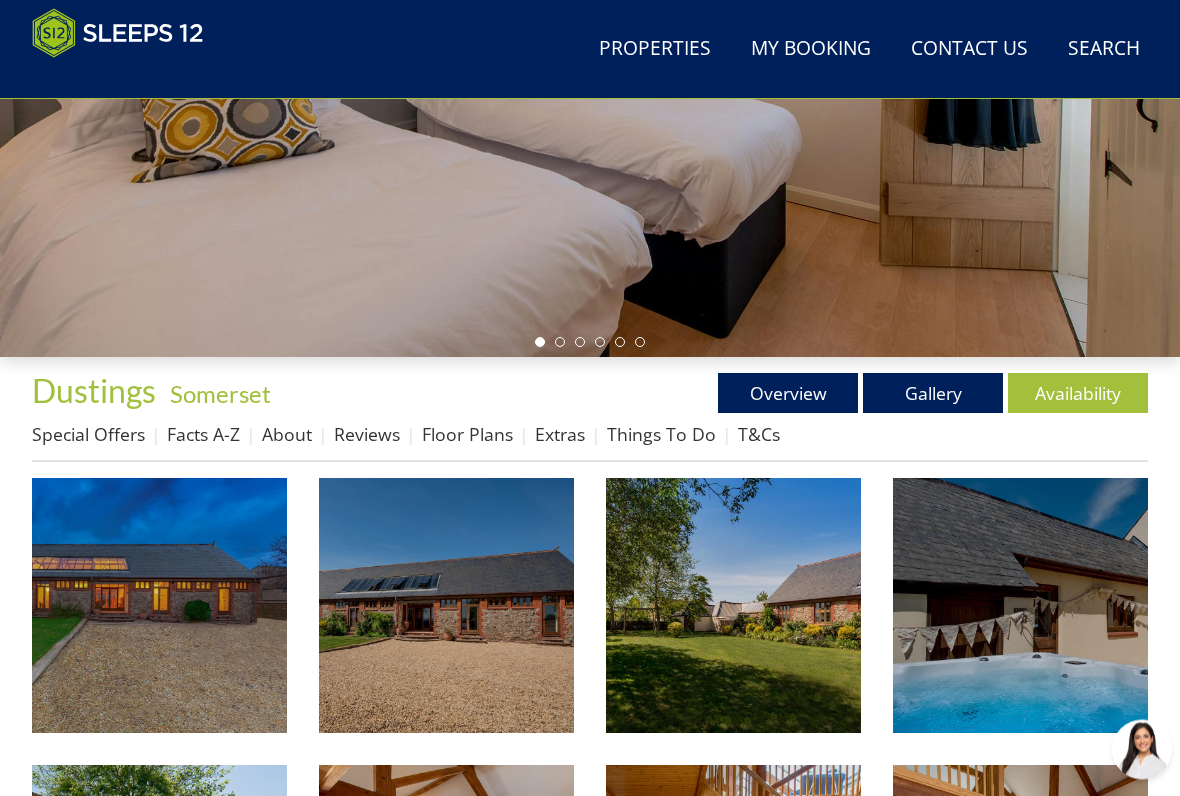 scroll, scrollTop: 447, scrollLeft: 0, axis: vertical 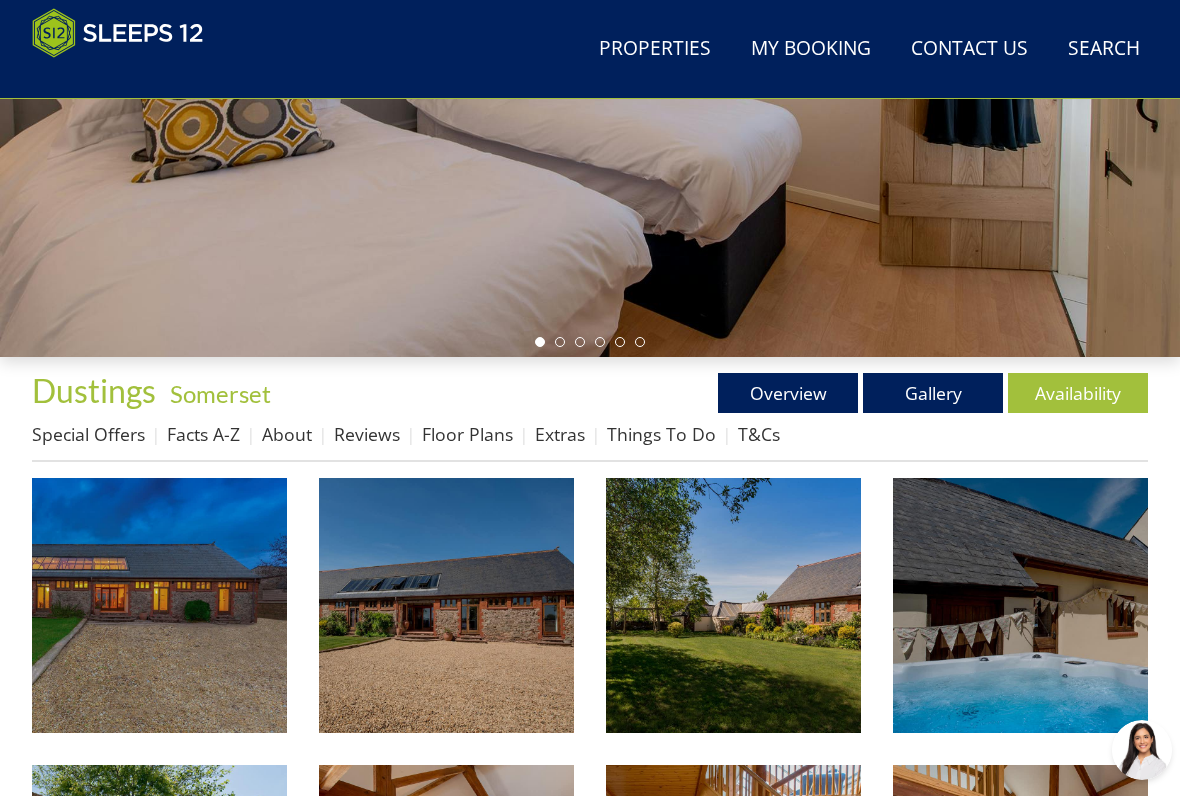 click at bounding box center [159, 605] 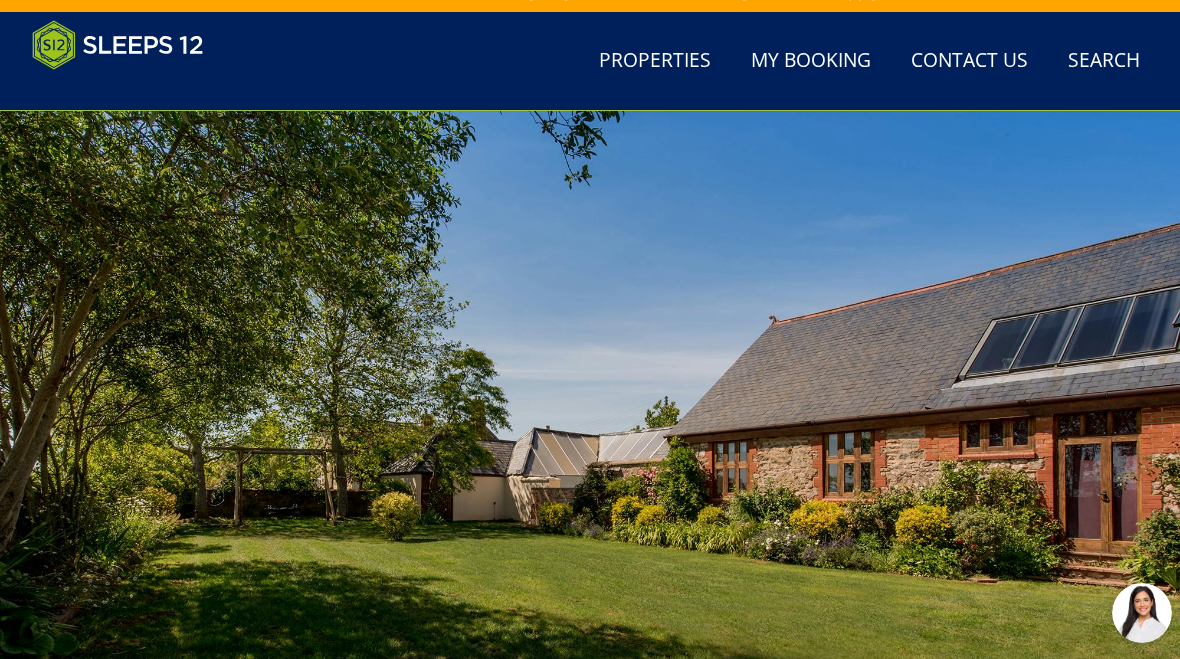 scroll, scrollTop: 0, scrollLeft: 0, axis: both 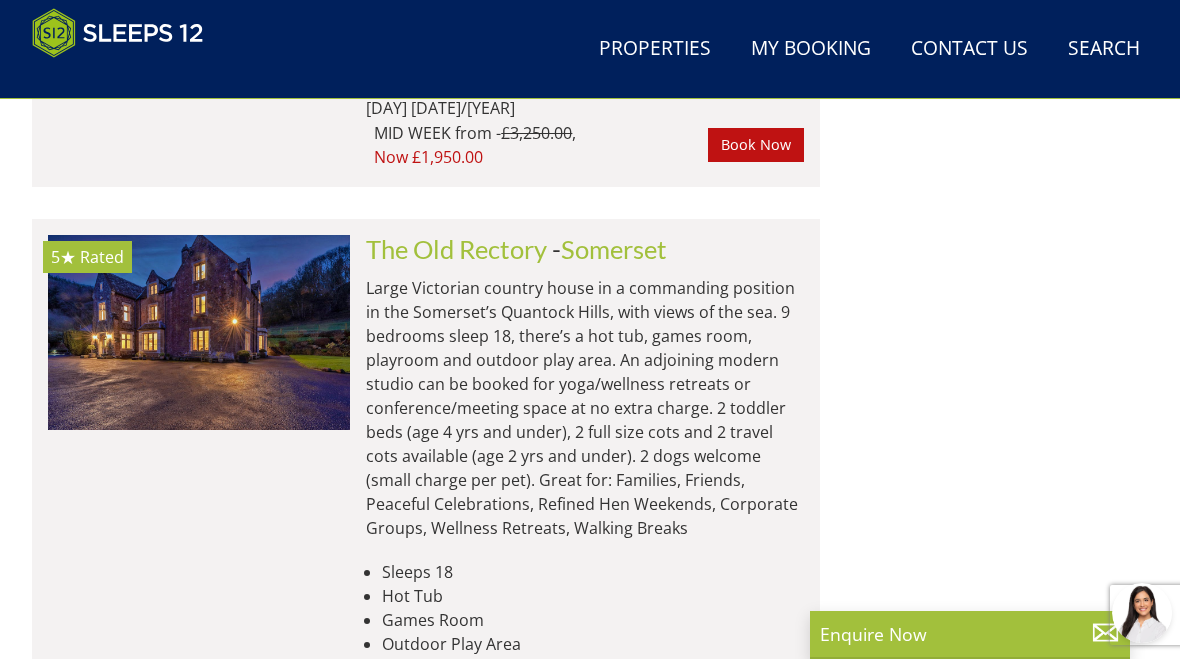 click at bounding box center (199, 332) 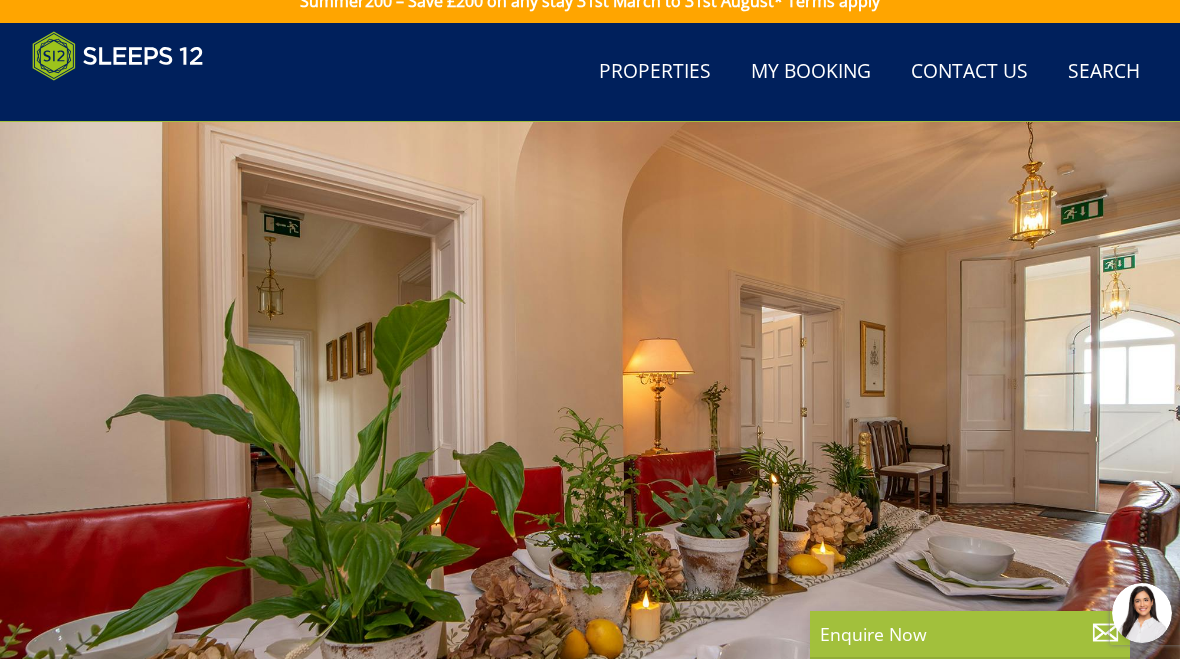 scroll, scrollTop: 0, scrollLeft: 0, axis: both 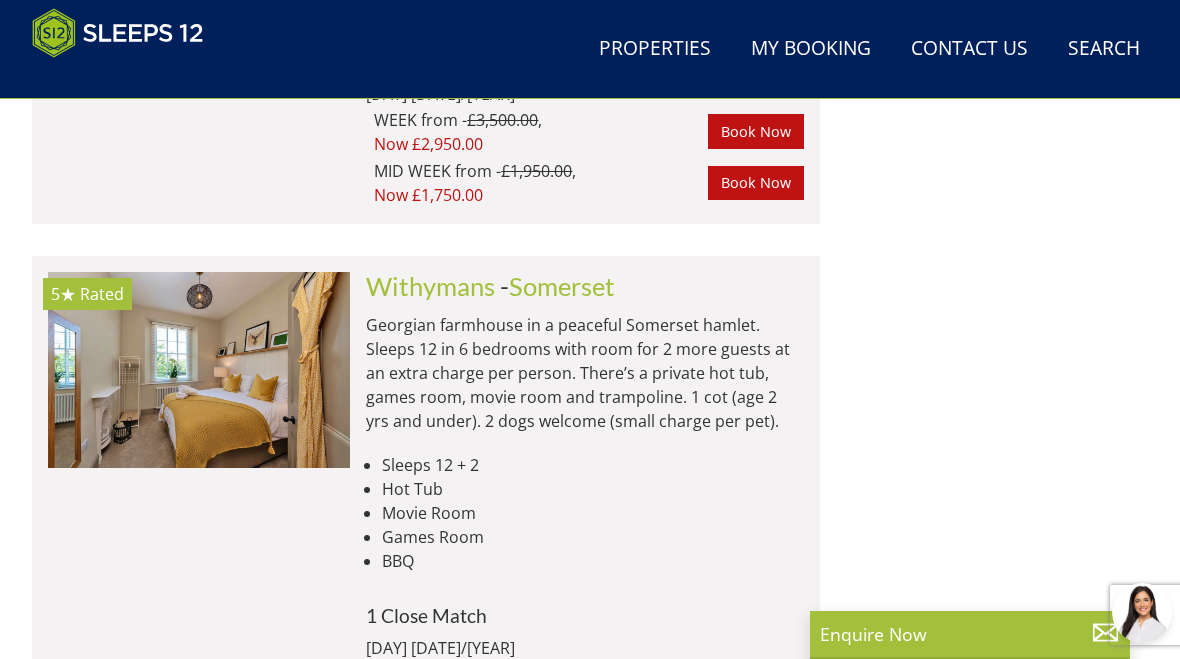 click at bounding box center (199, 369) 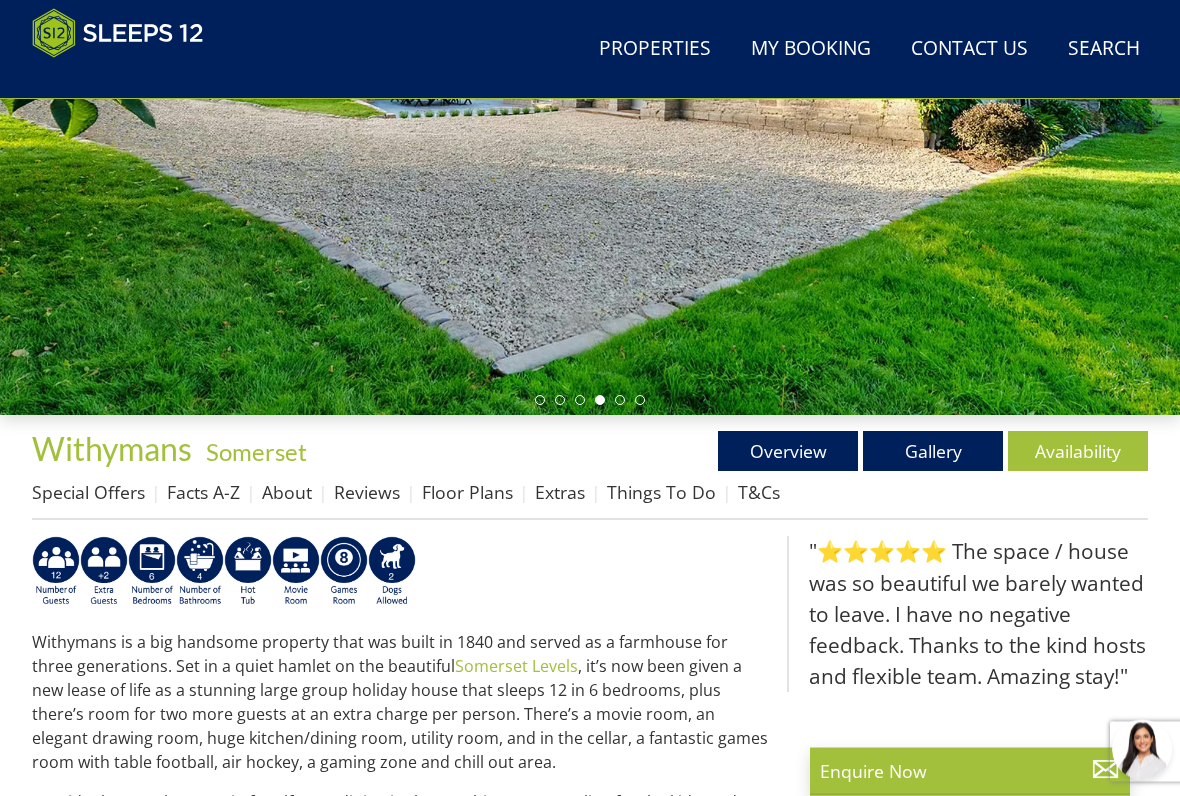 scroll, scrollTop: 391, scrollLeft: 0, axis: vertical 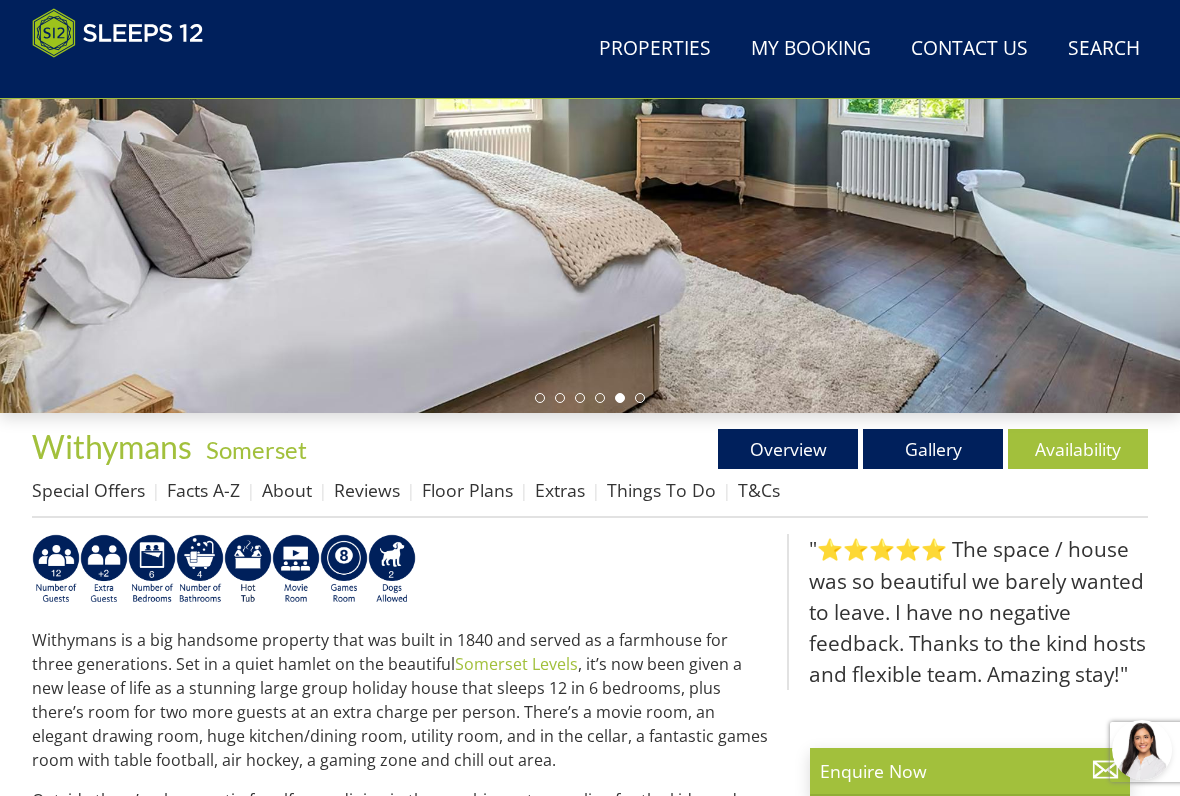 click on "Gallery" at bounding box center (933, 449) 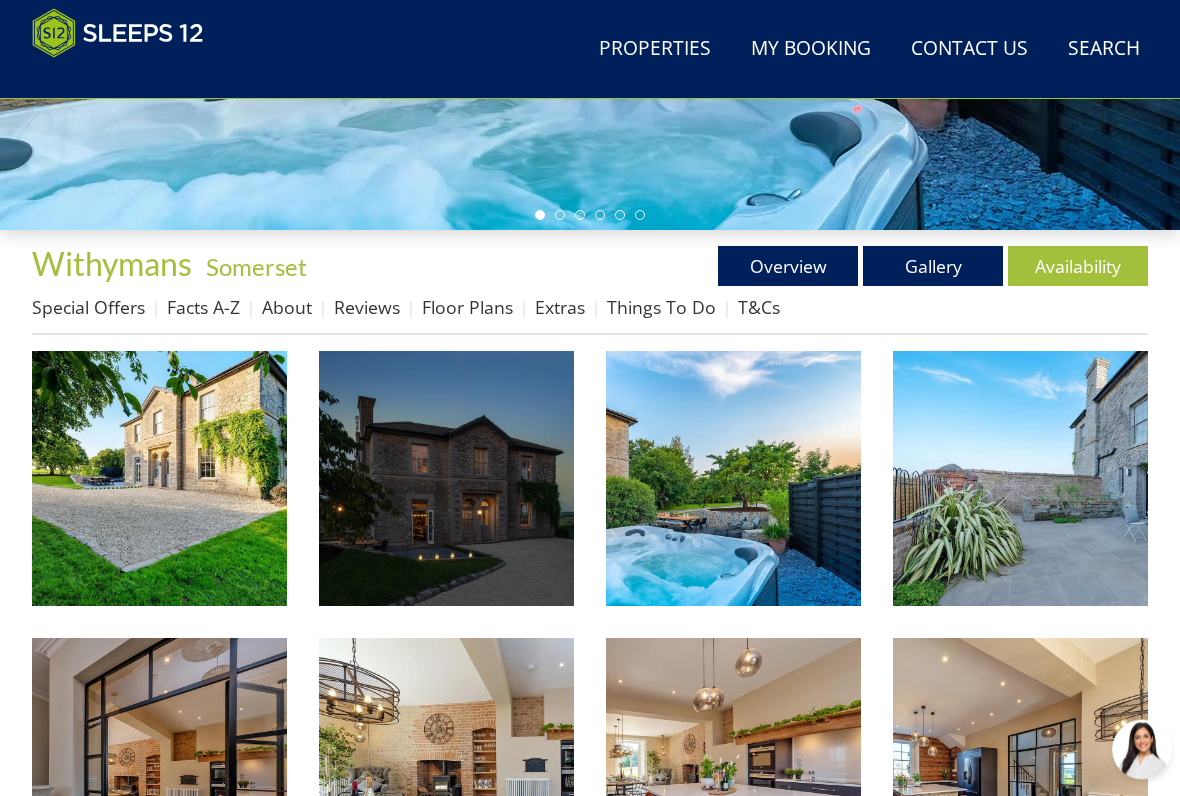 scroll, scrollTop: 574, scrollLeft: 0, axis: vertical 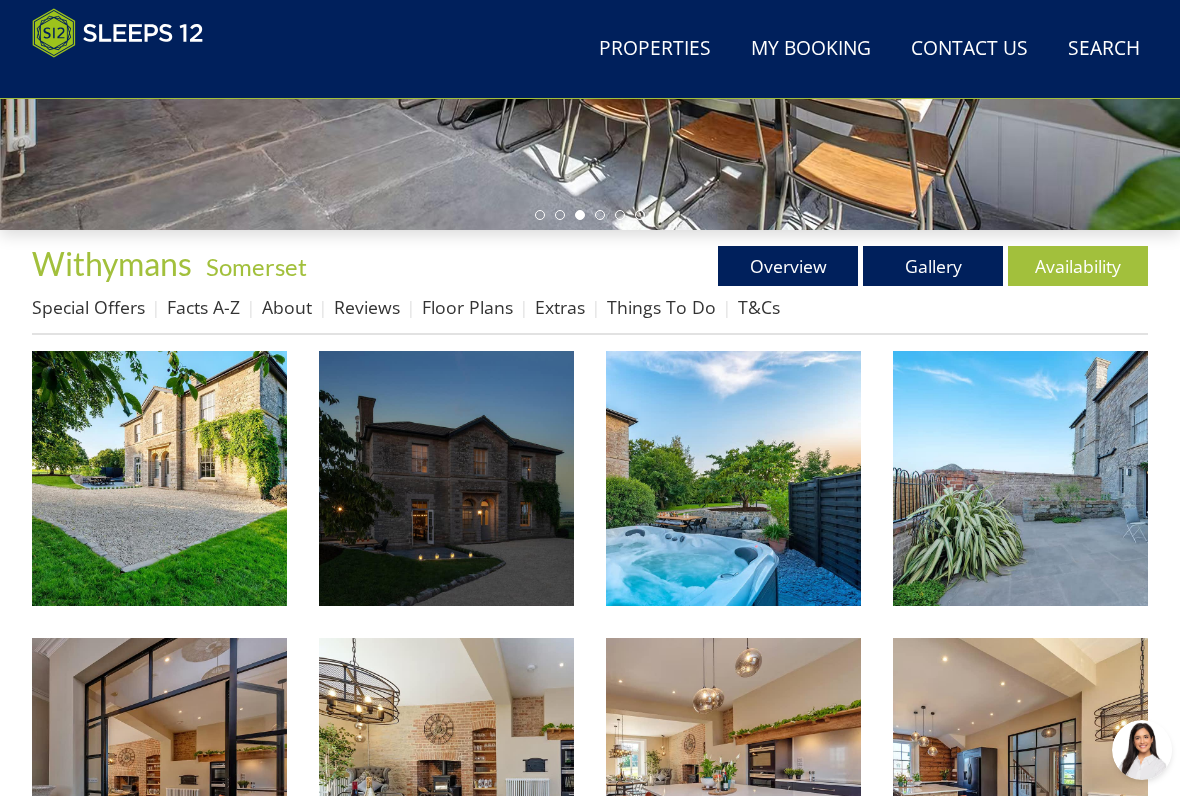 click at bounding box center (159, 478) 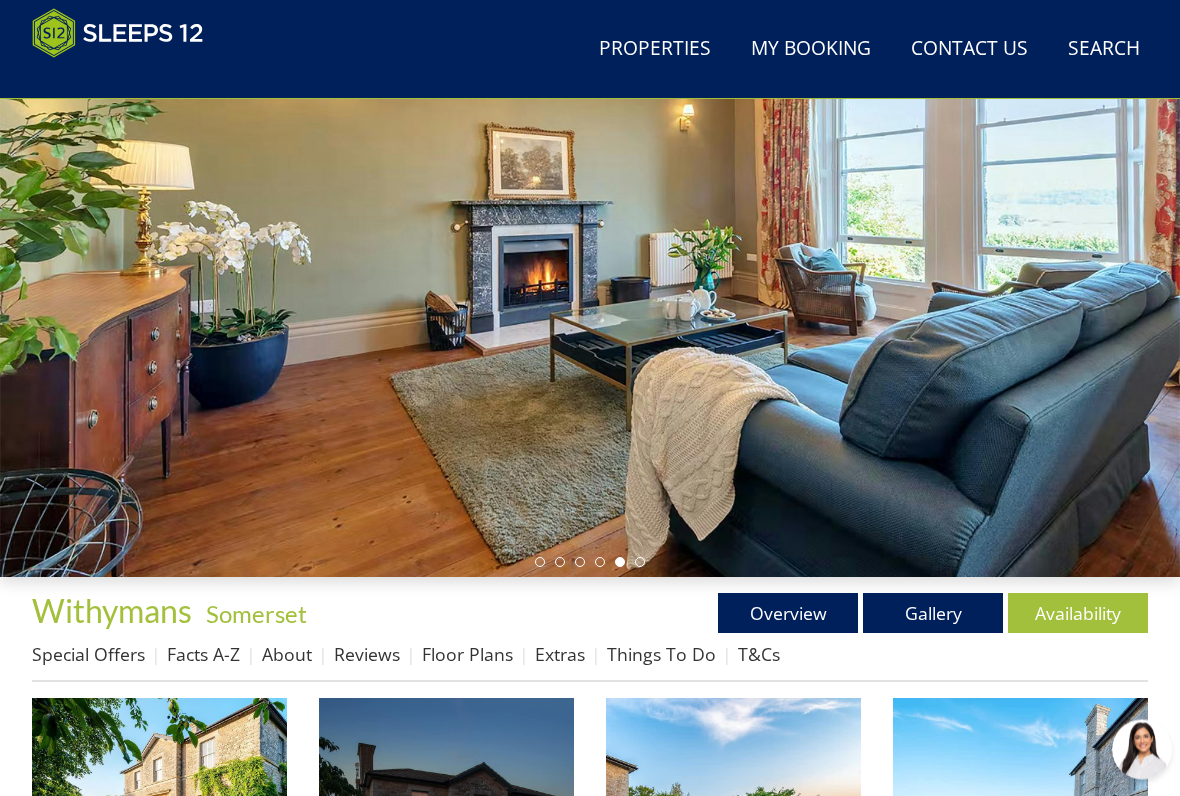 scroll, scrollTop: 227, scrollLeft: 0, axis: vertical 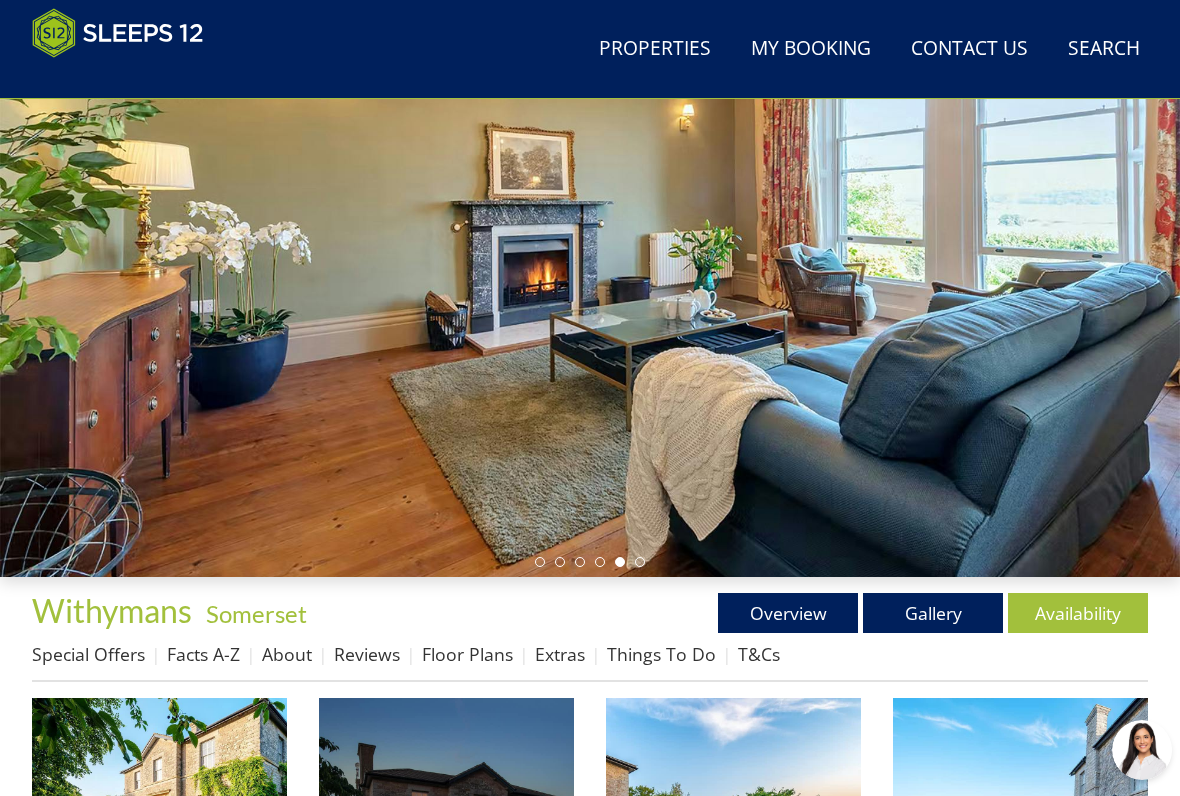 click on "Availability" at bounding box center (1078, 613) 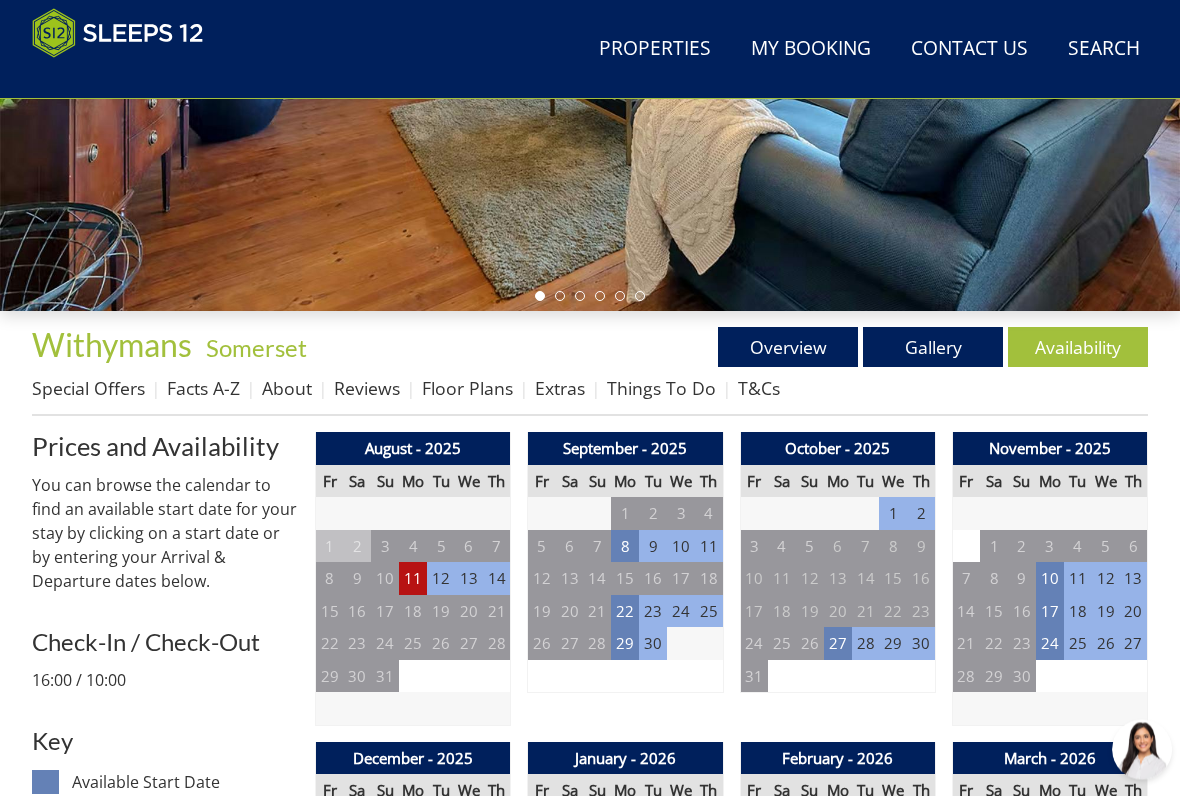 scroll, scrollTop: 494, scrollLeft: 0, axis: vertical 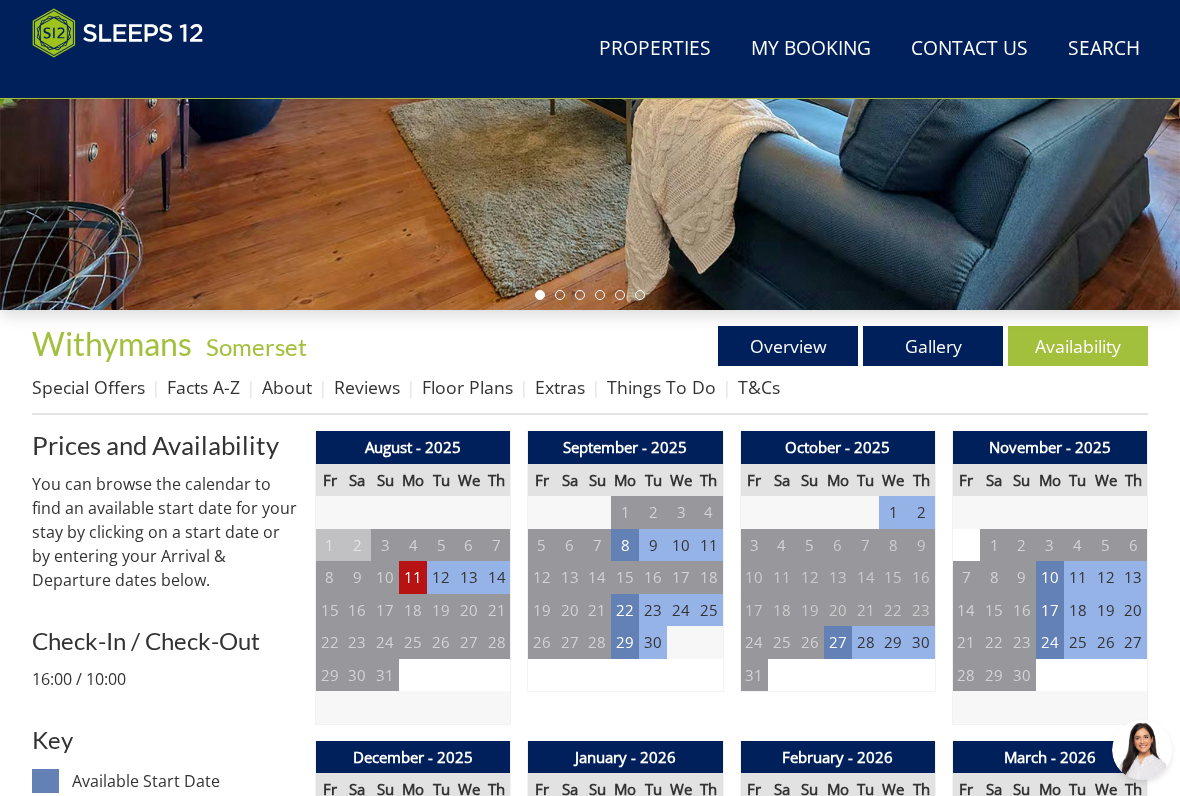 click on "11" at bounding box center (413, 577) 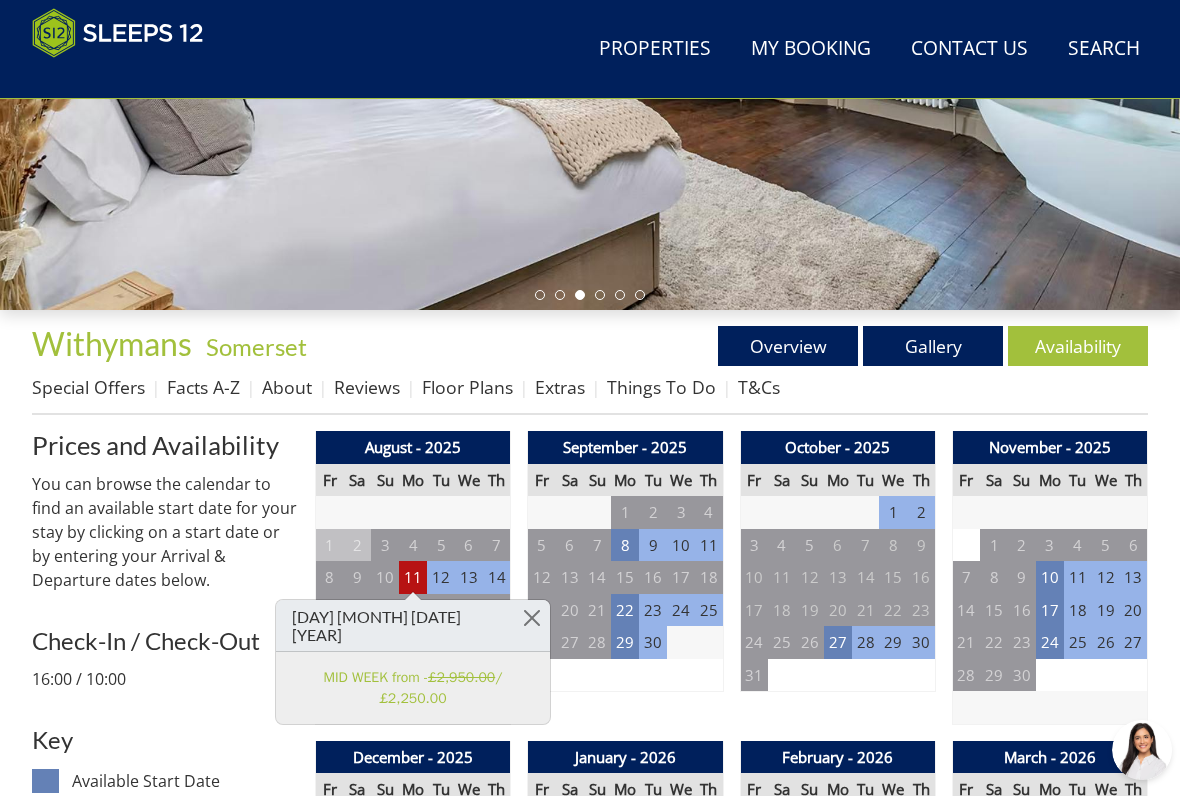 click at bounding box center (532, 617) 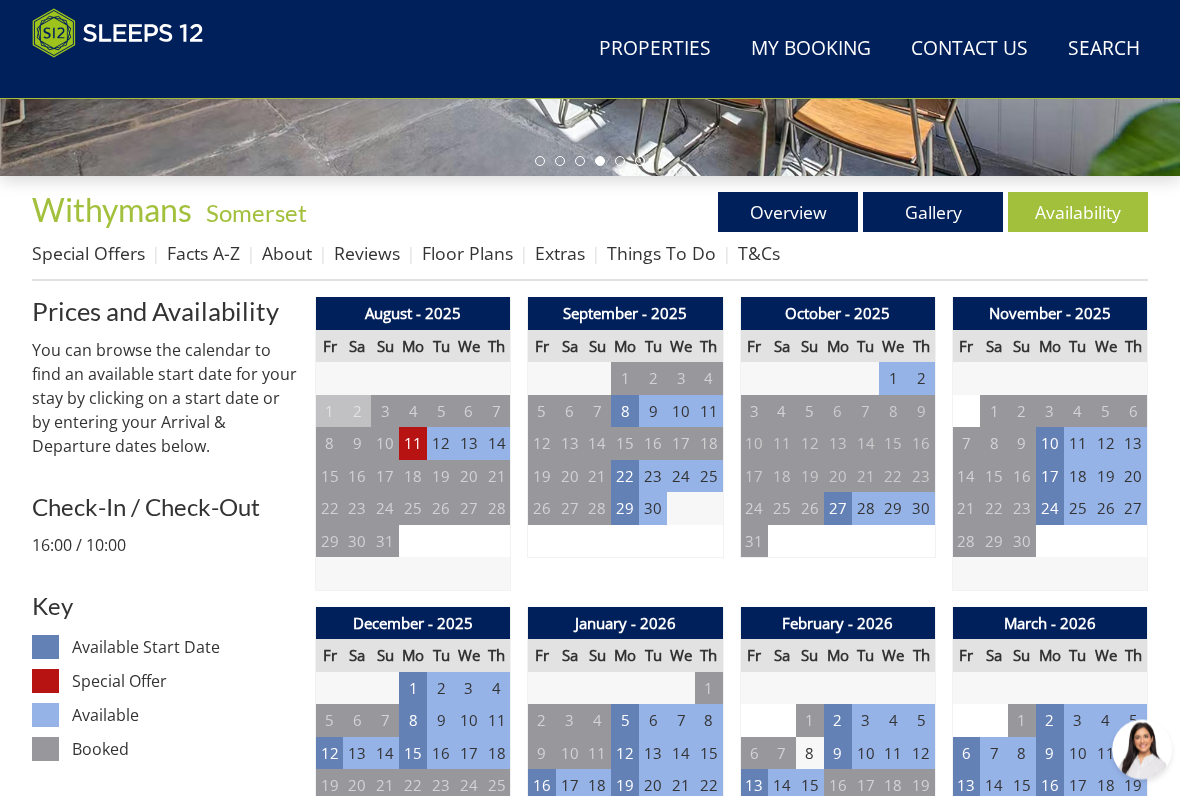 scroll, scrollTop: 628, scrollLeft: 0, axis: vertical 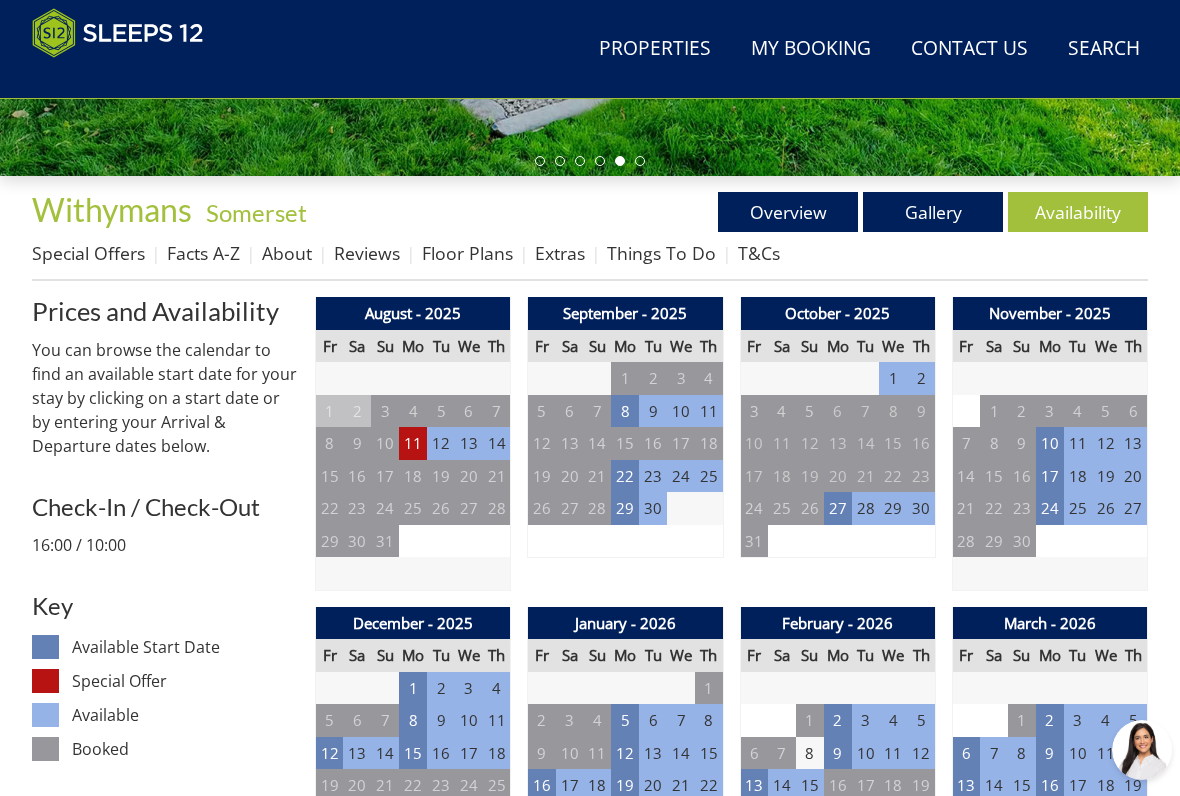 click on "11" at bounding box center [413, 443] 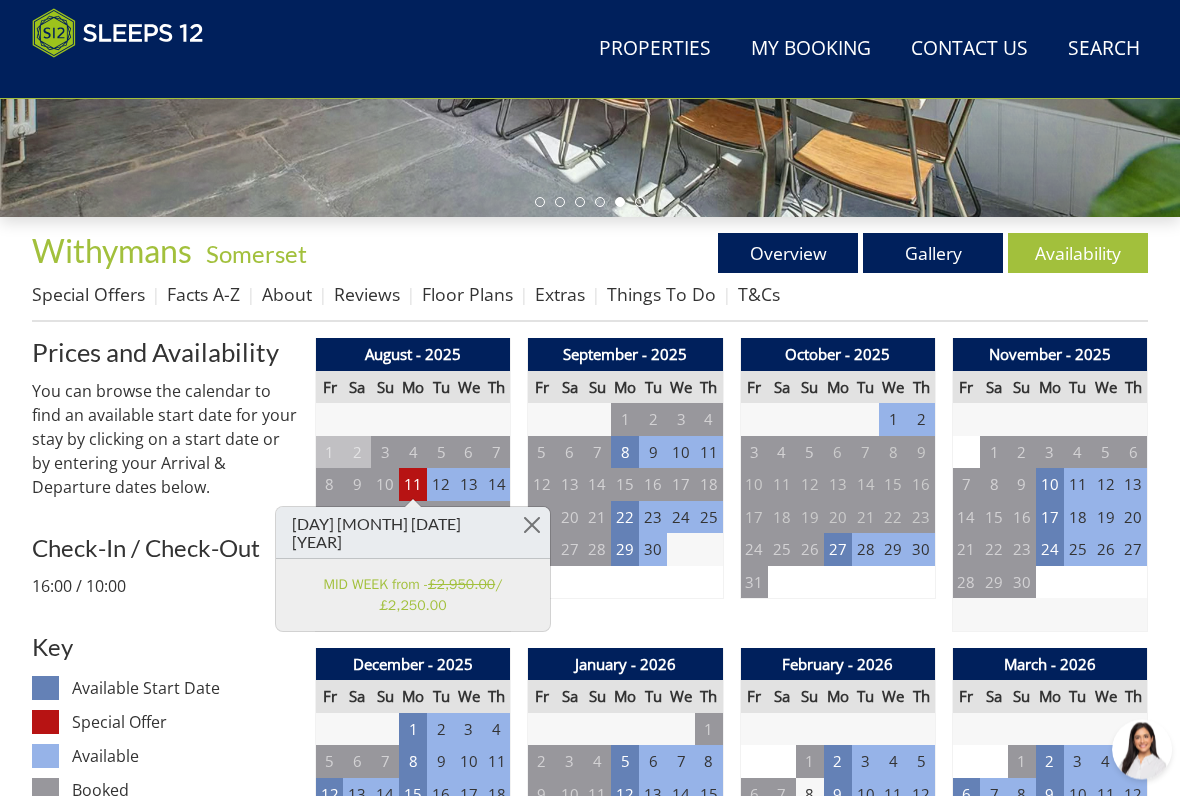 scroll, scrollTop: 587, scrollLeft: 0, axis: vertical 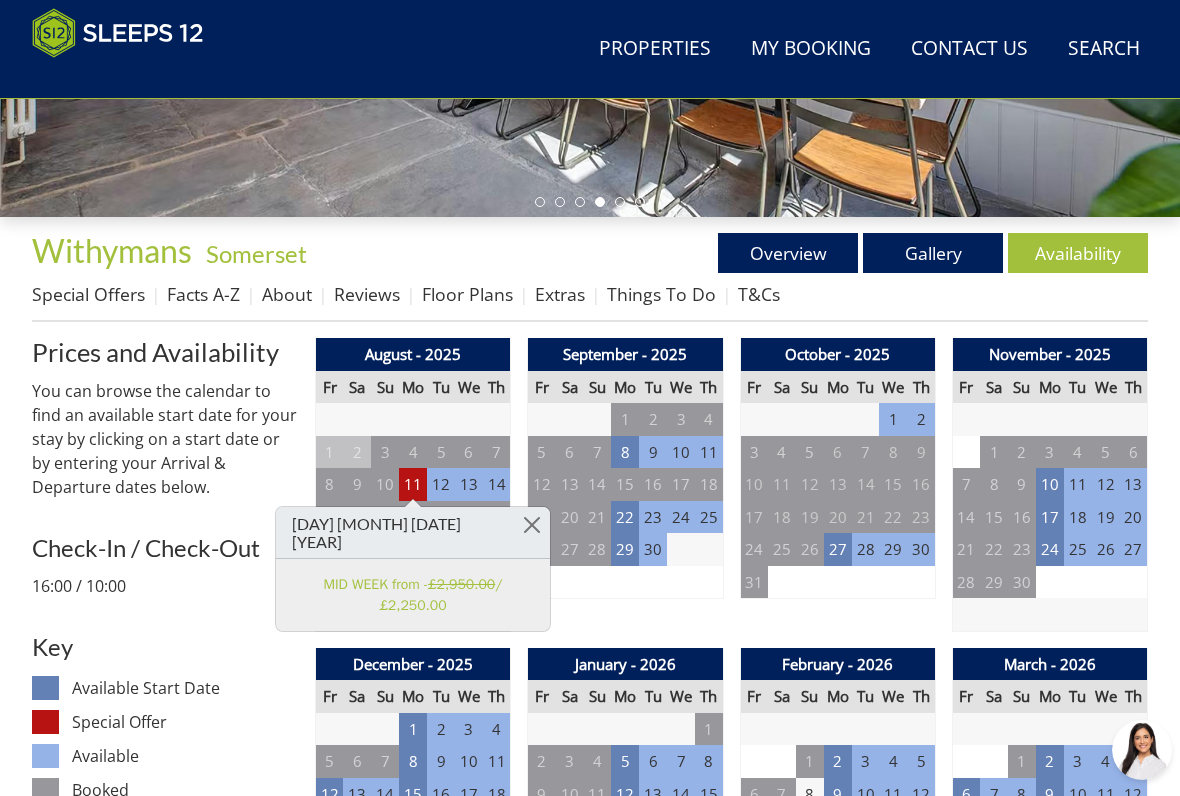 click at bounding box center [532, 524] 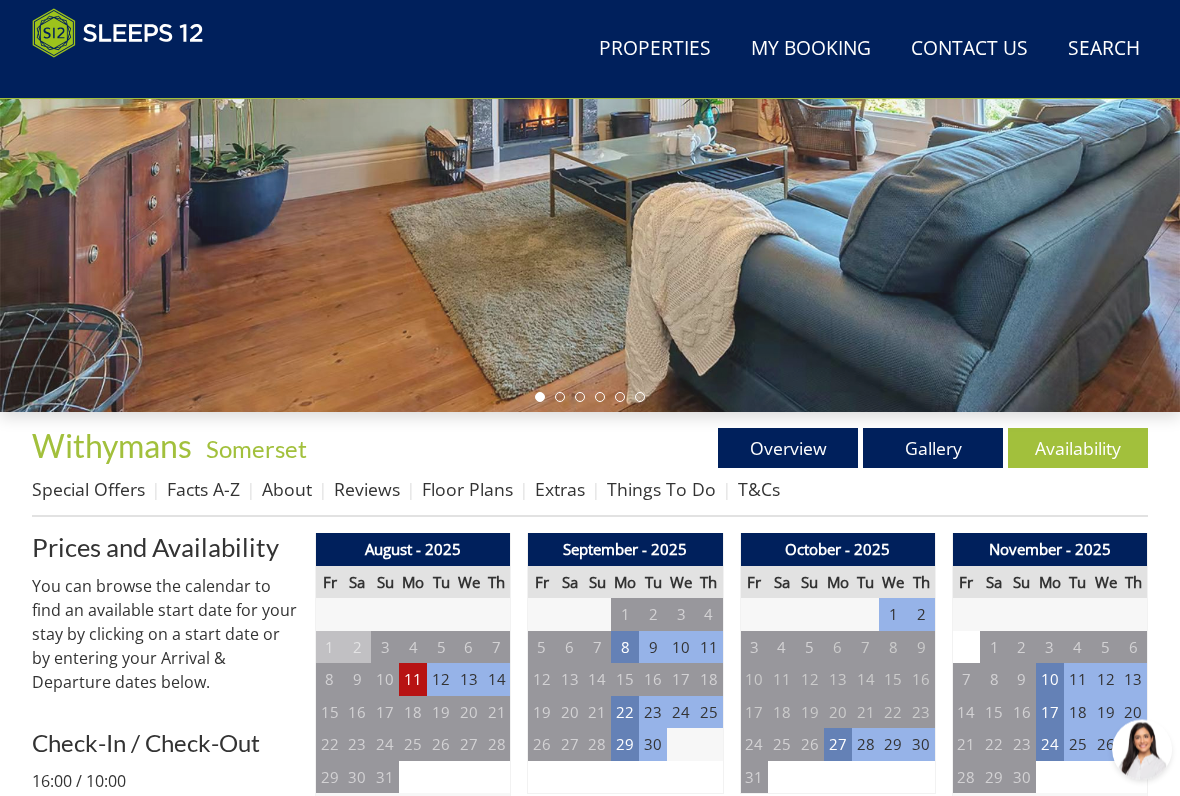 scroll, scrollTop: 392, scrollLeft: 0, axis: vertical 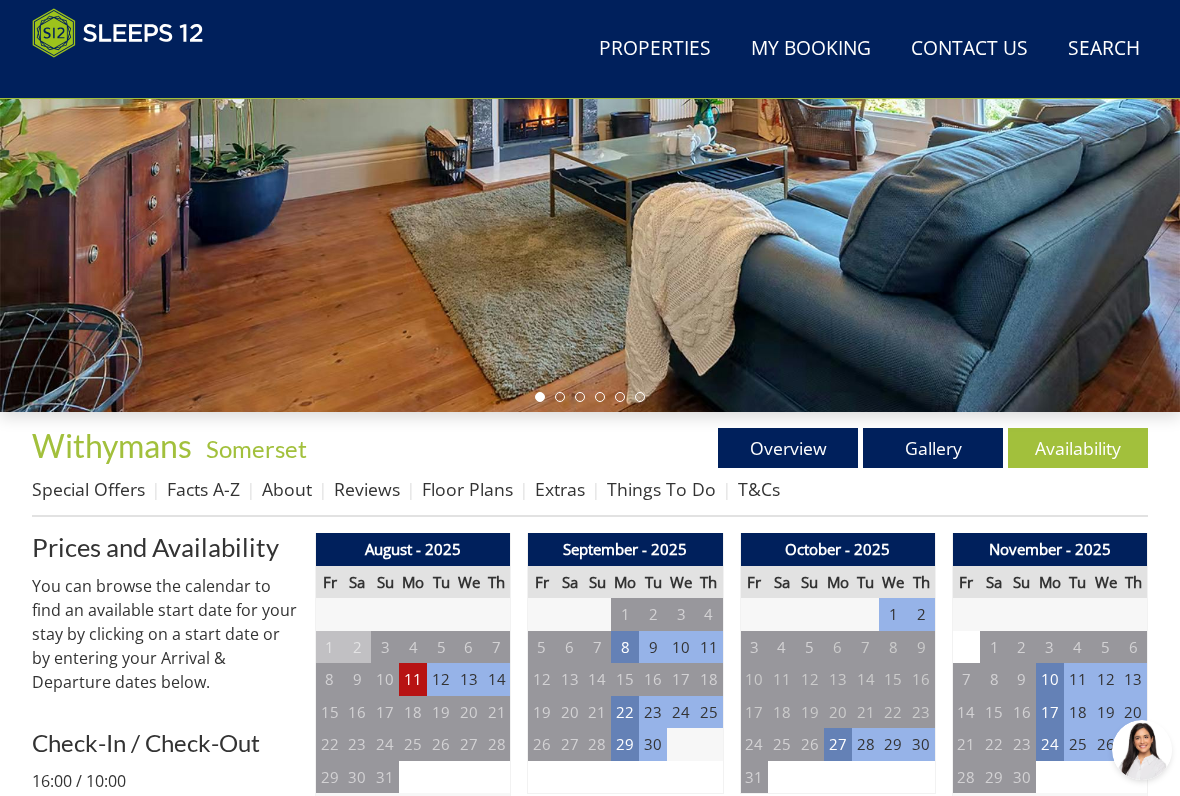 click on "Floor Plans" at bounding box center (467, 489) 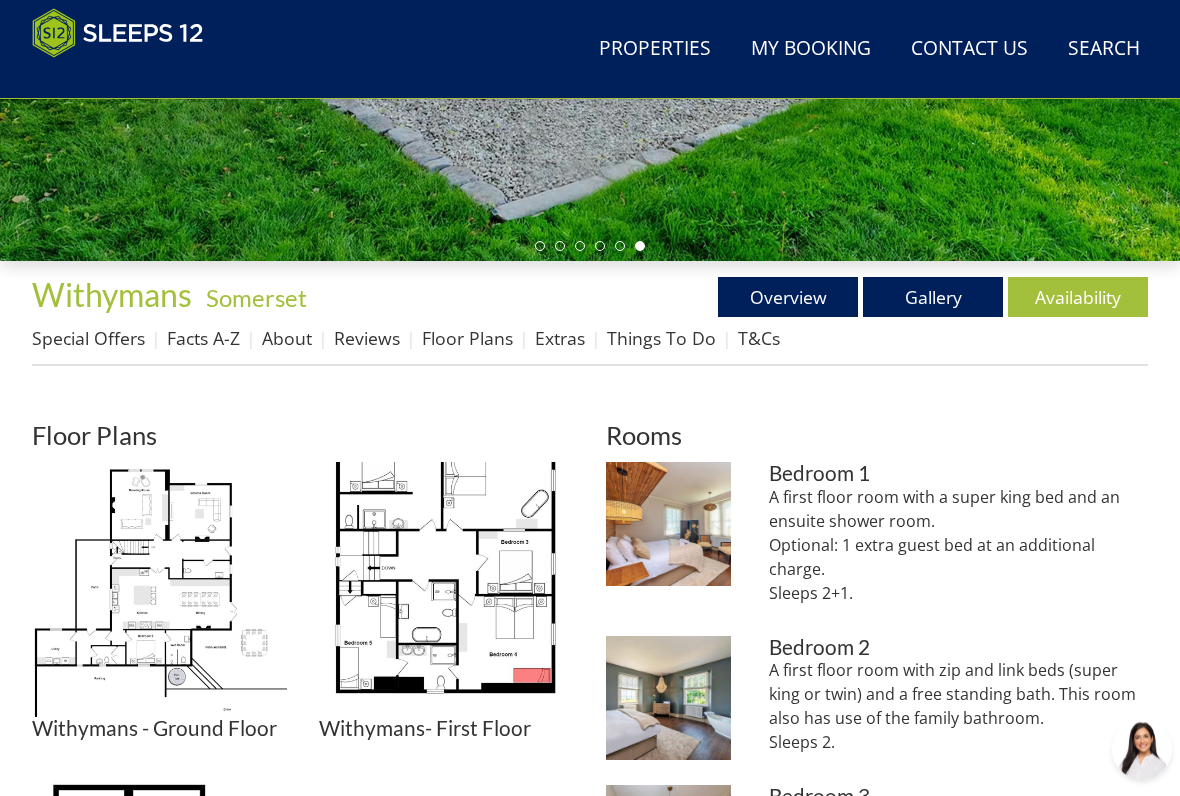 scroll, scrollTop: 543, scrollLeft: 0, axis: vertical 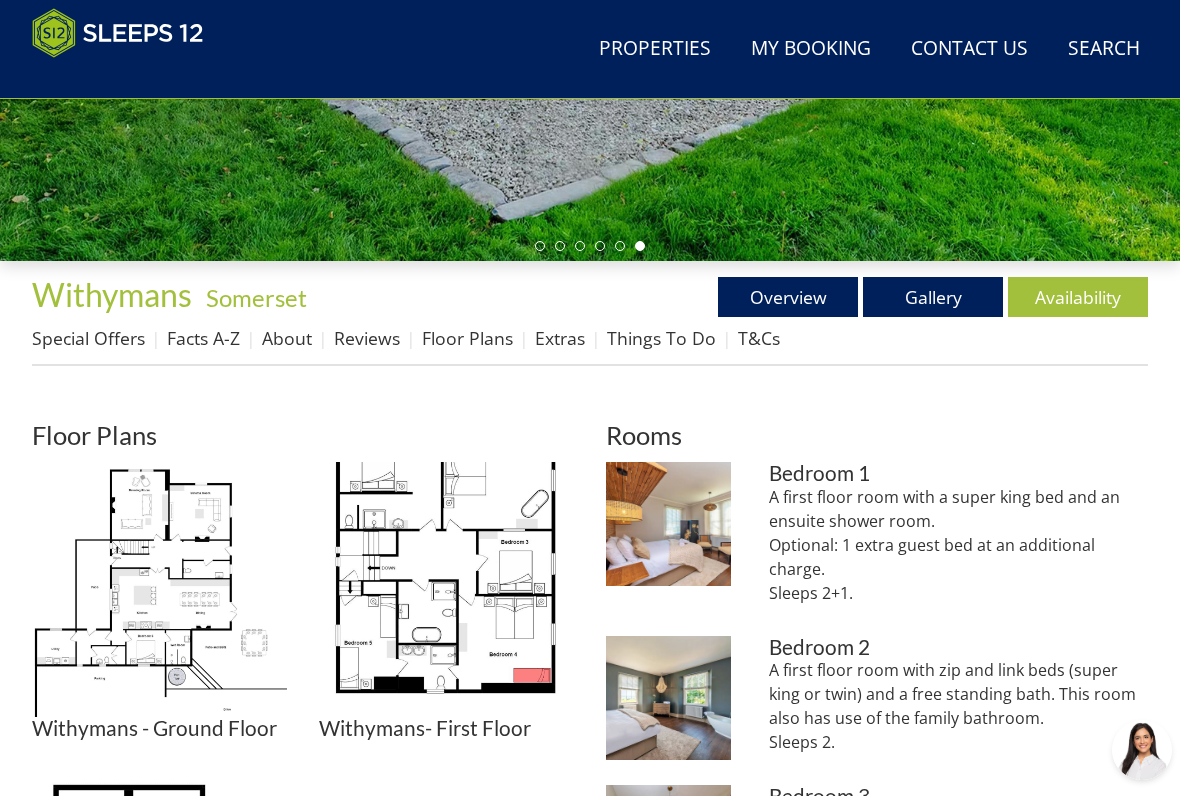 click at bounding box center (159, 589) 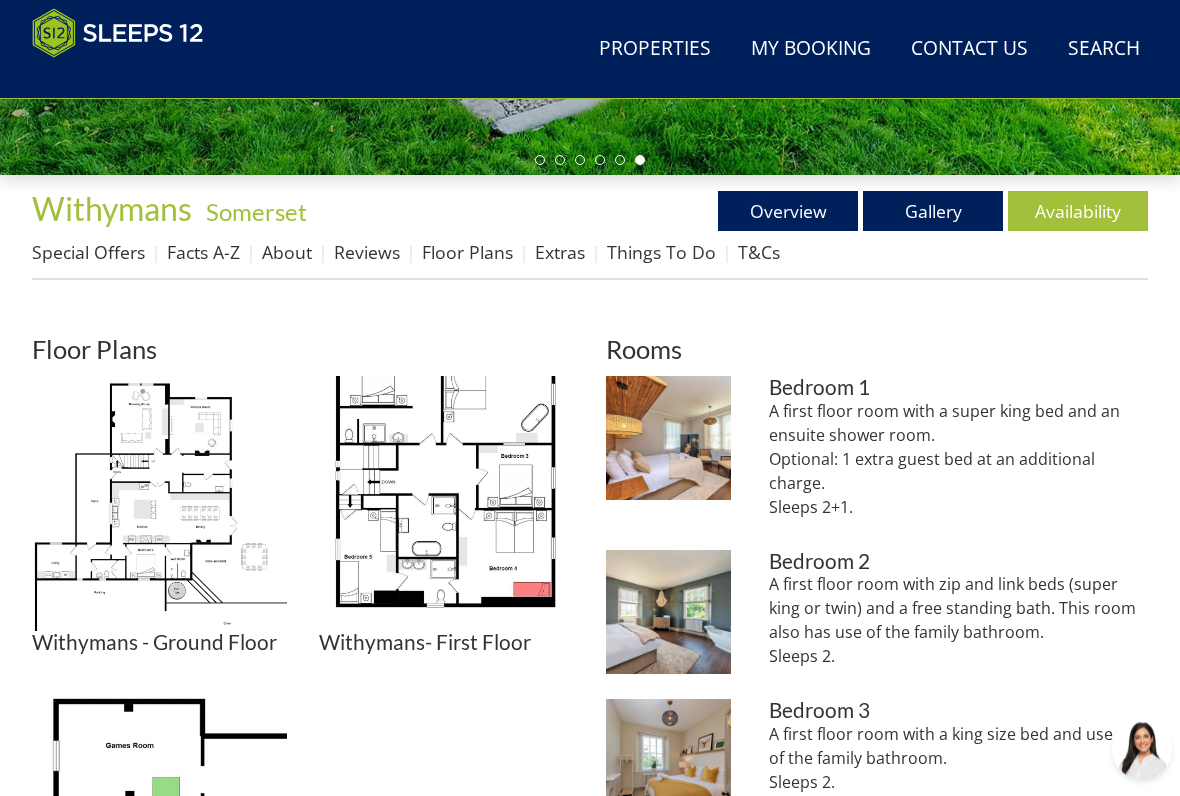 scroll, scrollTop: 629, scrollLeft: 0, axis: vertical 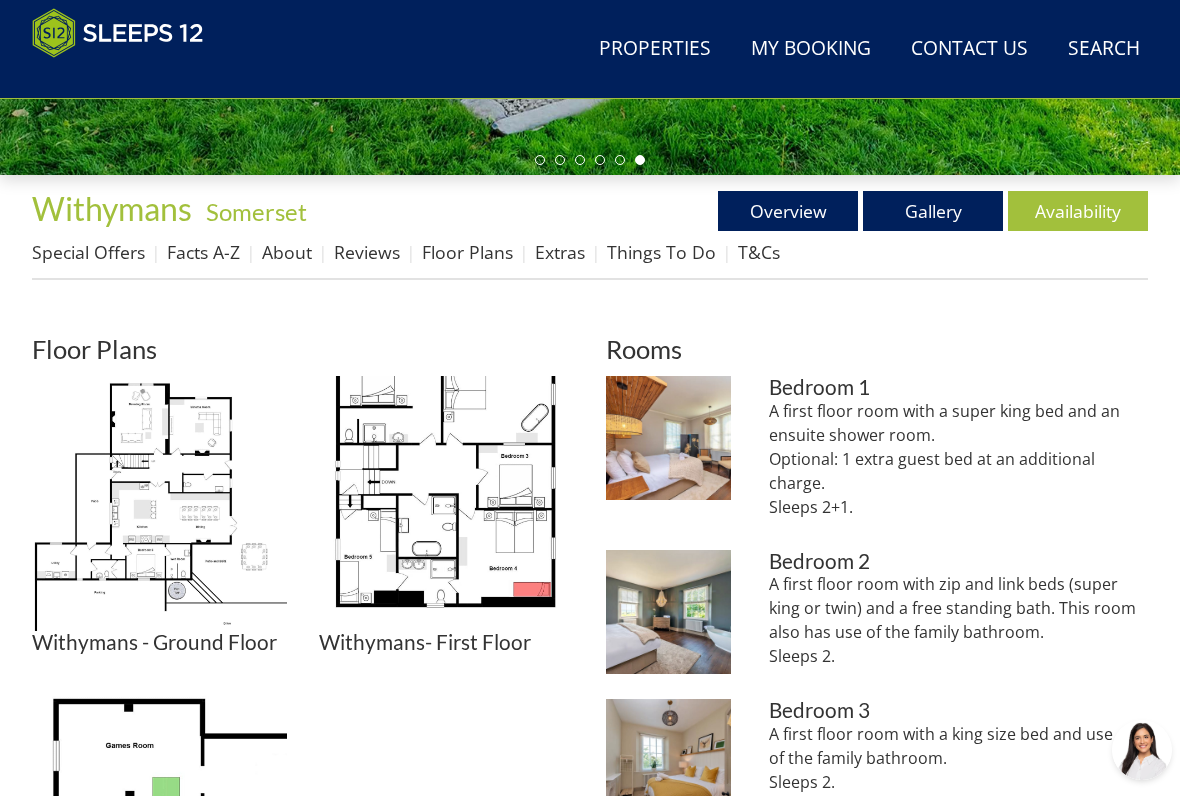 click at bounding box center [668, 438] 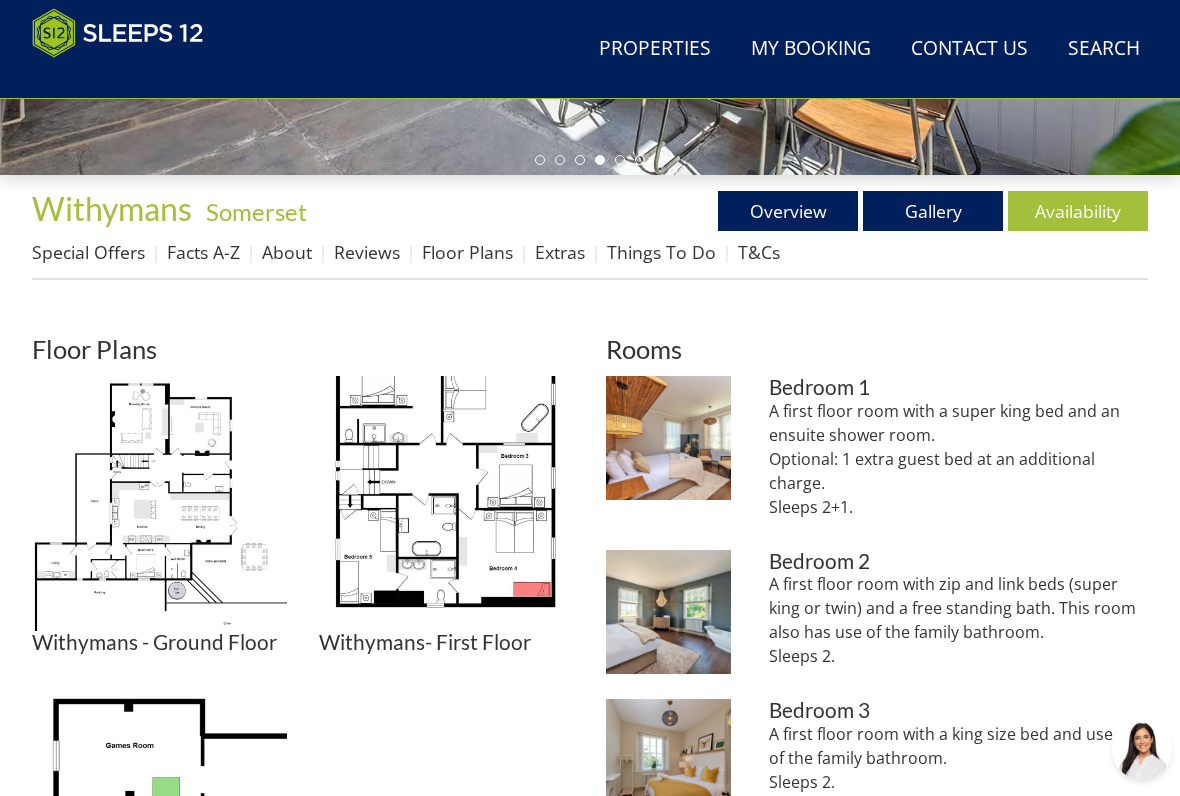 click at bounding box center [668, 612] 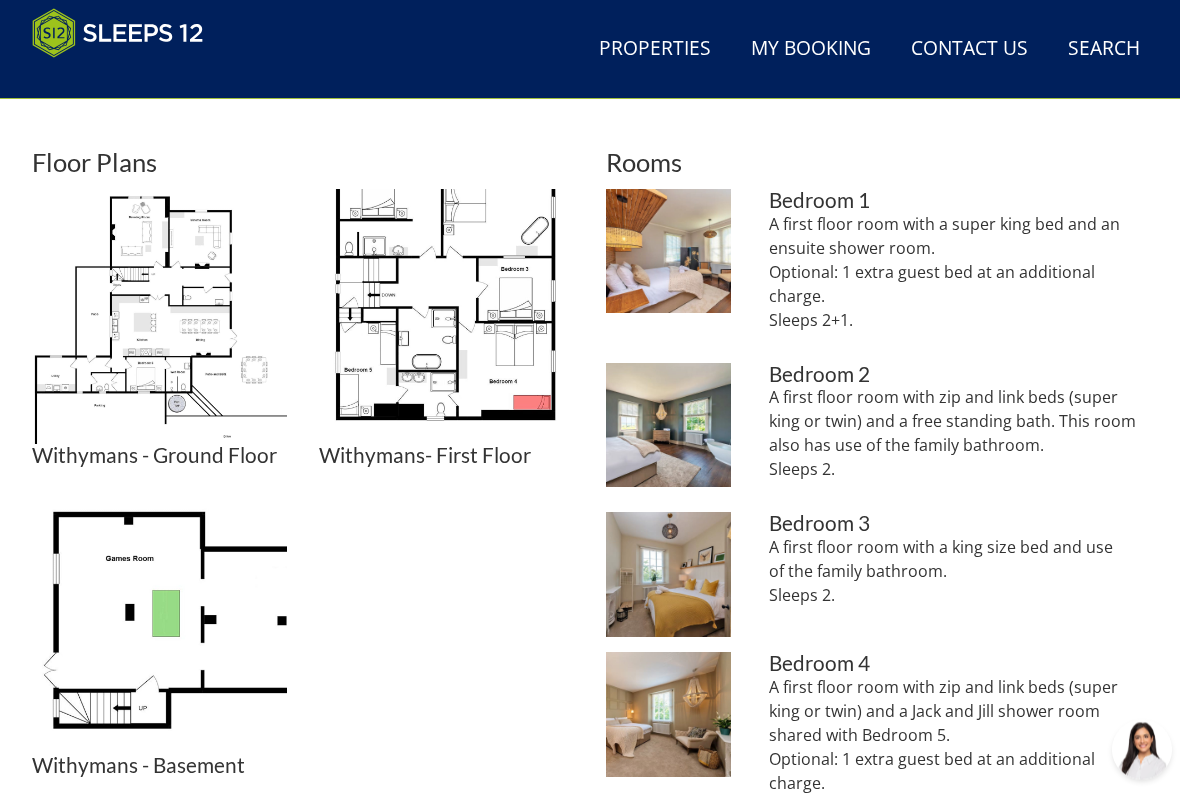 scroll, scrollTop: 816, scrollLeft: 0, axis: vertical 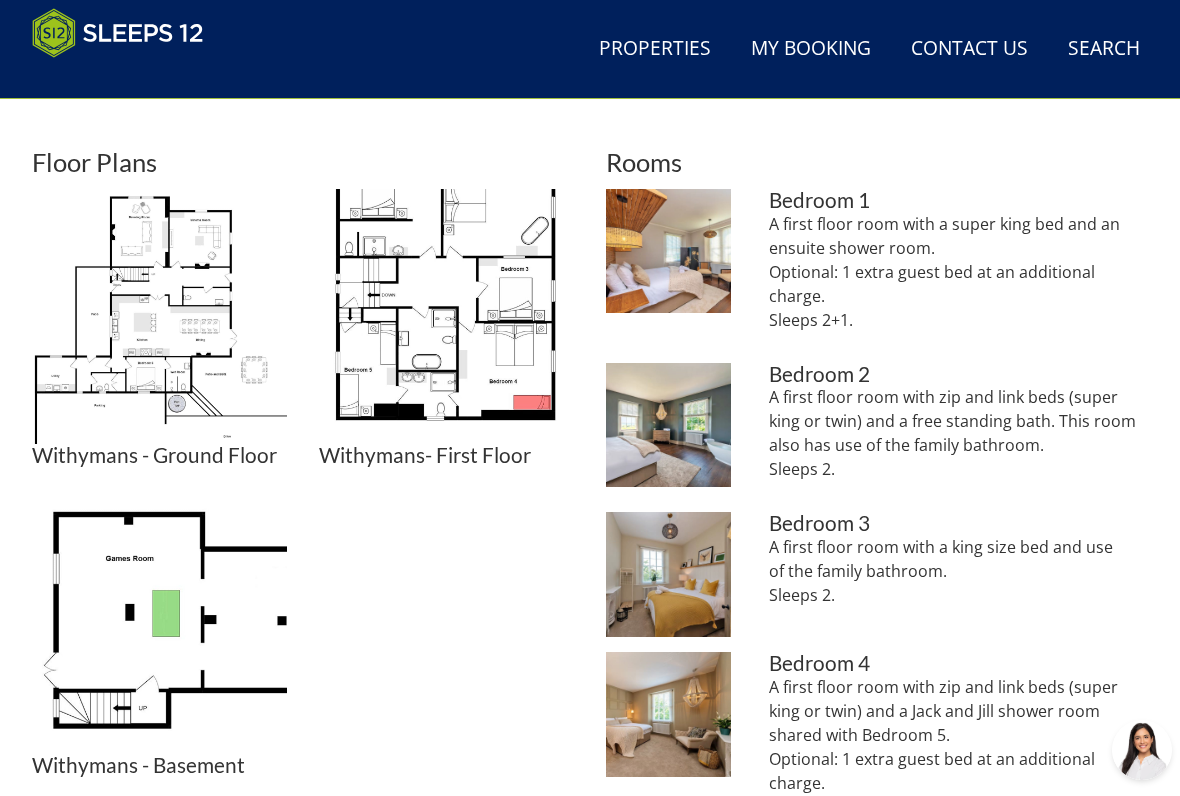 click at bounding box center [668, 574] 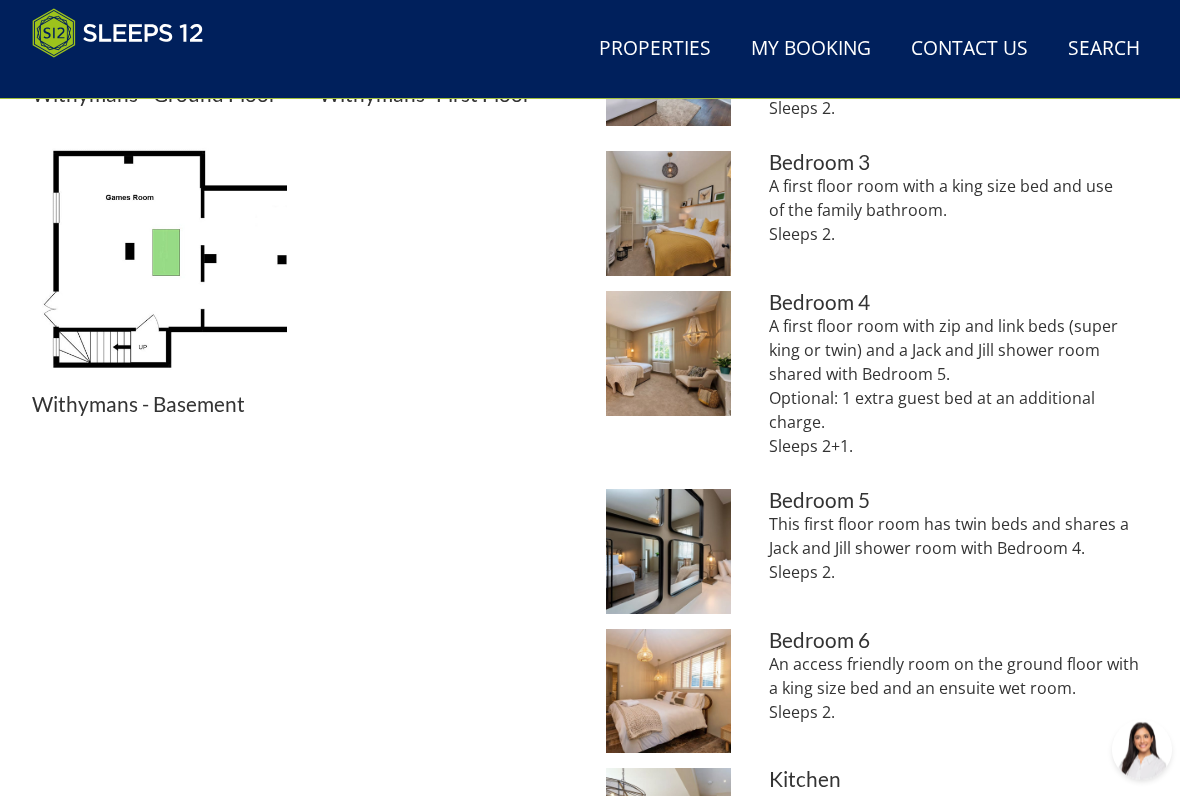 scroll, scrollTop: 1178, scrollLeft: 0, axis: vertical 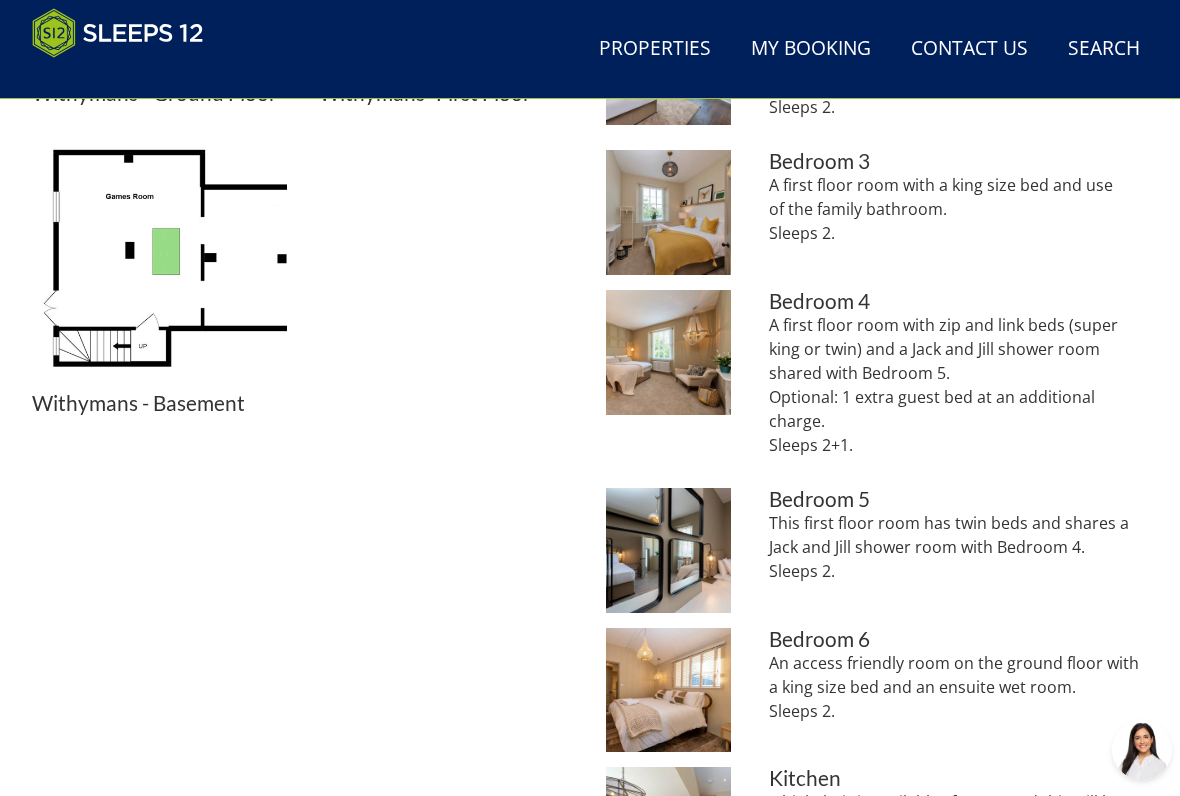click at bounding box center [668, 550] 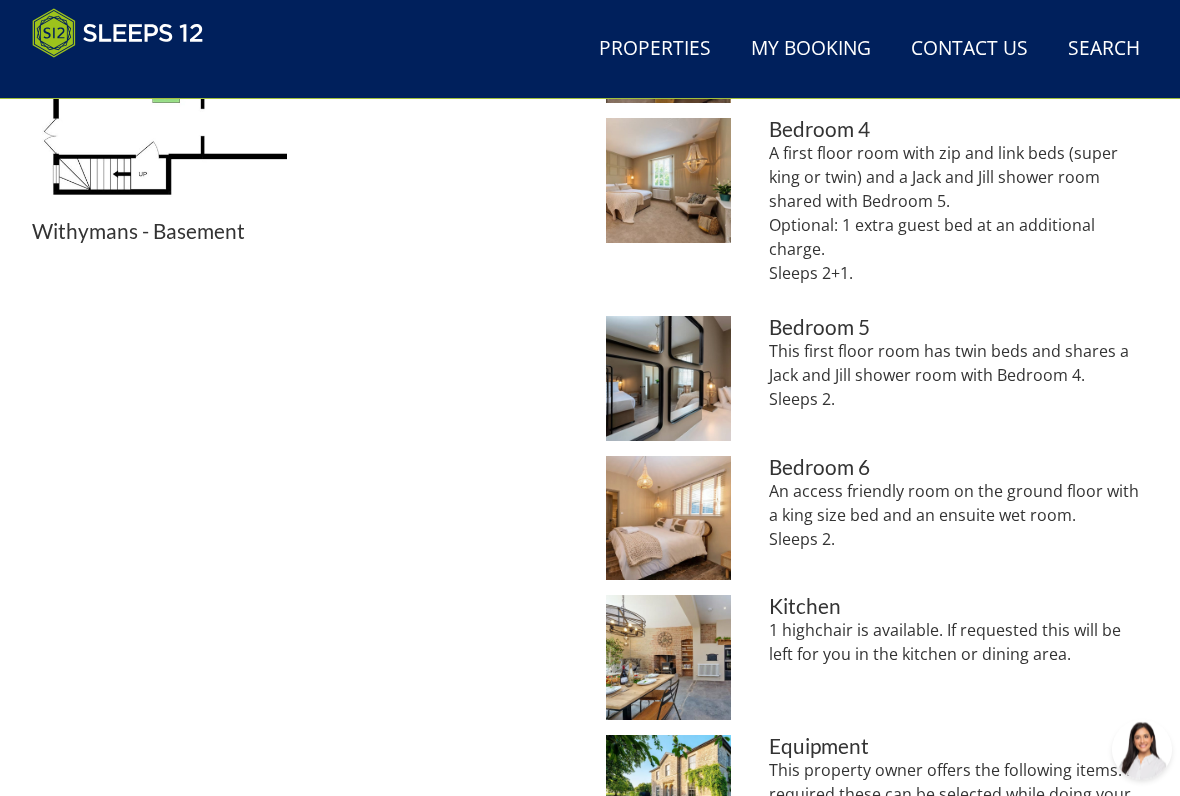 scroll, scrollTop: 1350, scrollLeft: 0, axis: vertical 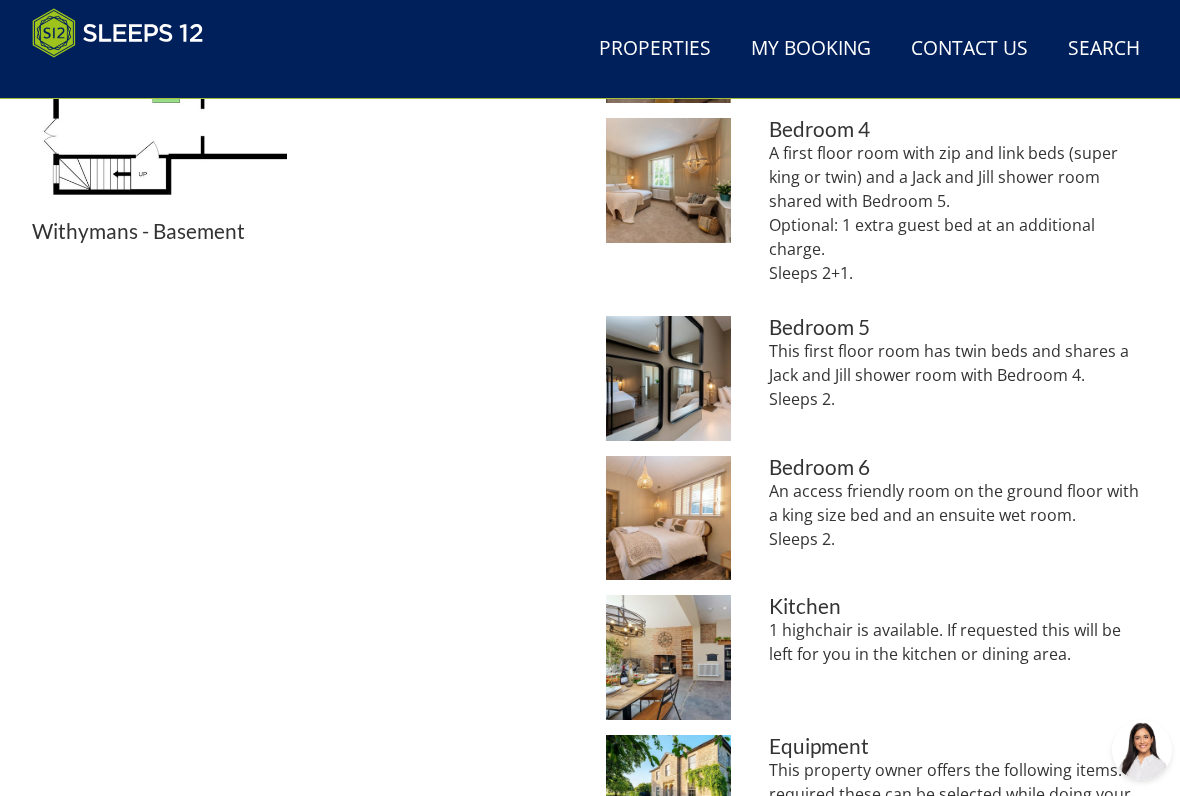 click at bounding box center [668, 518] 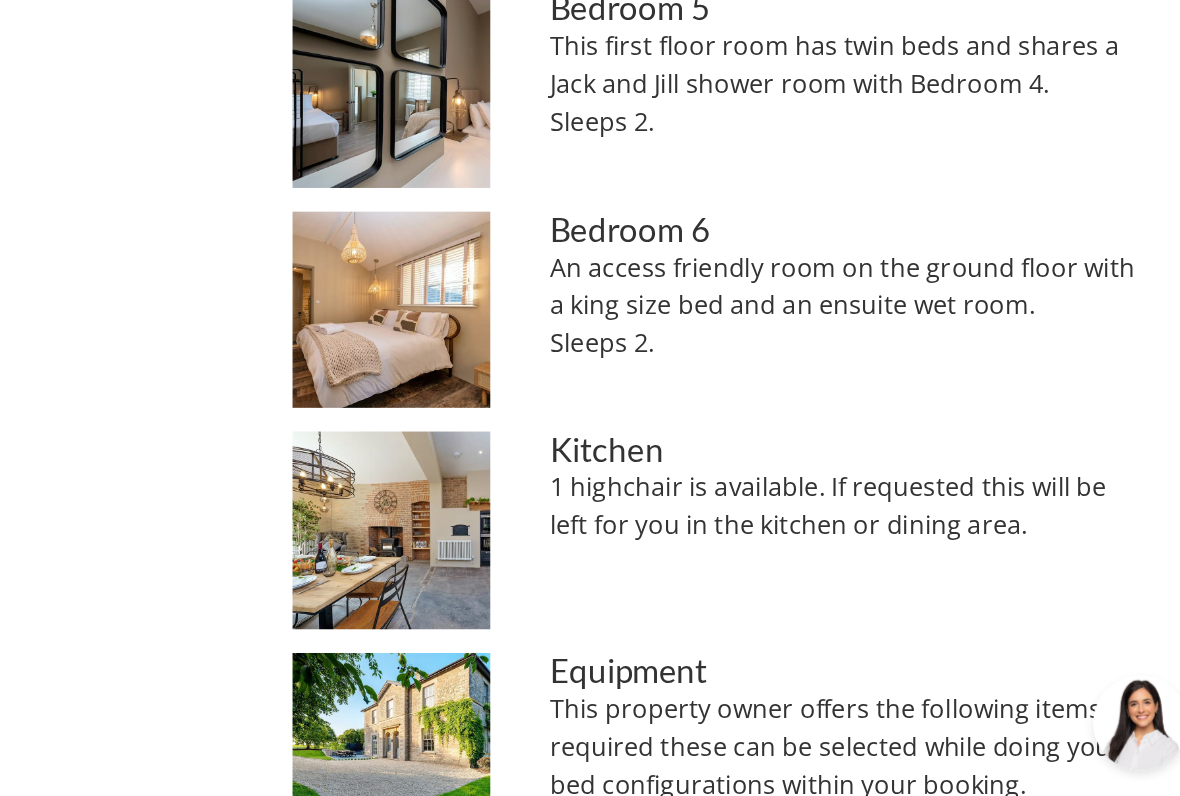 scroll, scrollTop: 1383, scrollLeft: 0, axis: vertical 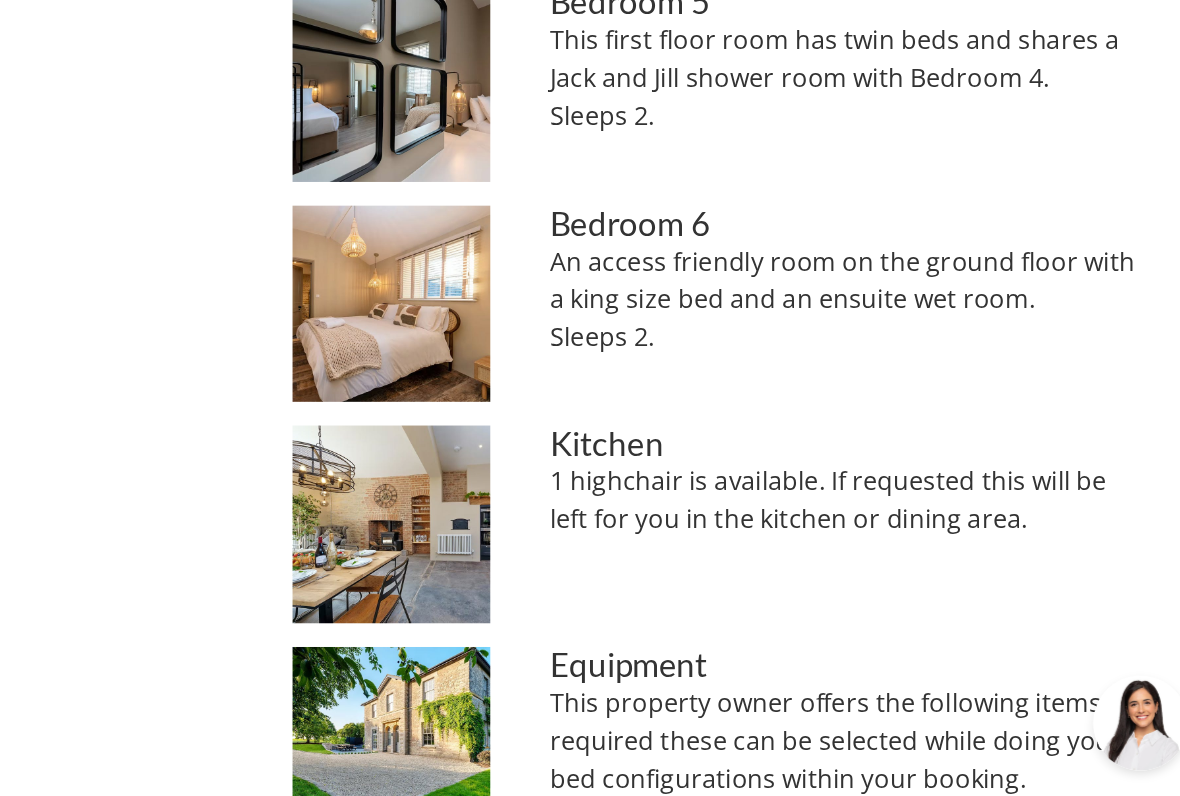 click at bounding box center (668, 624) 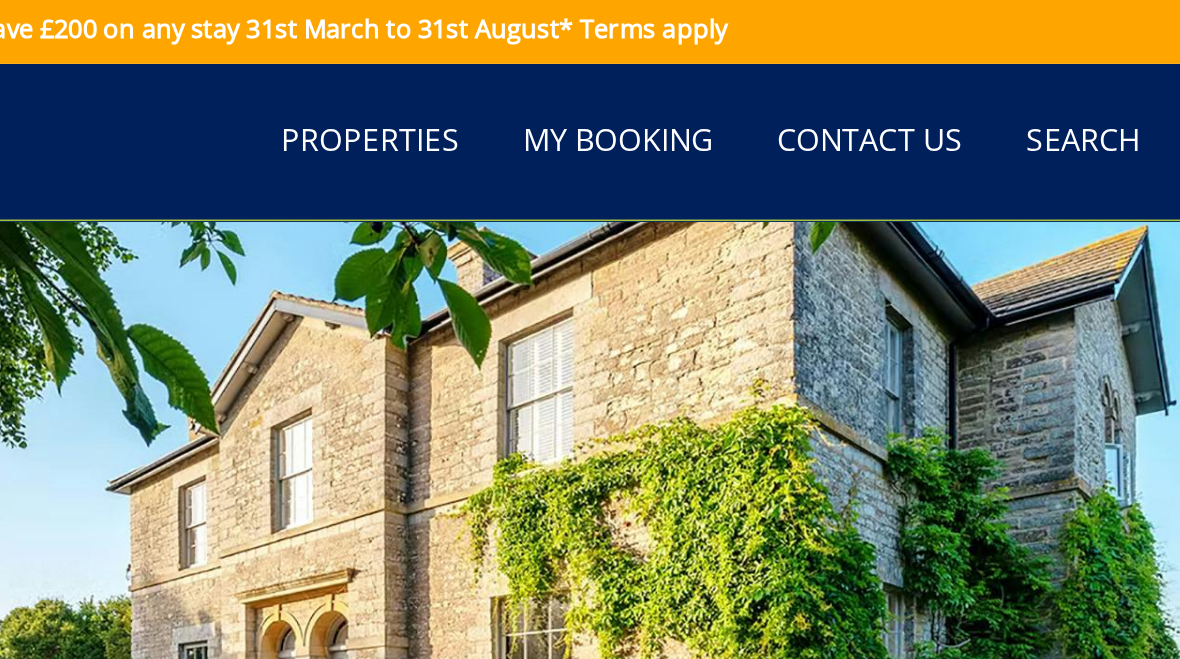 scroll, scrollTop: 0, scrollLeft: 0, axis: both 